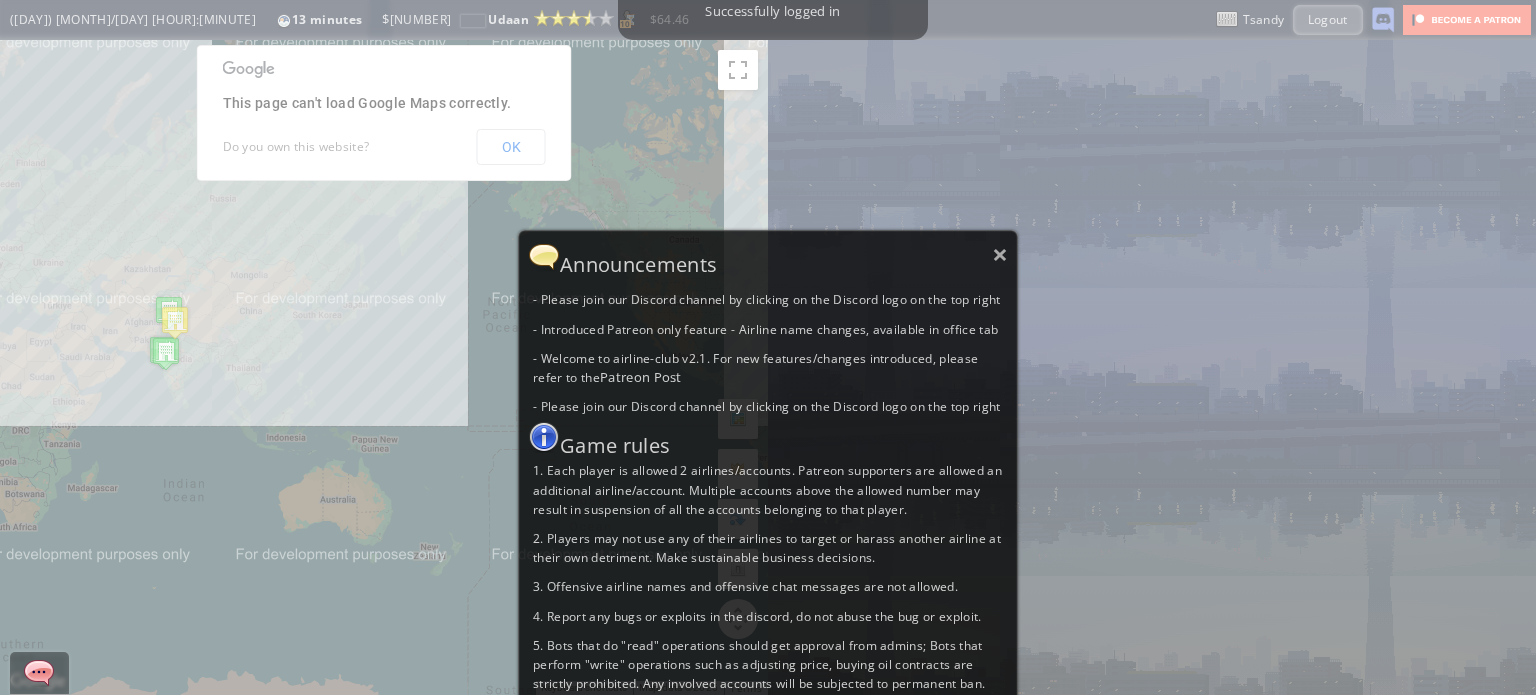 scroll, scrollTop: 0, scrollLeft: 0, axis: both 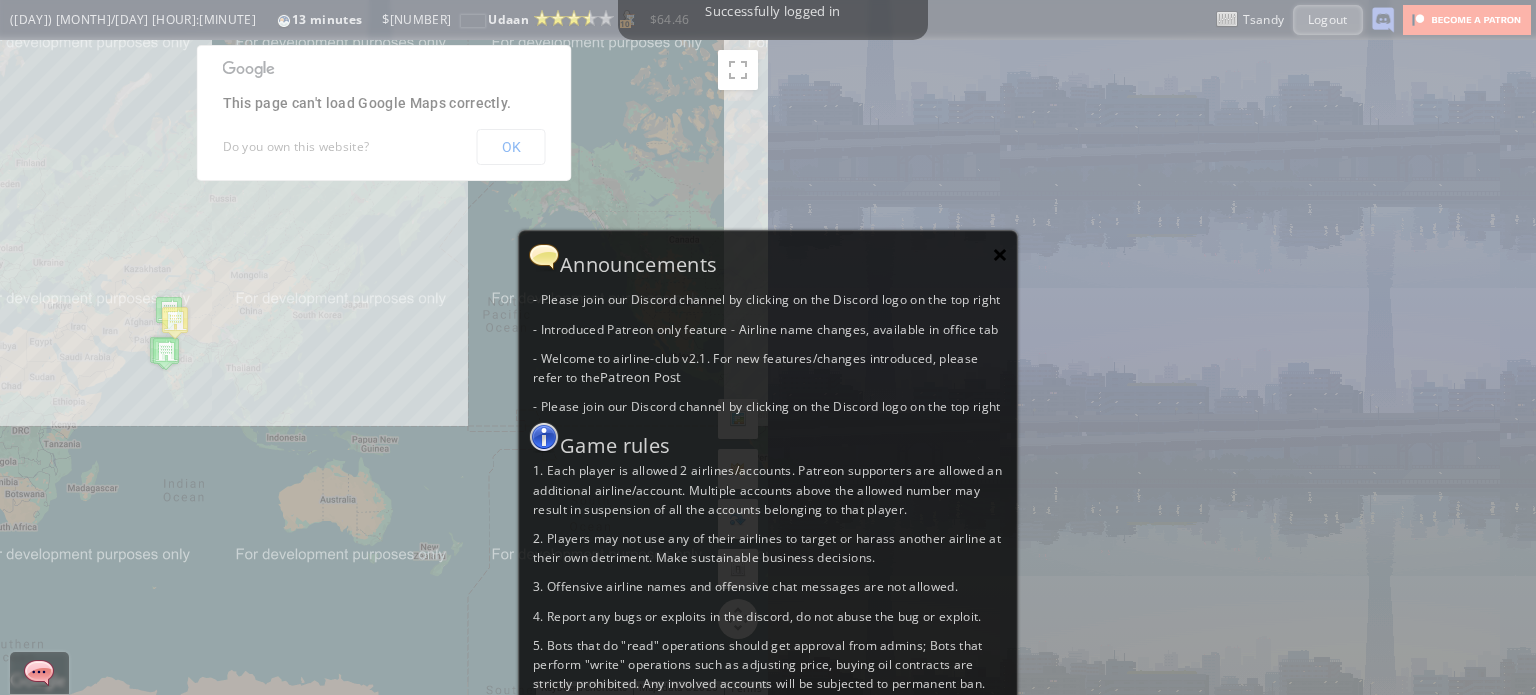 click on "×" at bounding box center (1000, 254) 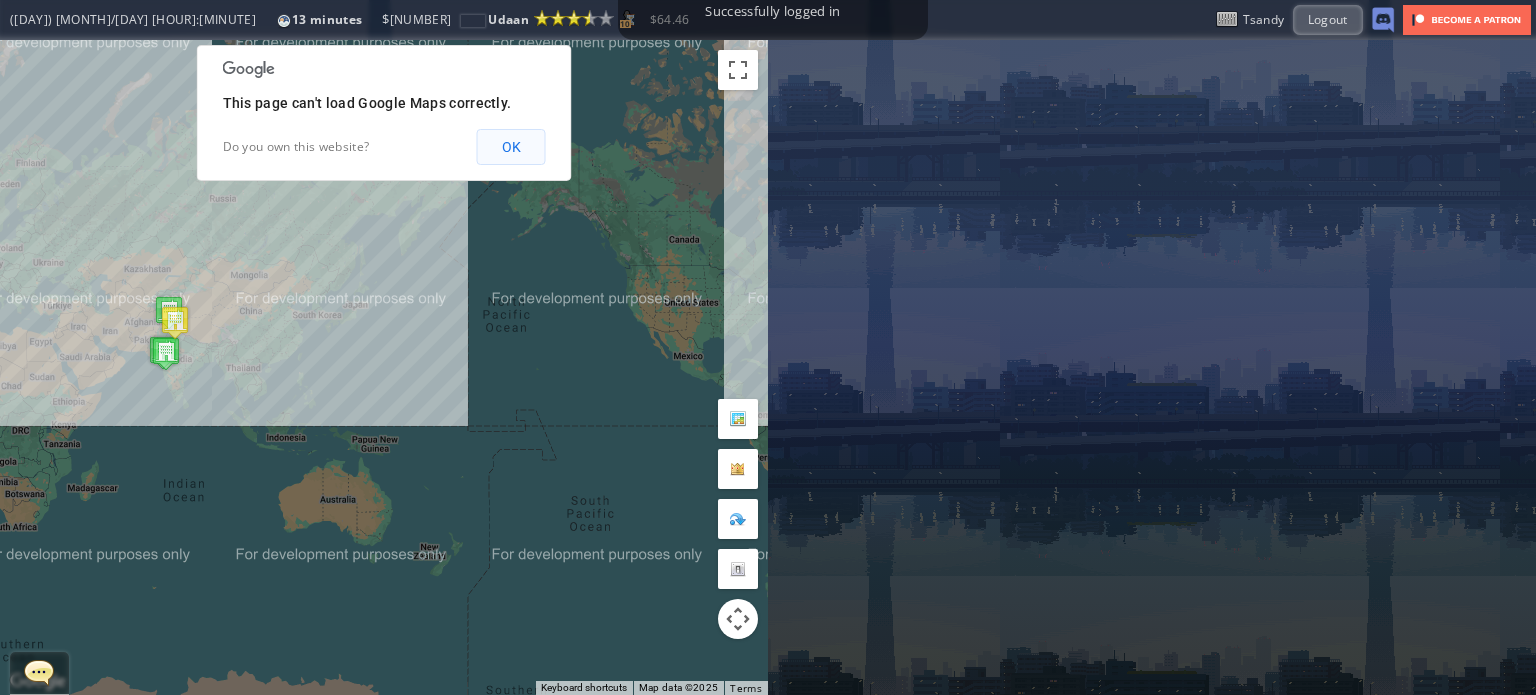click on "OK" at bounding box center (511, 147) 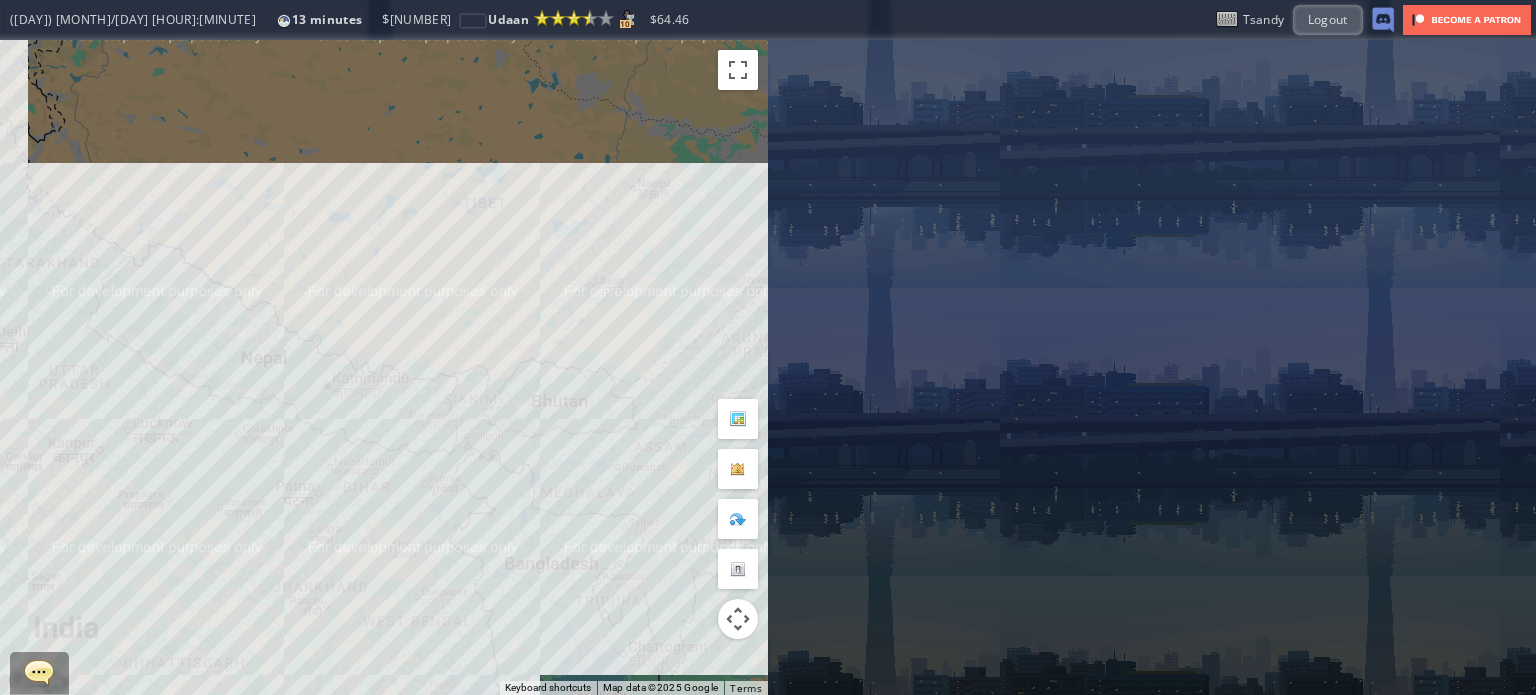 drag, startPoint x: 214, startPoint y: 244, endPoint x: 360, endPoint y: 281, distance: 150.6154 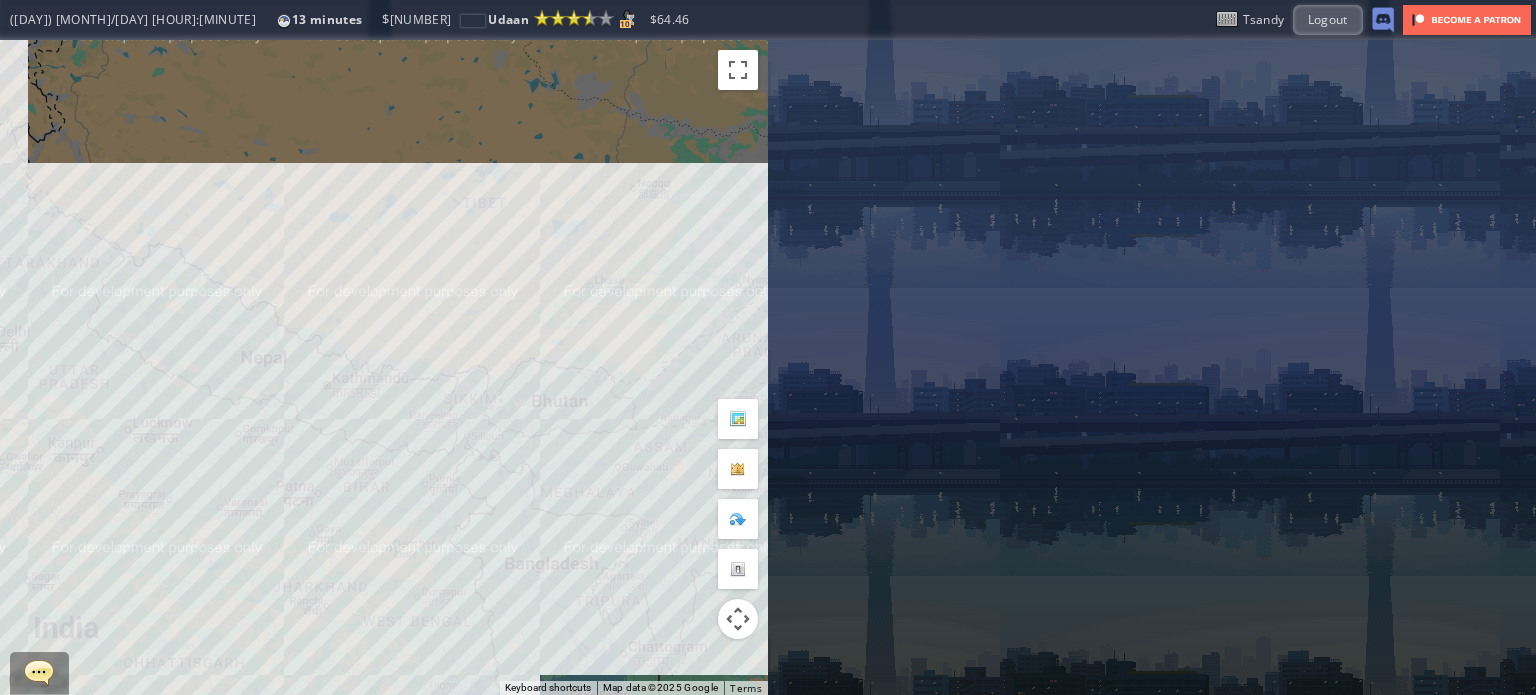 click on "To navigate, press the arrow keys." at bounding box center (384, 367) 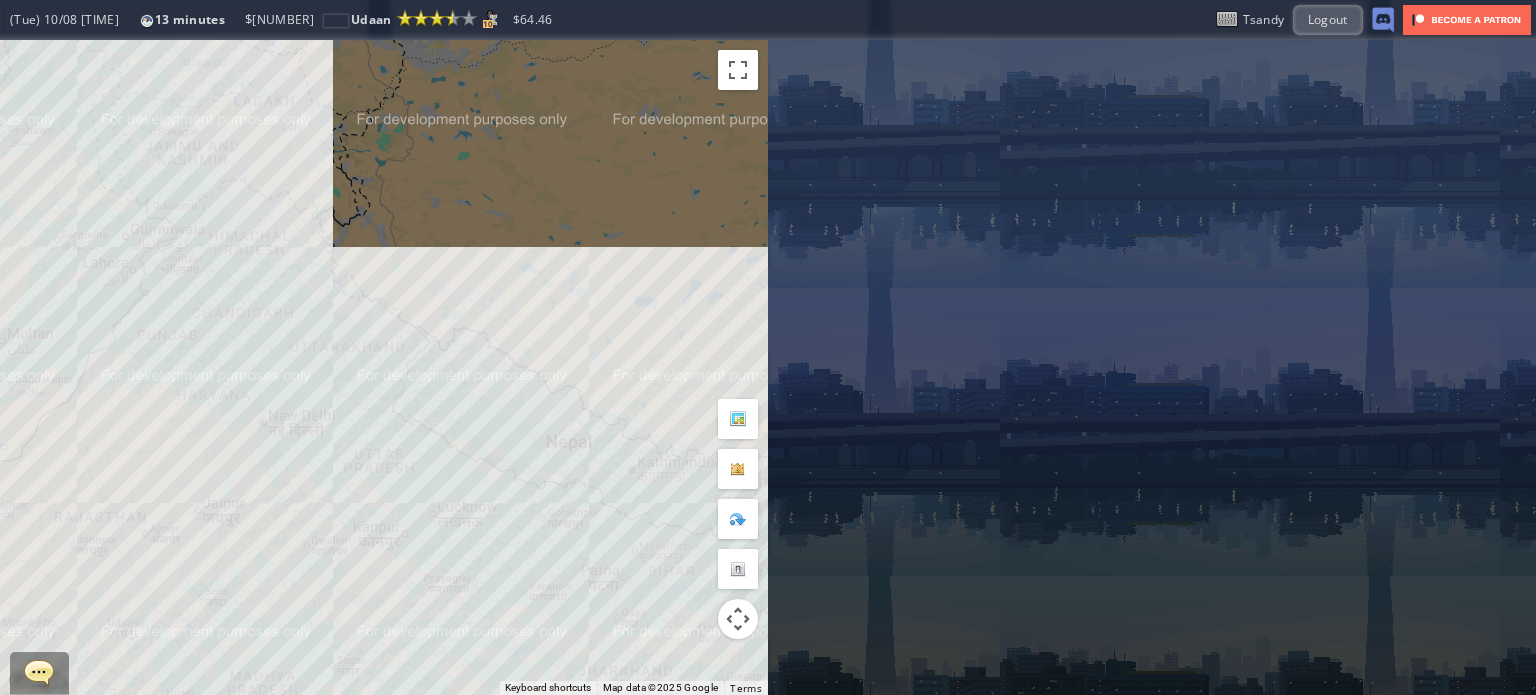 drag, startPoint x: 332, startPoint y: 259, endPoint x: 227, endPoint y: 217, distance: 113.08846 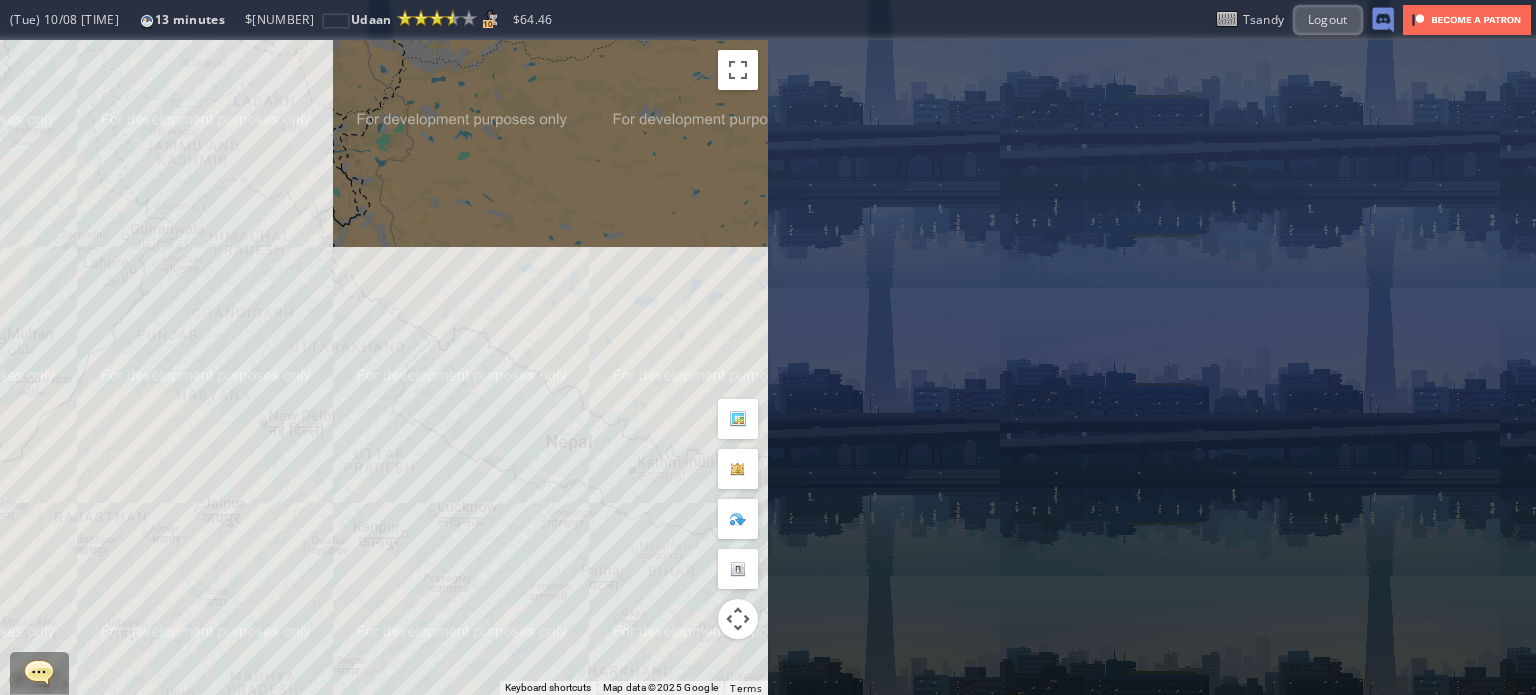 click on "To navigate, press the arrow keys." at bounding box center (384, 367) 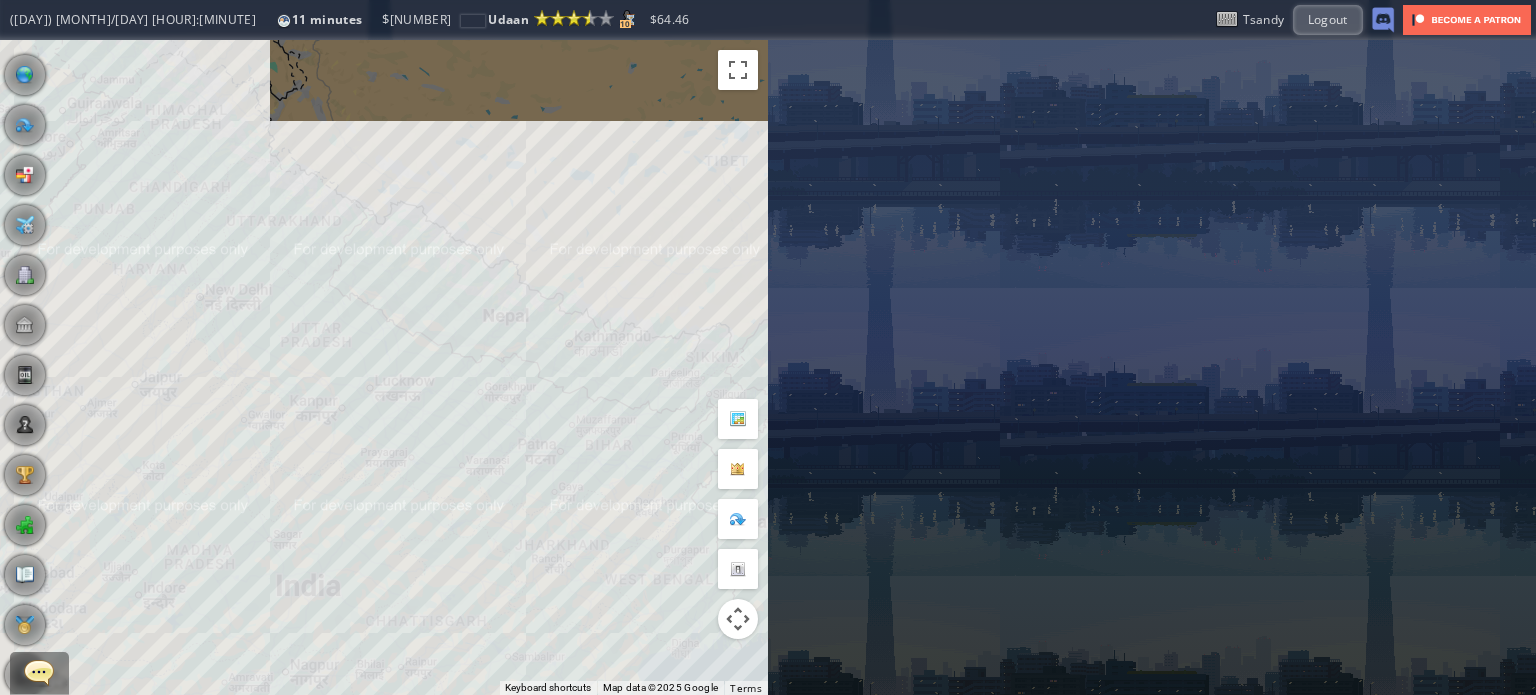 drag, startPoint x: 231, startPoint y: 182, endPoint x: 481, endPoint y: 215, distance: 252.1686 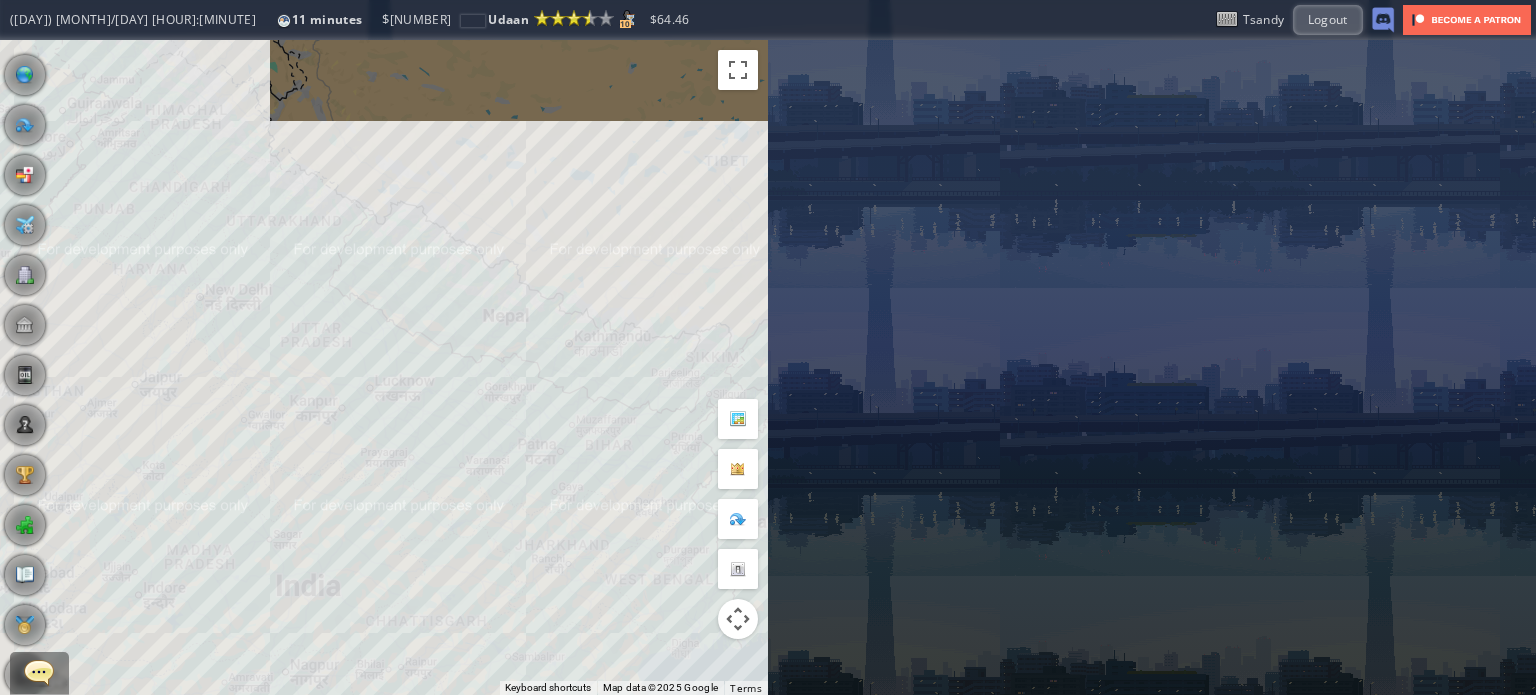 click on "To navigate, press the arrow keys." at bounding box center [384, 367] 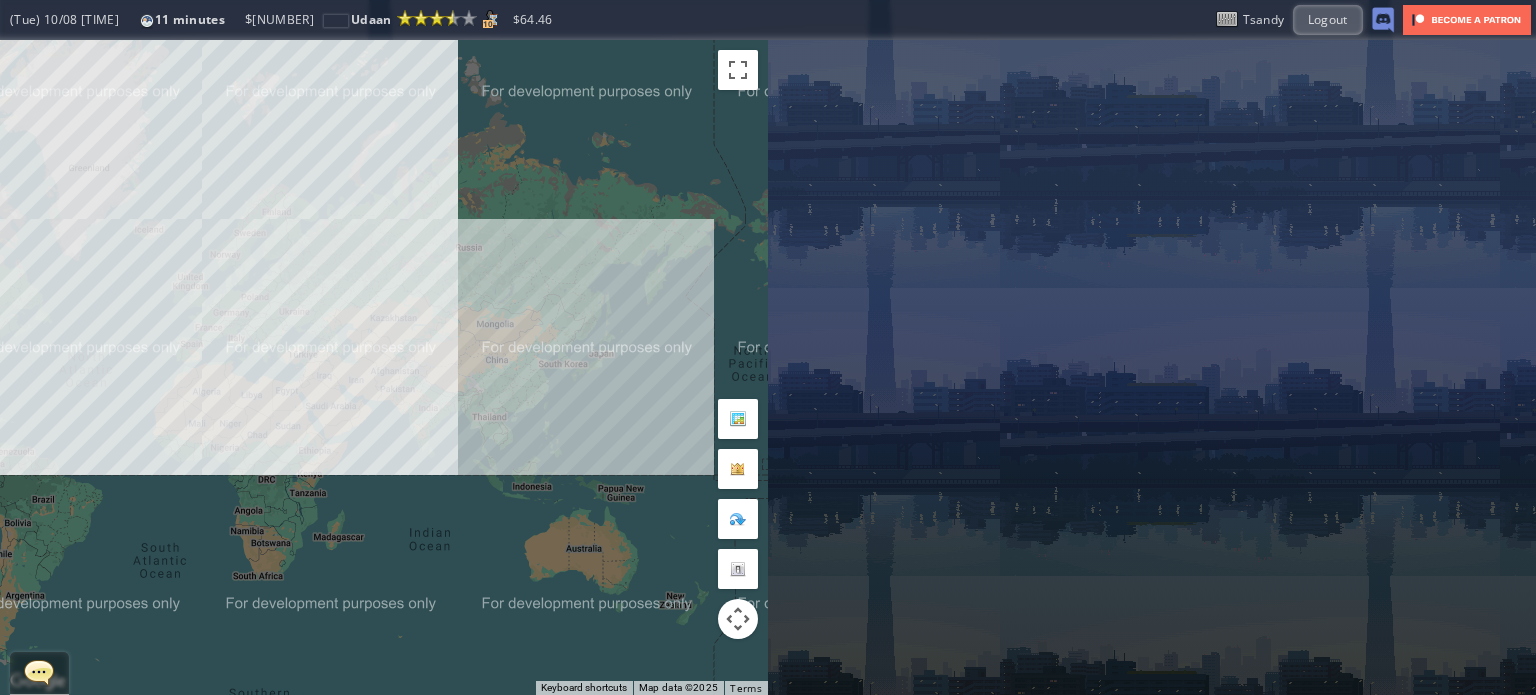 drag, startPoint x: 86, startPoint y: 237, endPoint x: 302, endPoint y: 283, distance: 220.84384 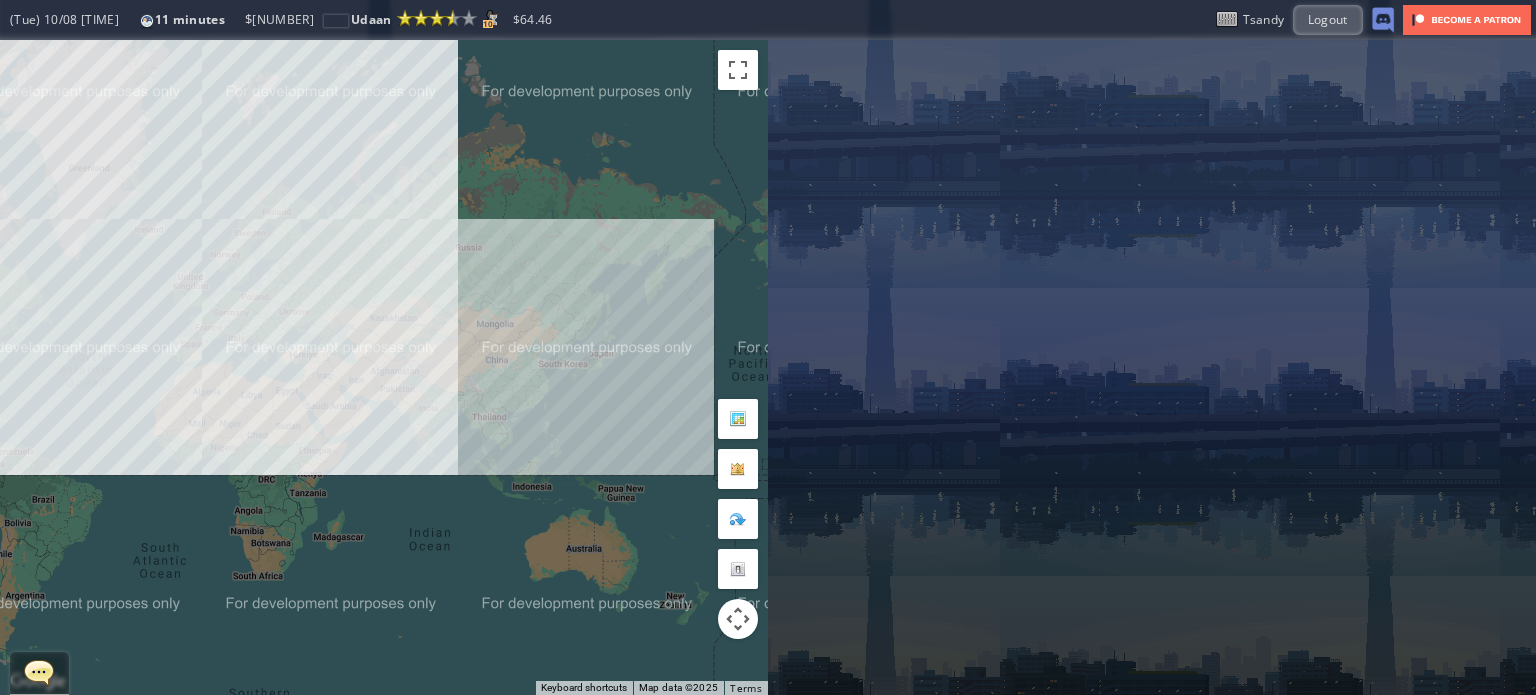 click on "To navigate, press the arrow keys." at bounding box center (384, 367) 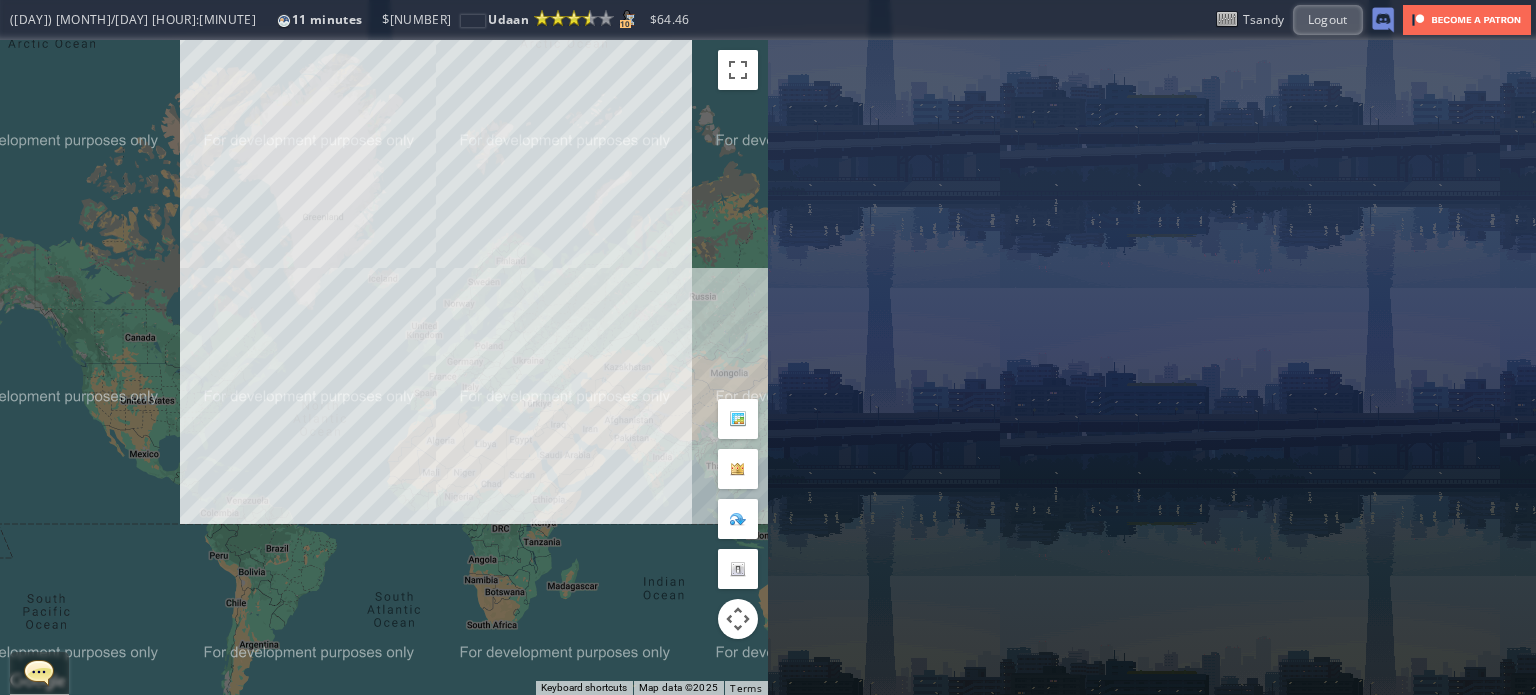 drag, startPoint x: 444, startPoint y: 323, endPoint x: 317, endPoint y: 298, distance: 129.43724 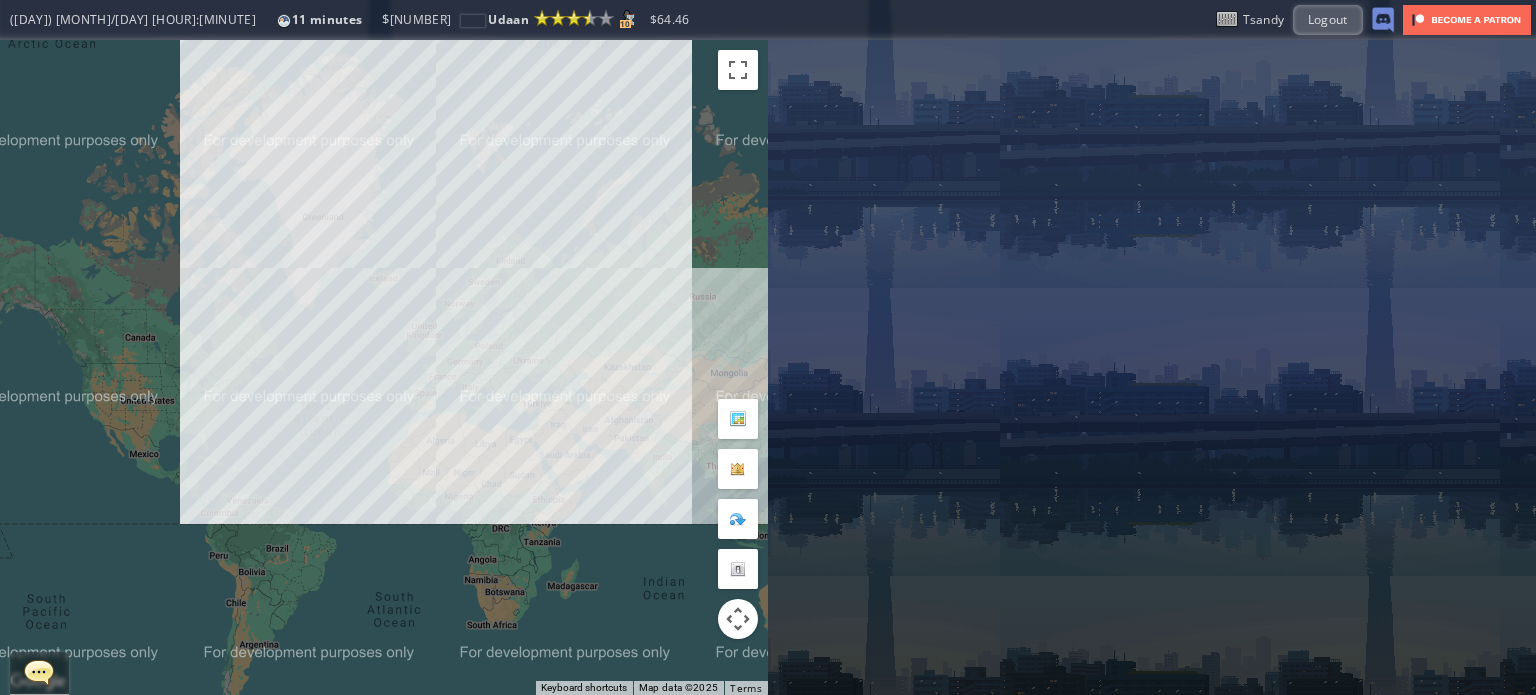 click on "To navigate, press the arrow keys." at bounding box center [384, 367] 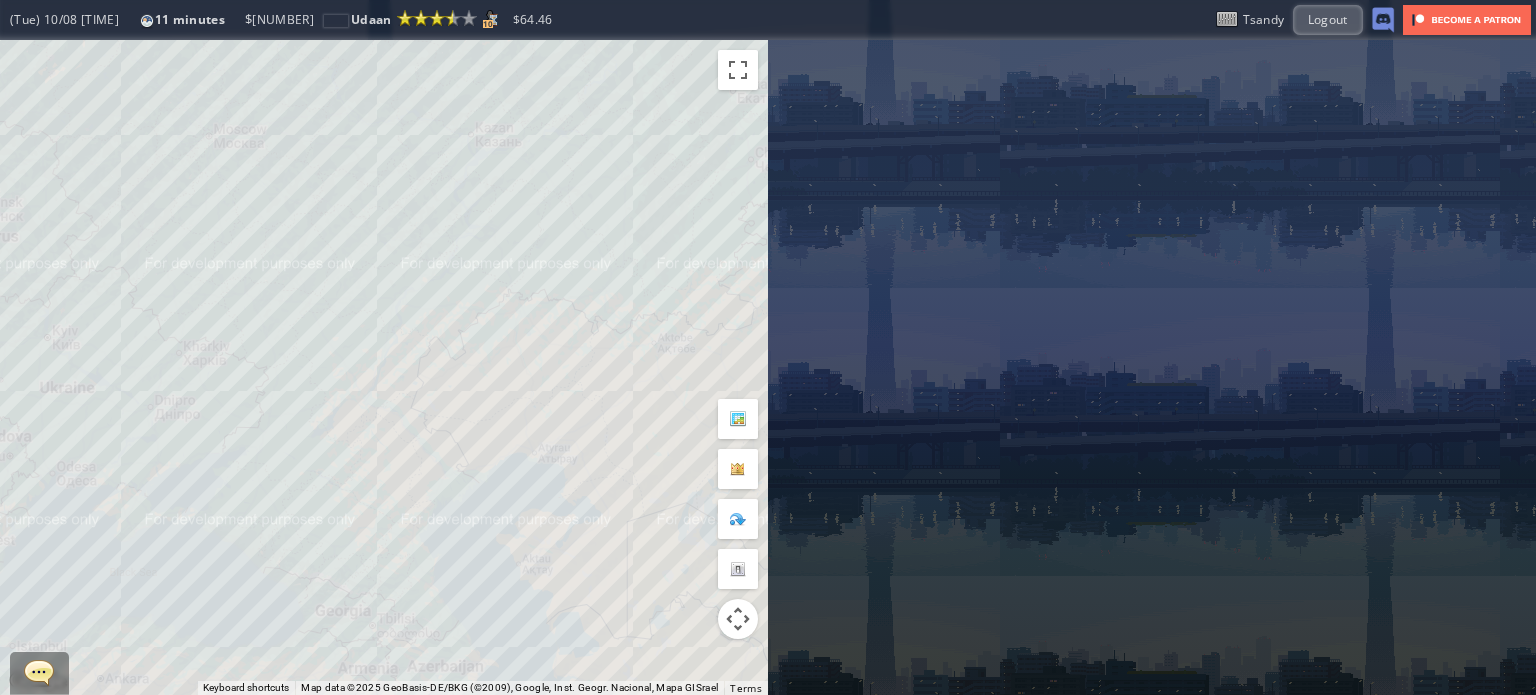 drag, startPoint x: 304, startPoint y: 313, endPoint x: 211, endPoint y: 265, distance: 104.65658 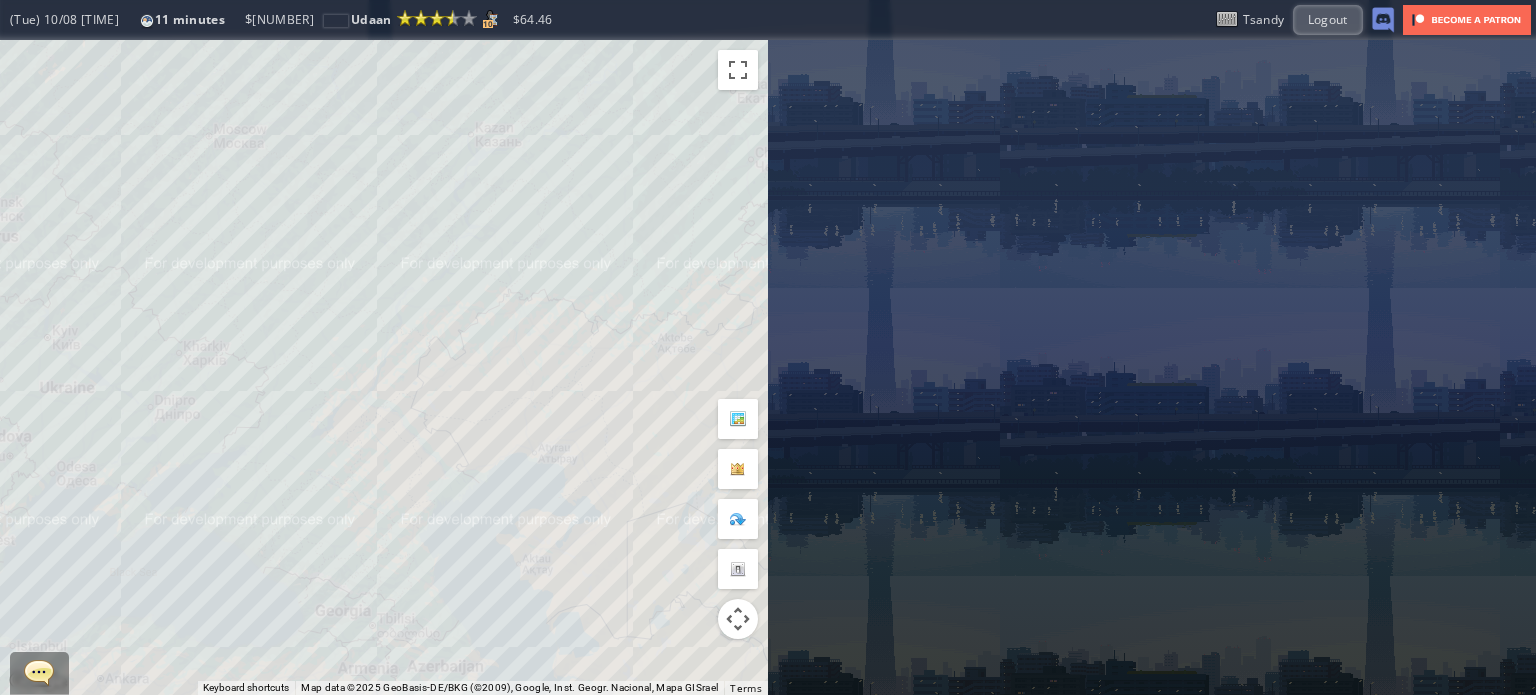 click on "To navigate, press the arrow keys." at bounding box center [384, 367] 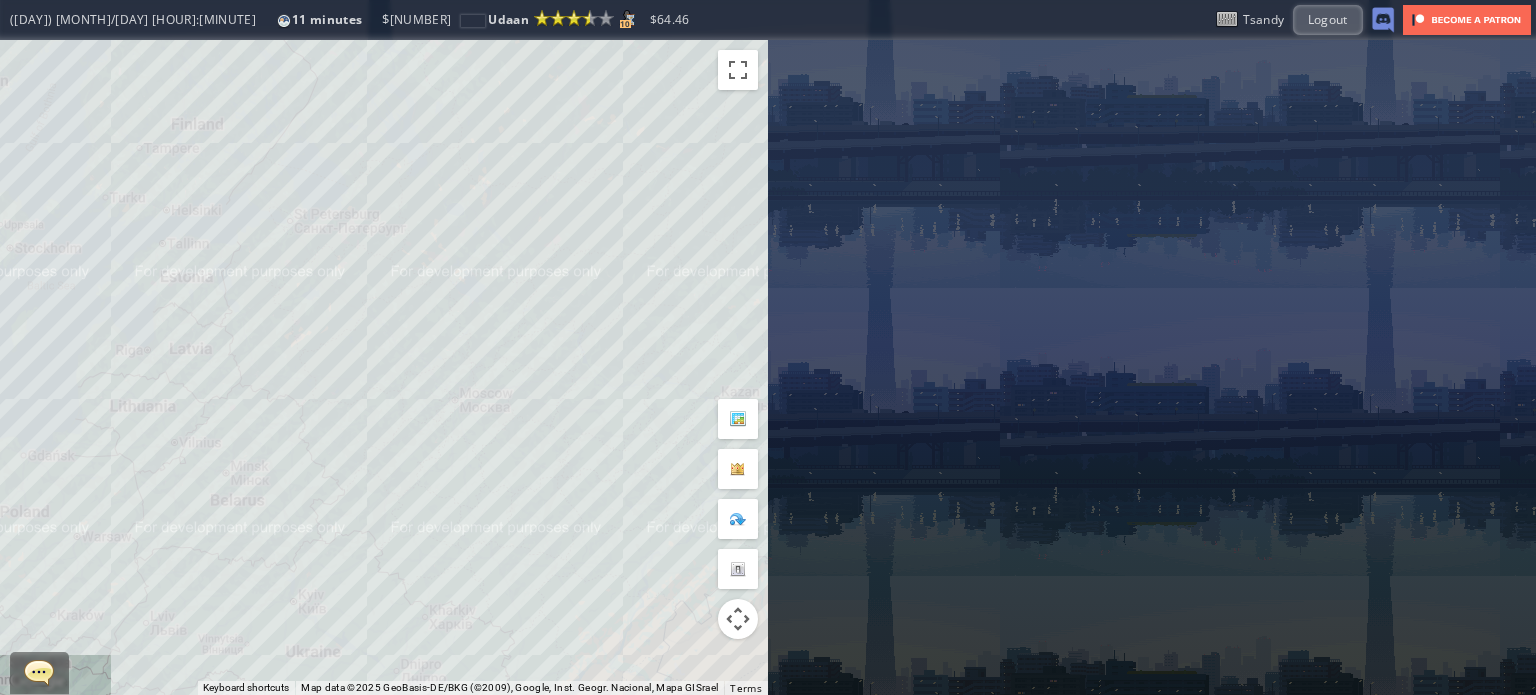 click on "To navigate, press the arrow keys." at bounding box center [384, 367] 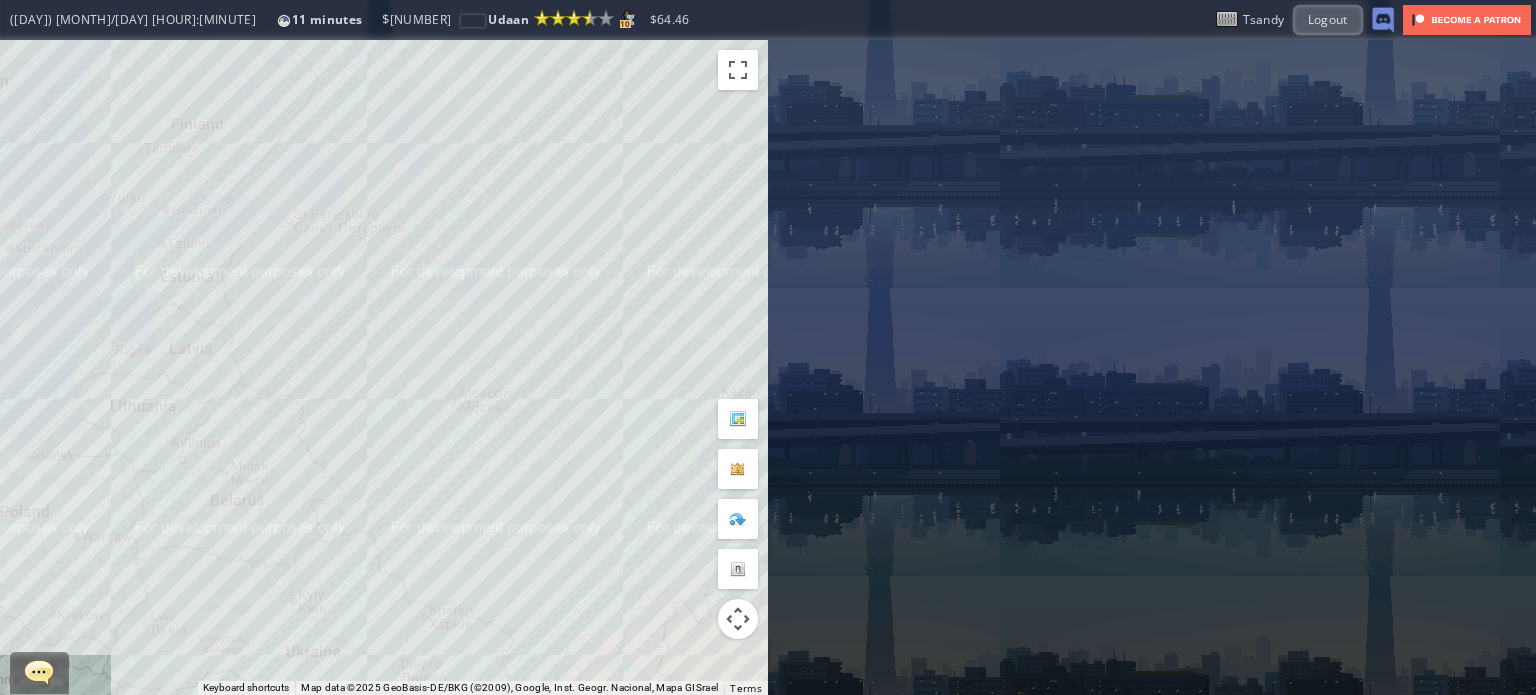 click on "To navigate, press the arrow keys." at bounding box center [384, 367] 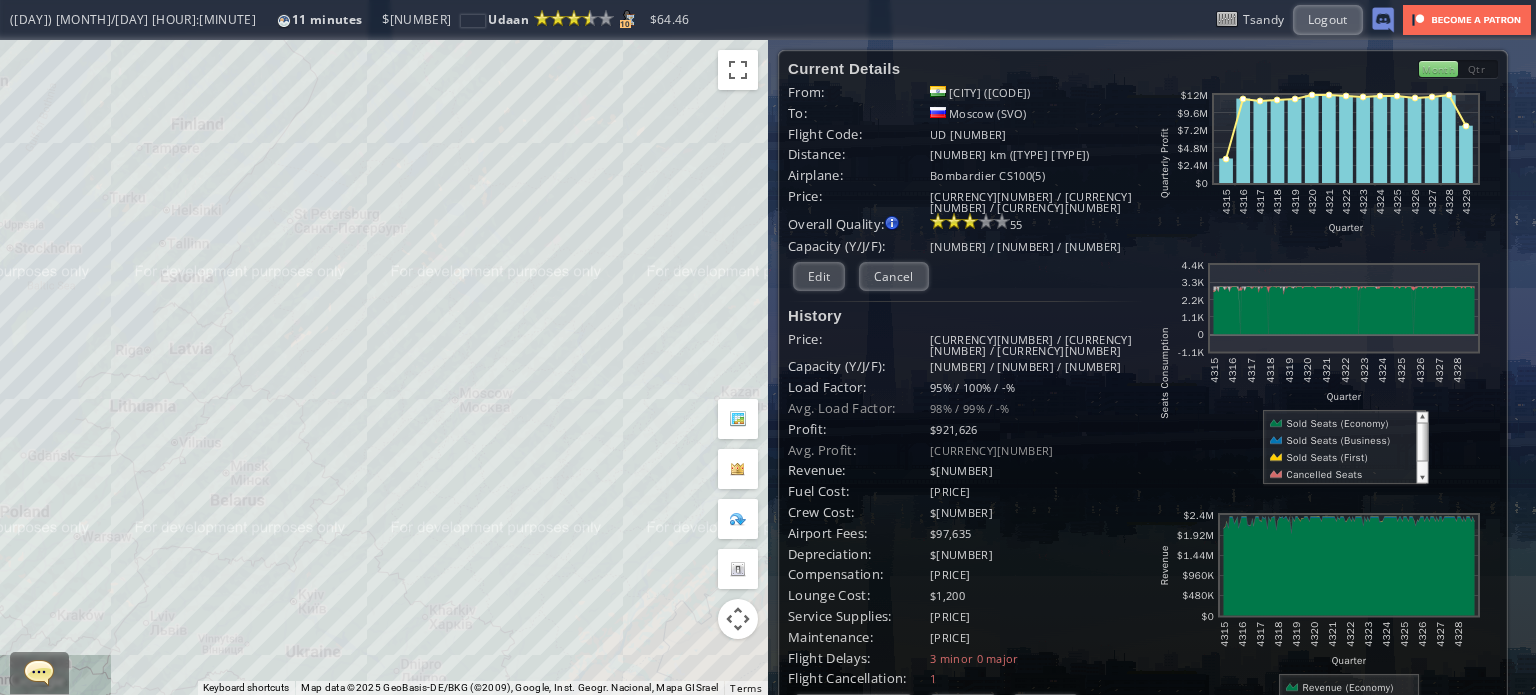 click on "To navigate, press the arrow keys." at bounding box center [384, 367] 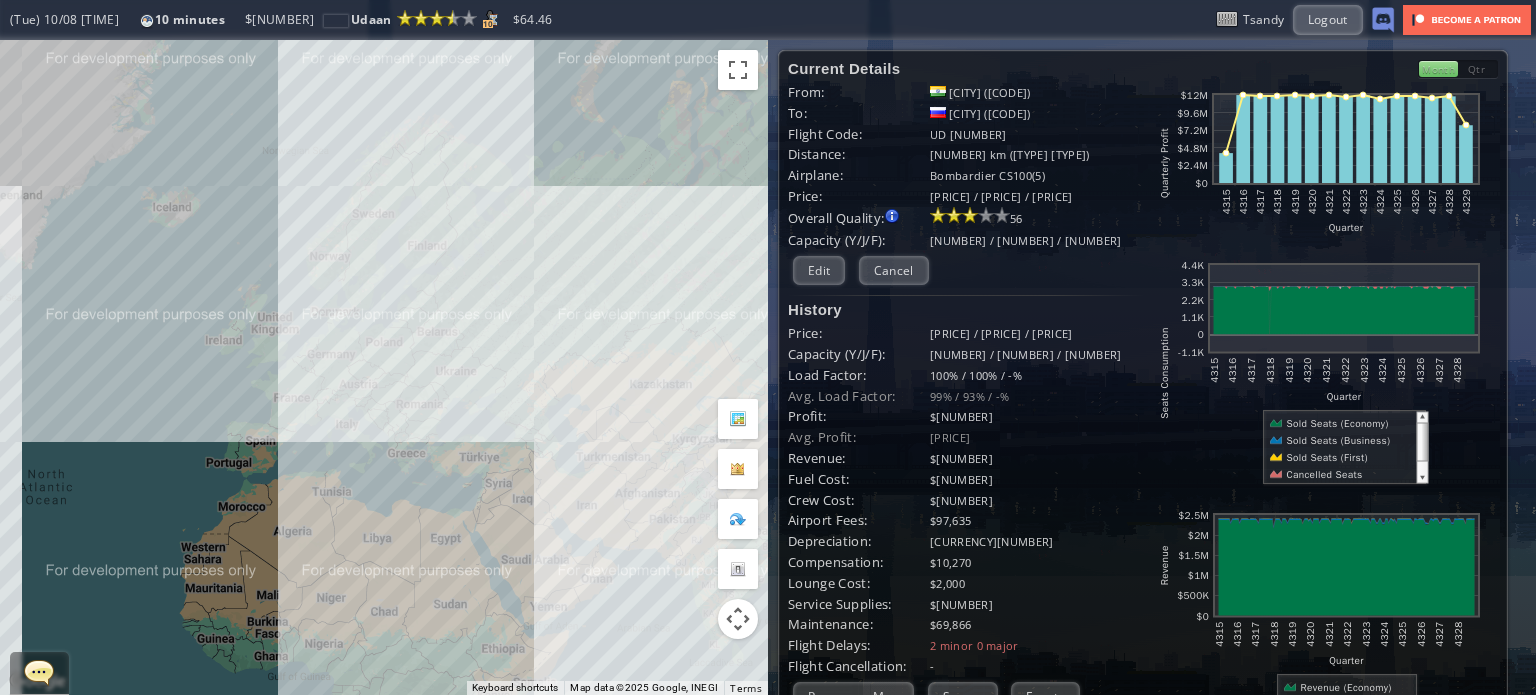 drag, startPoint x: 92, startPoint y: 369, endPoint x: 202, endPoint y: 199, distance: 202.48457 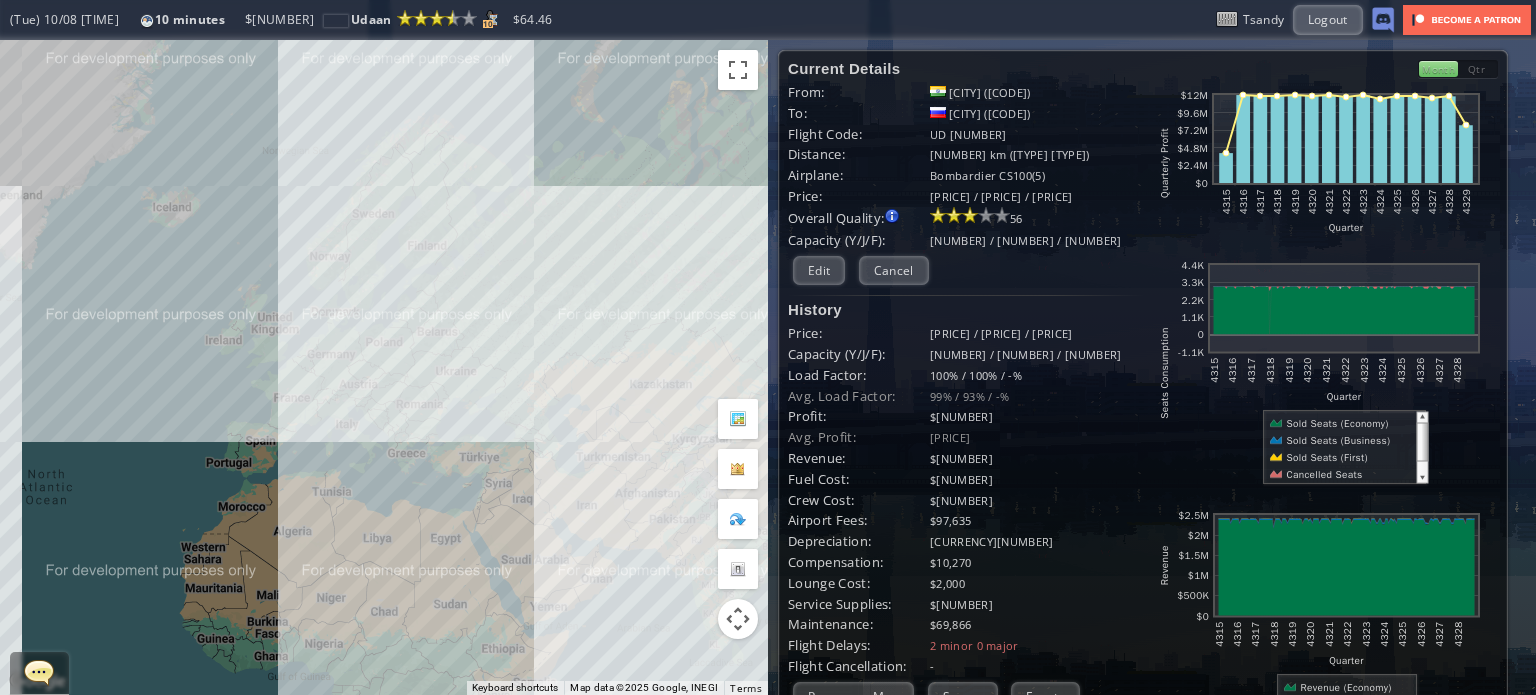 click on "To navigate, press the arrow keys." at bounding box center (384, 367) 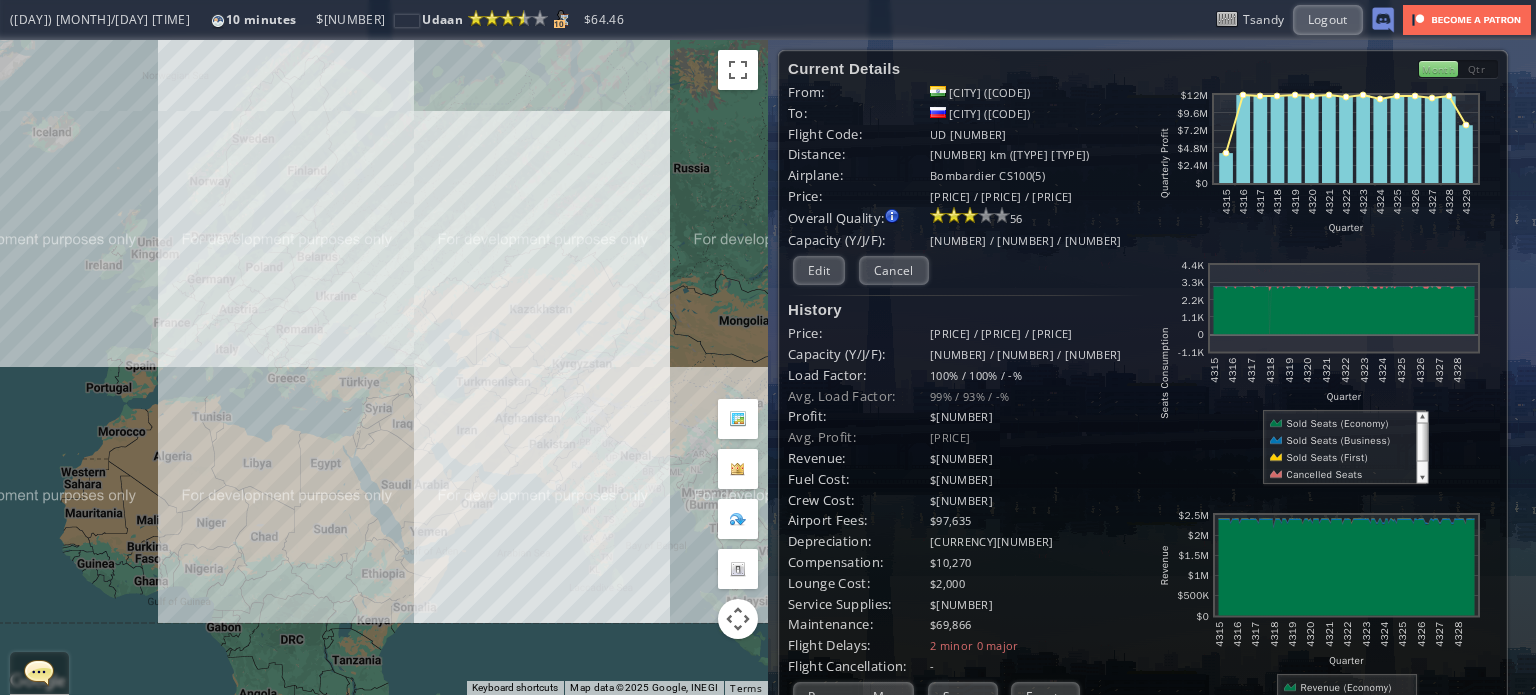 drag, startPoint x: 492, startPoint y: 463, endPoint x: 351, endPoint y: 439, distance: 143.02797 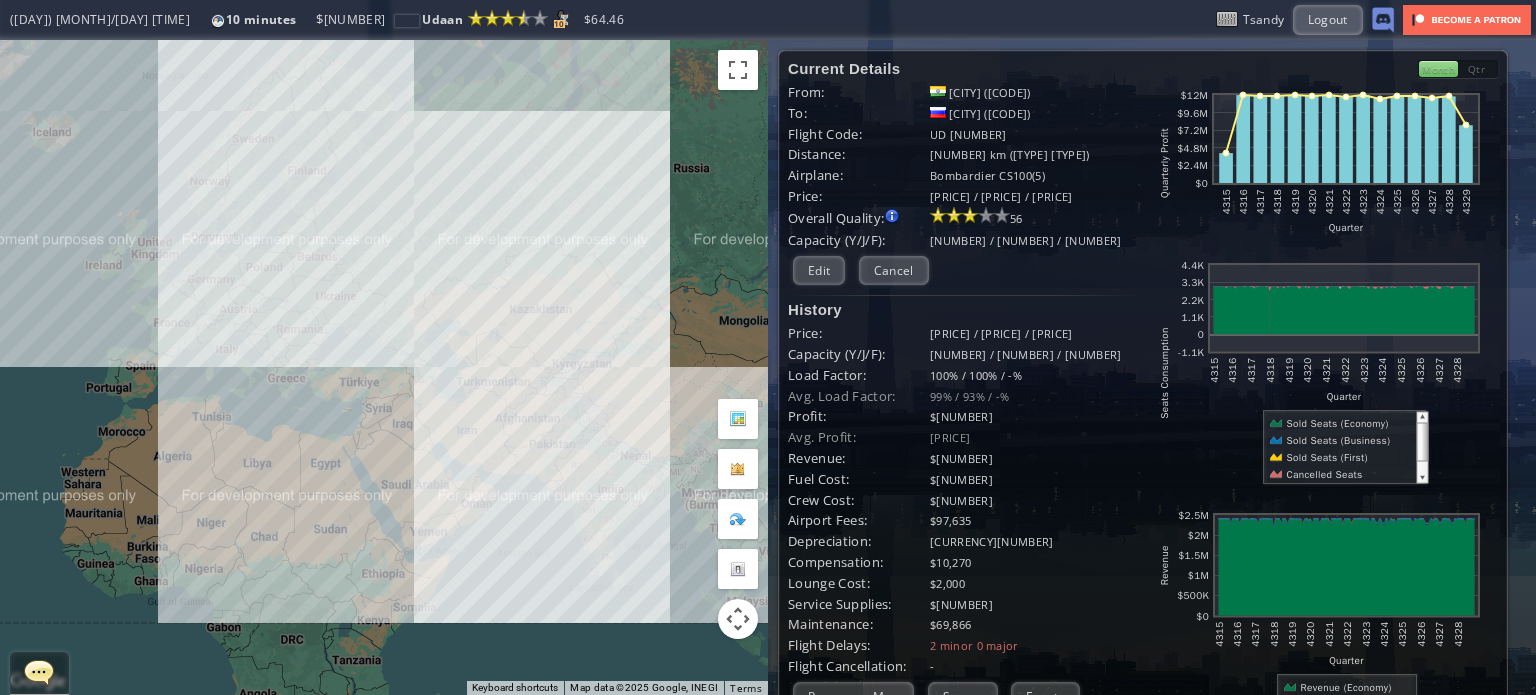 click on "To navigate, press the arrow keys." at bounding box center [384, 367] 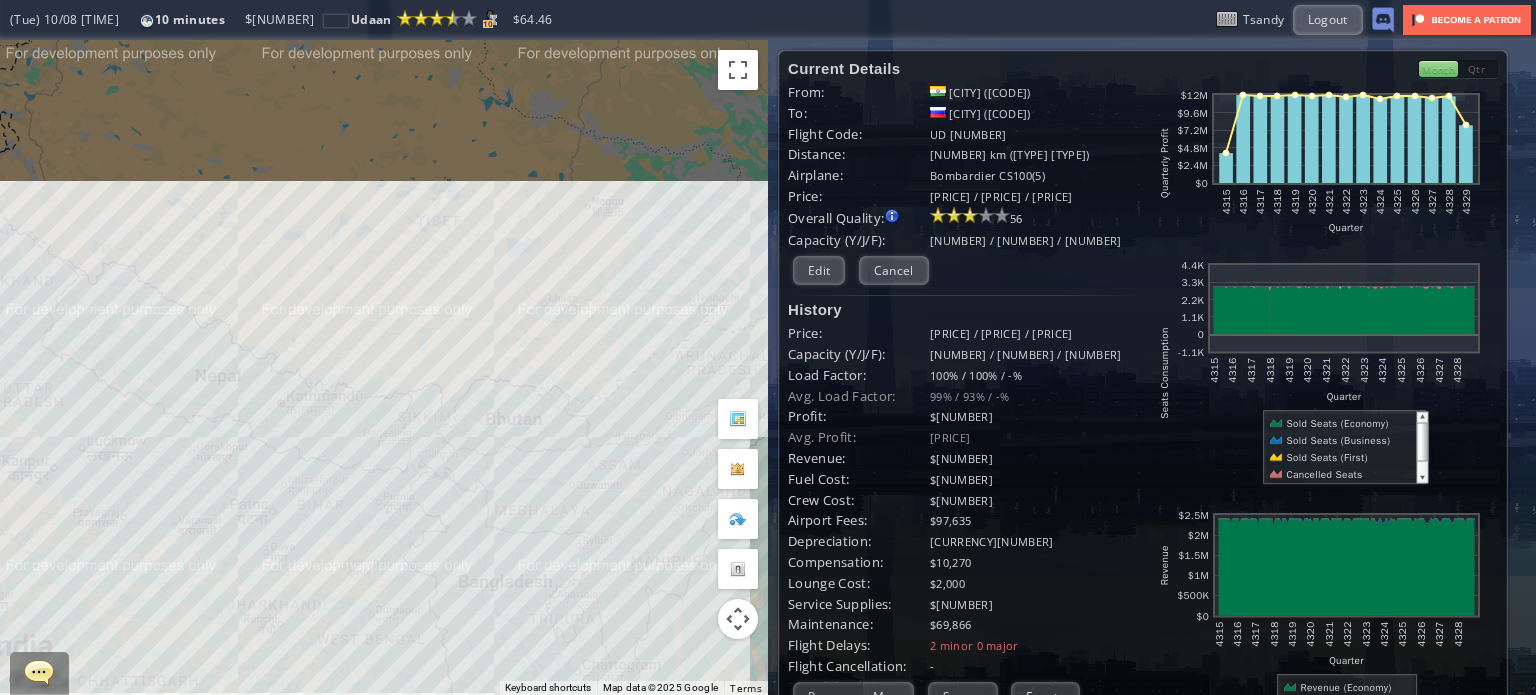 drag, startPoint x: 336, startPoint y: 319, endPoint x: 349, endPoint y: 313, distance: 14.3178215 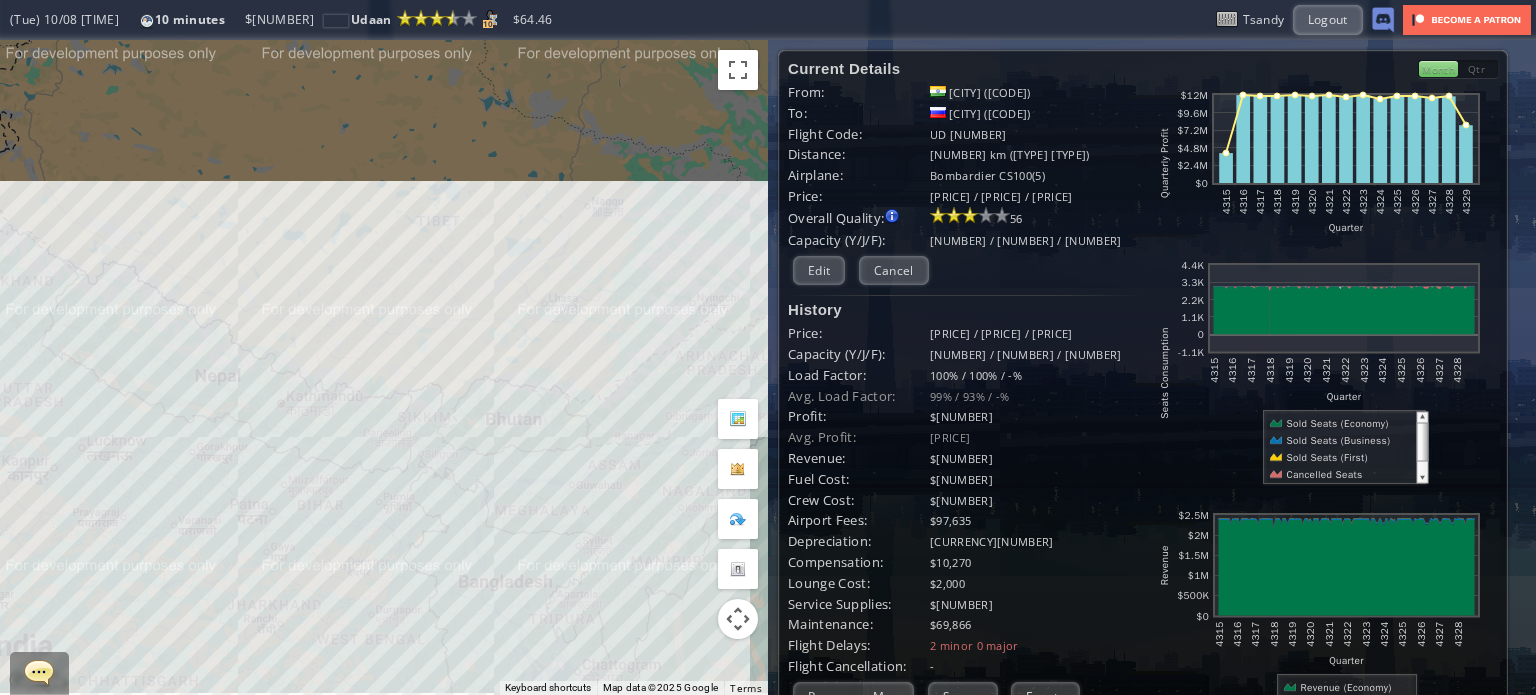 click on "To navigate, press the arrow keys." at bounding box center (384, 367) 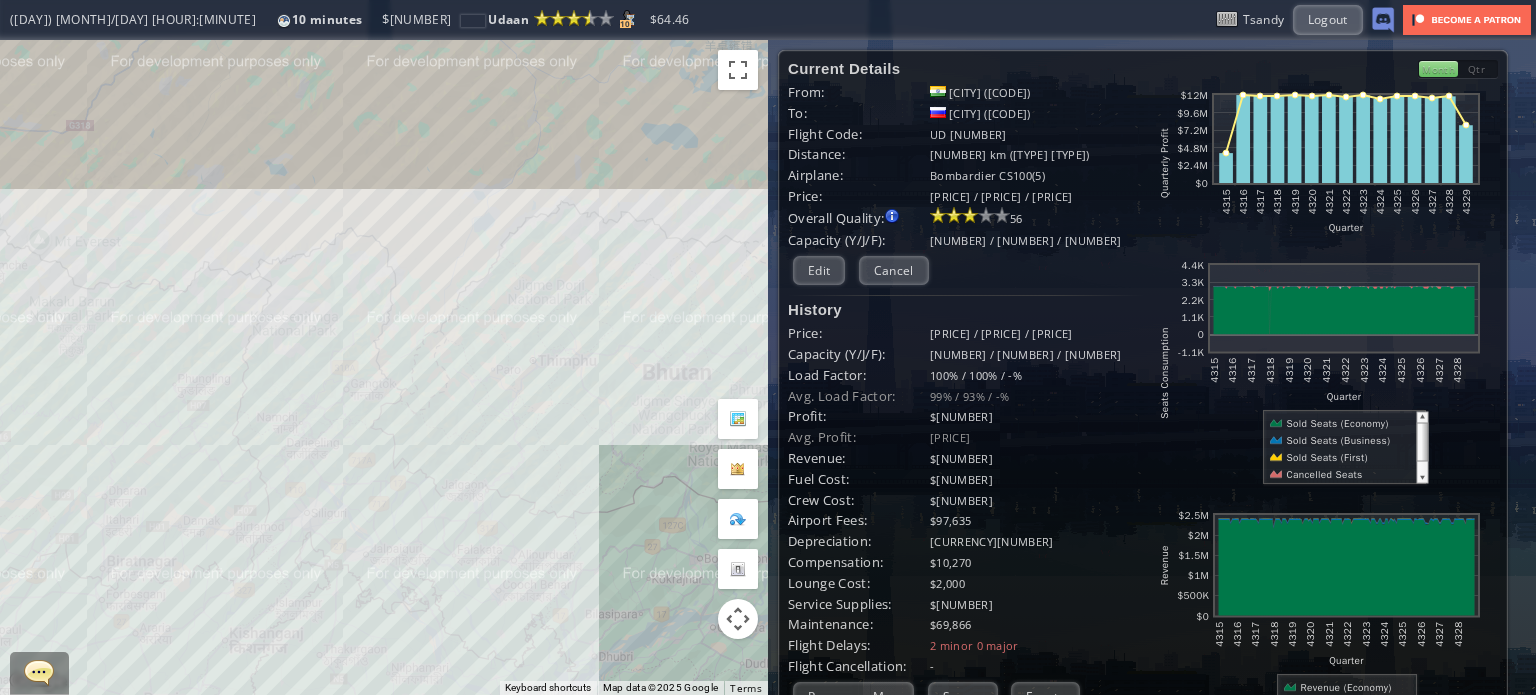 click on "To navigate, press the arrow keys." at bounding box center [384, 367] 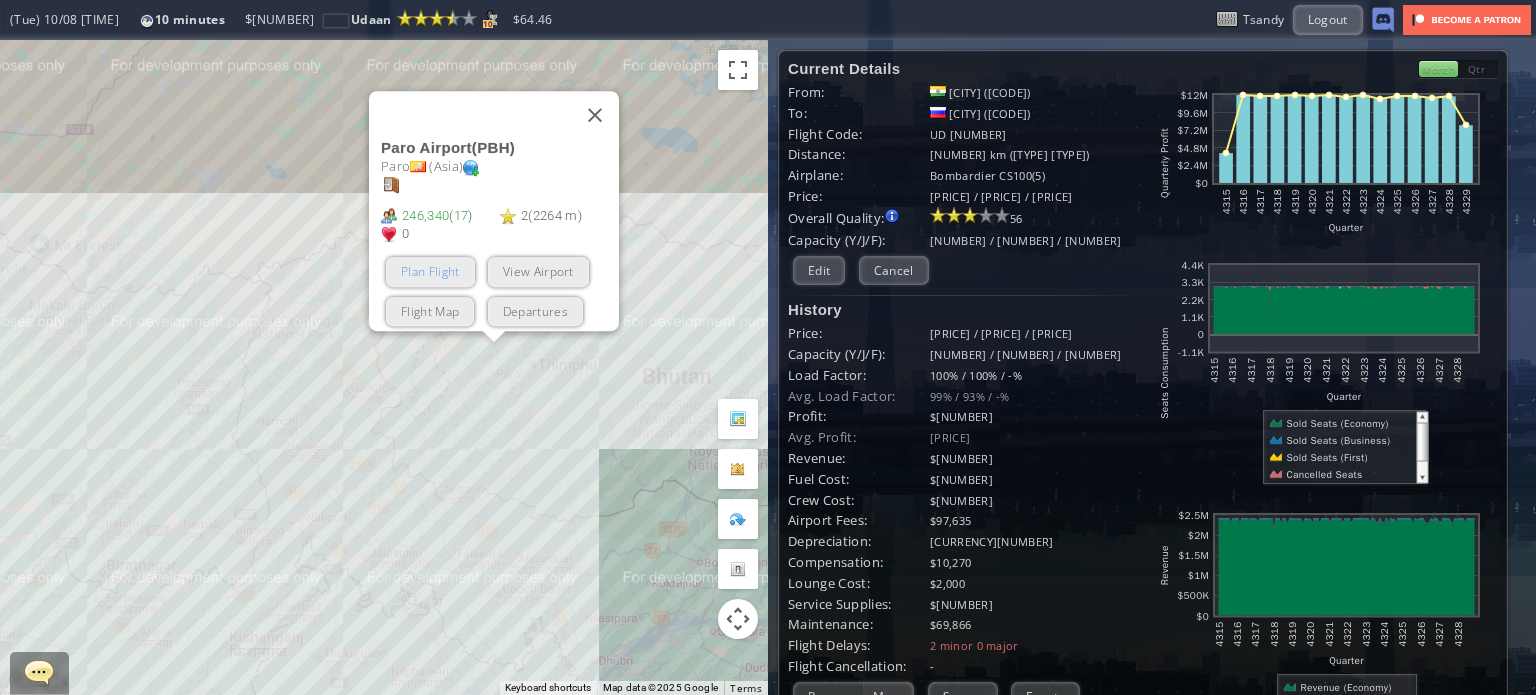 click on "Plan Flight" at bounding box center [430, 271] 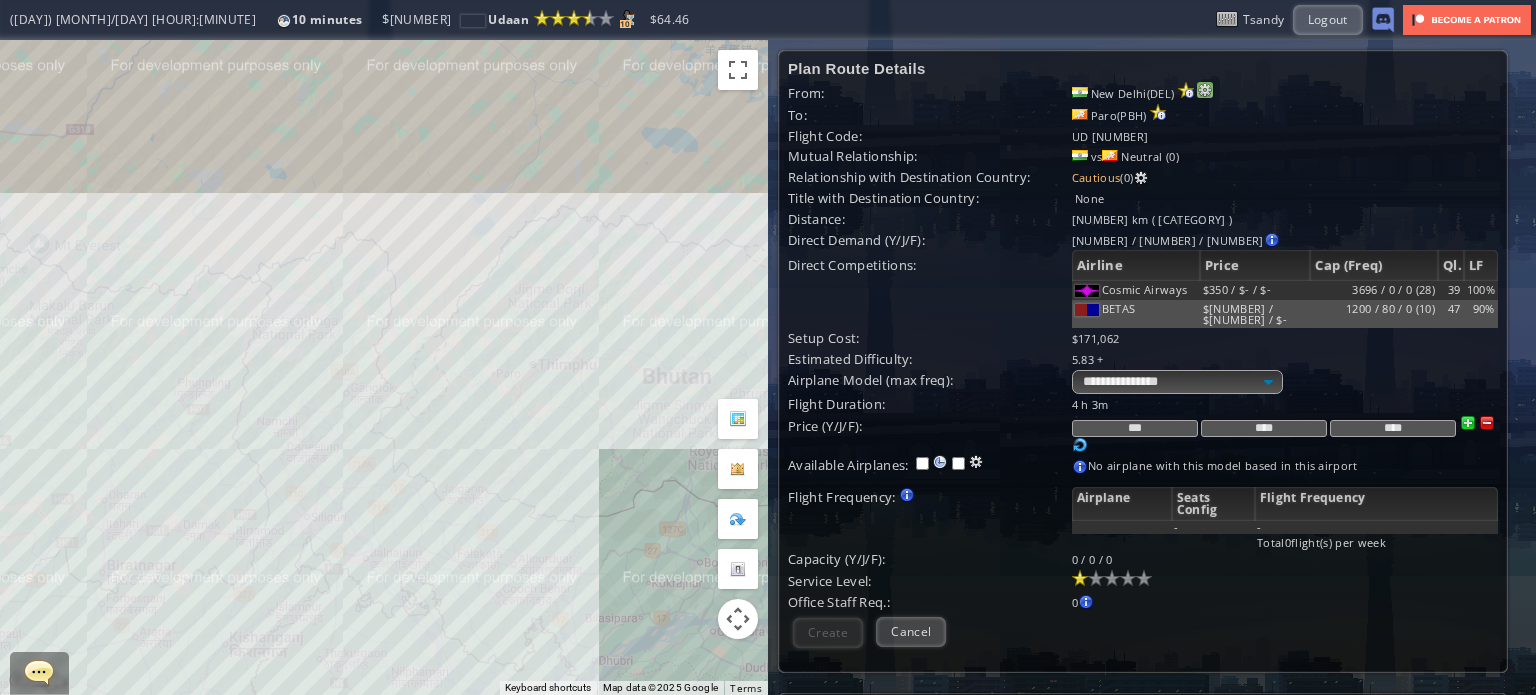 click at bounding box center [1205, 90] 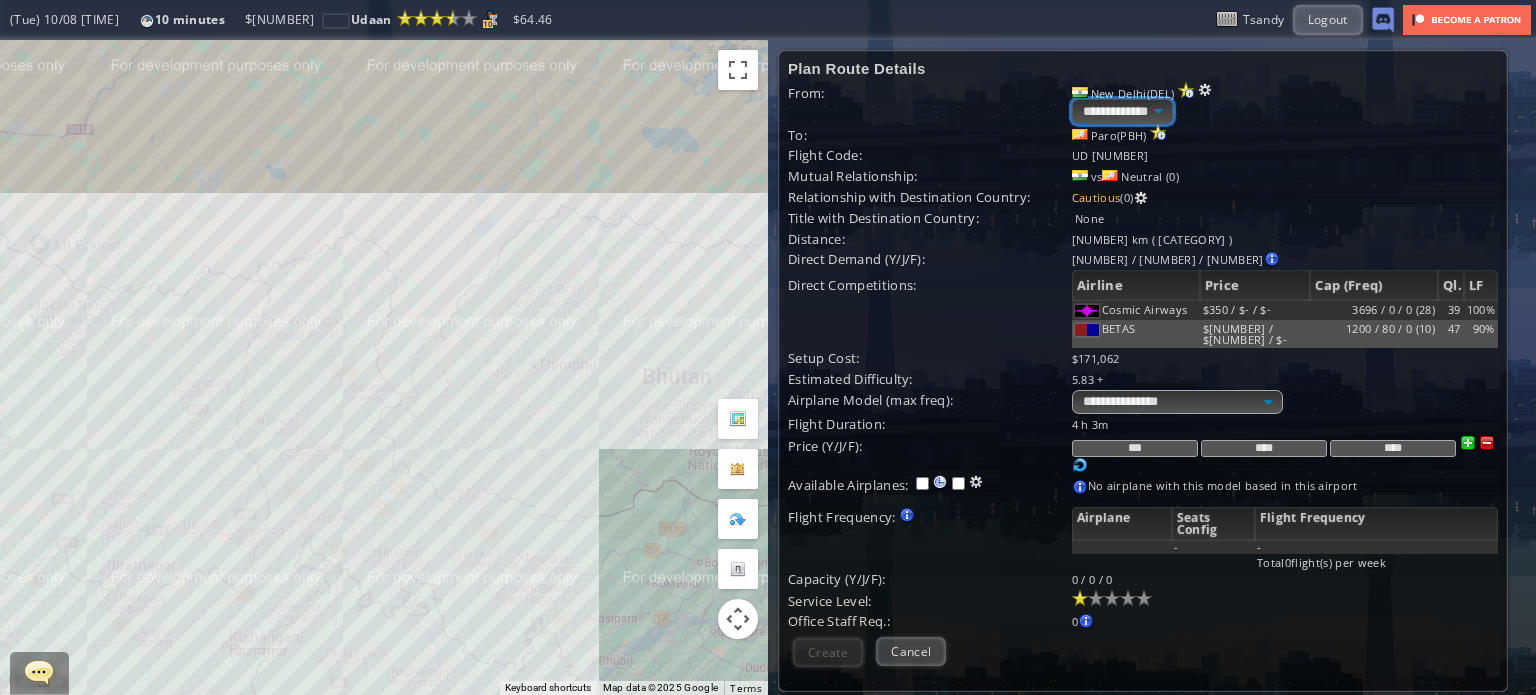 click on "**********" at bounding box center (1122, 111) 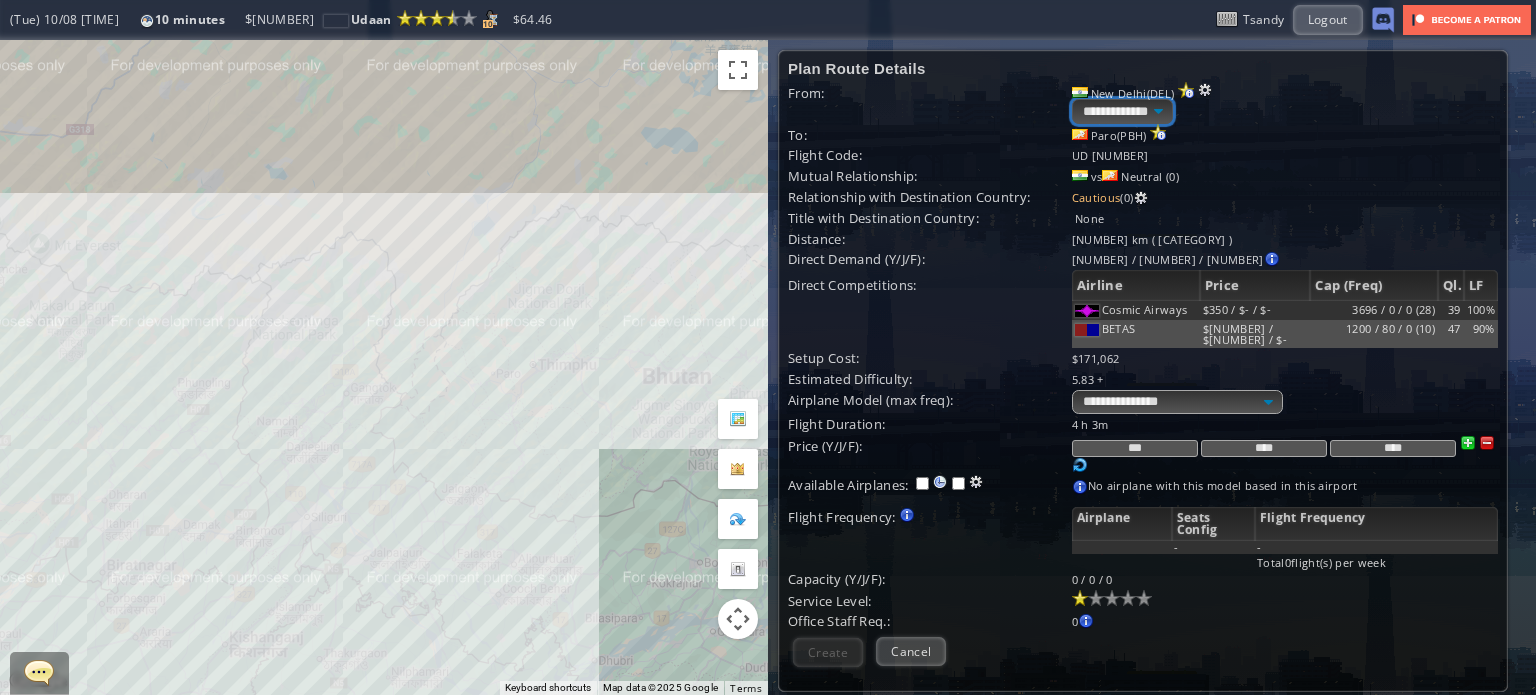 select on "****" 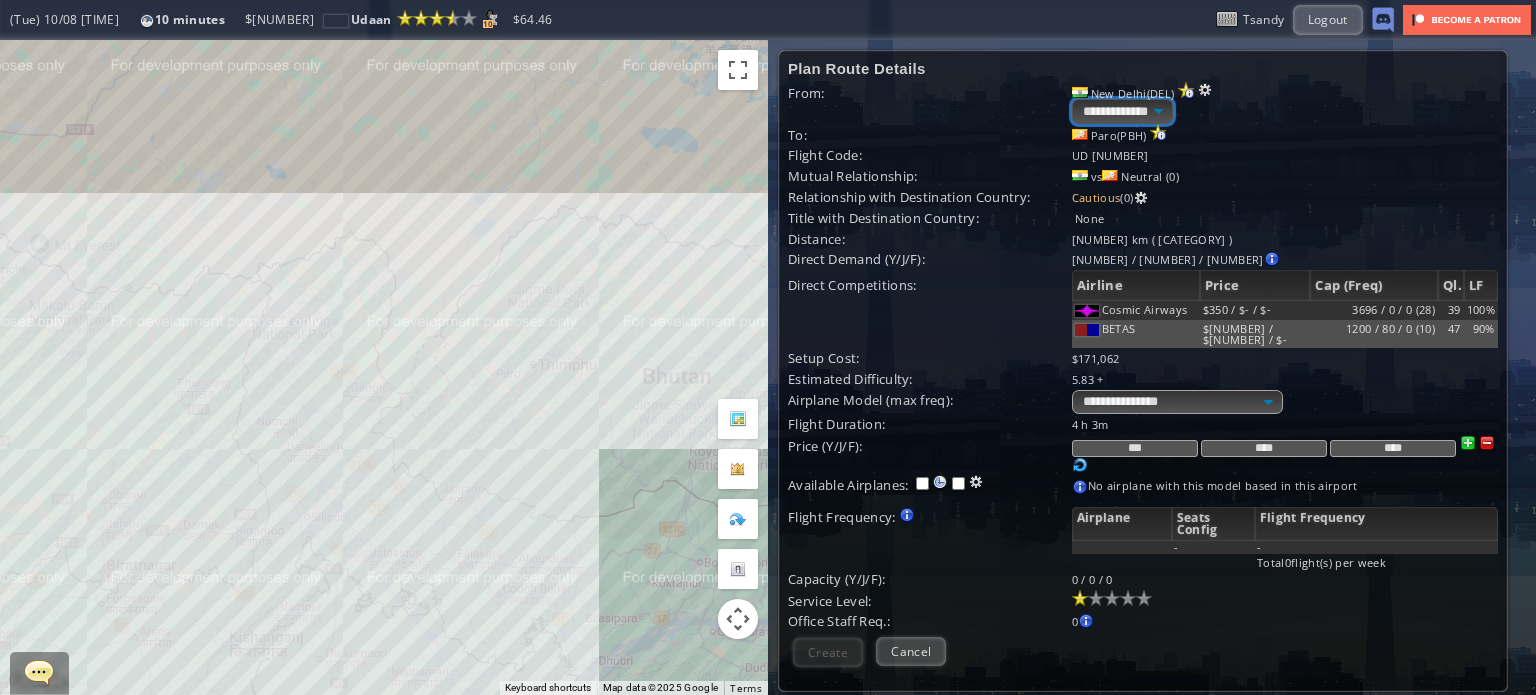 click on "**********" at bounding box center [1122, 111] 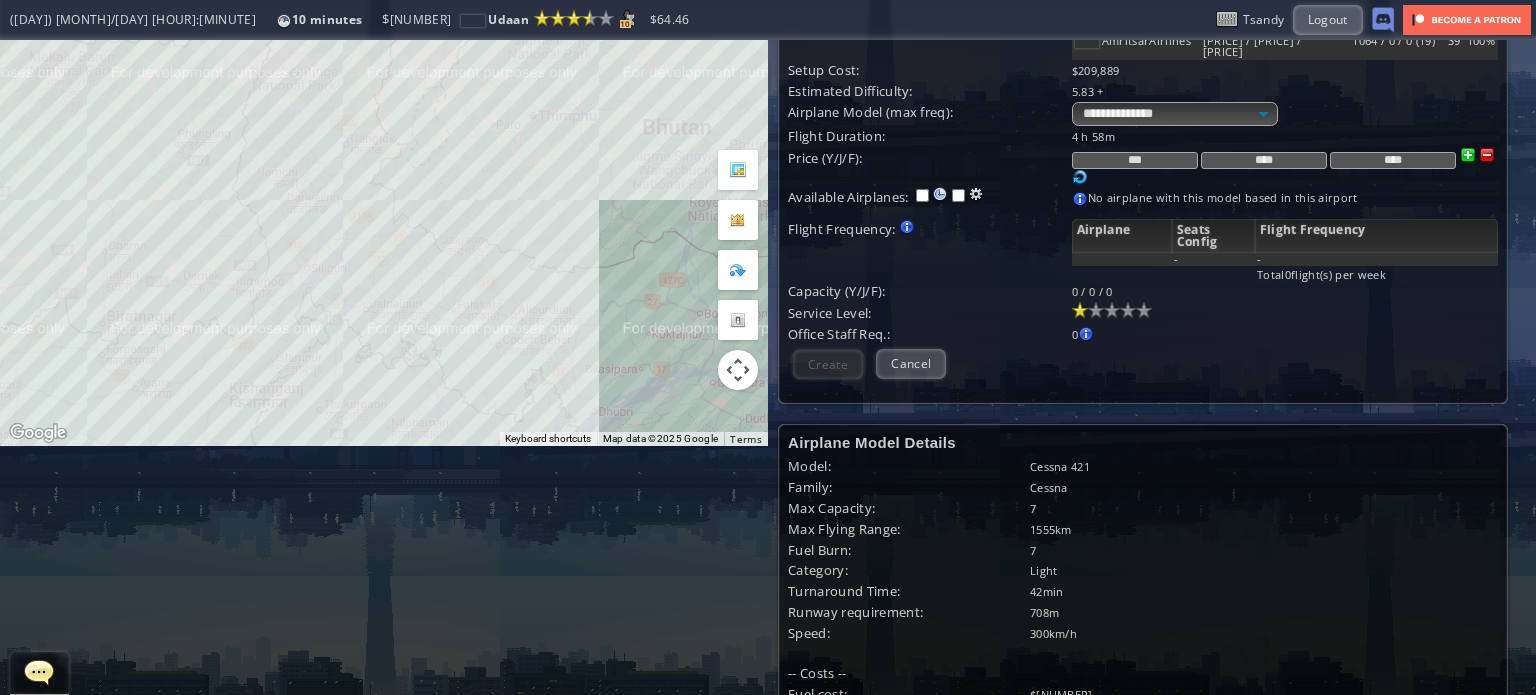 scroll, scrollTop: 0, scrollLeft: 0, axis: both 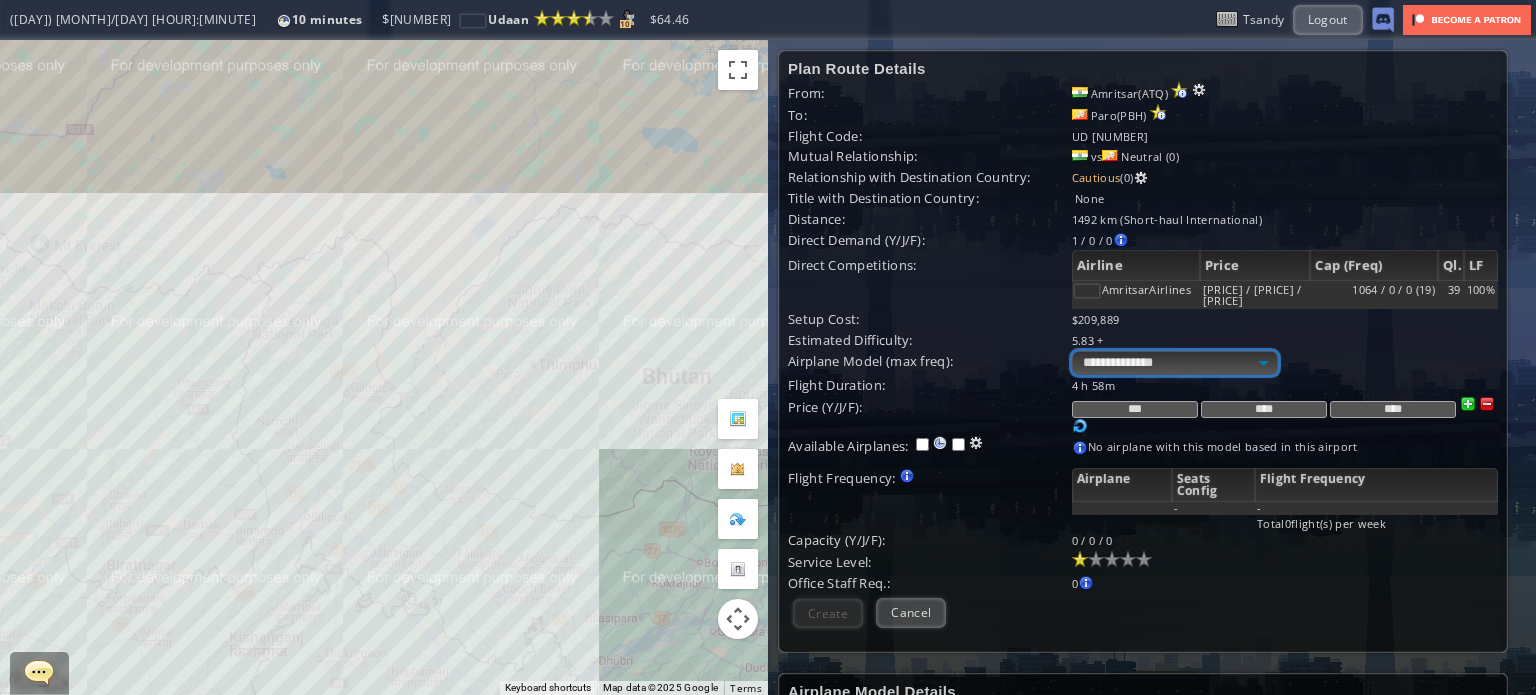 click on "**********" at bounding box center [1175, 363] 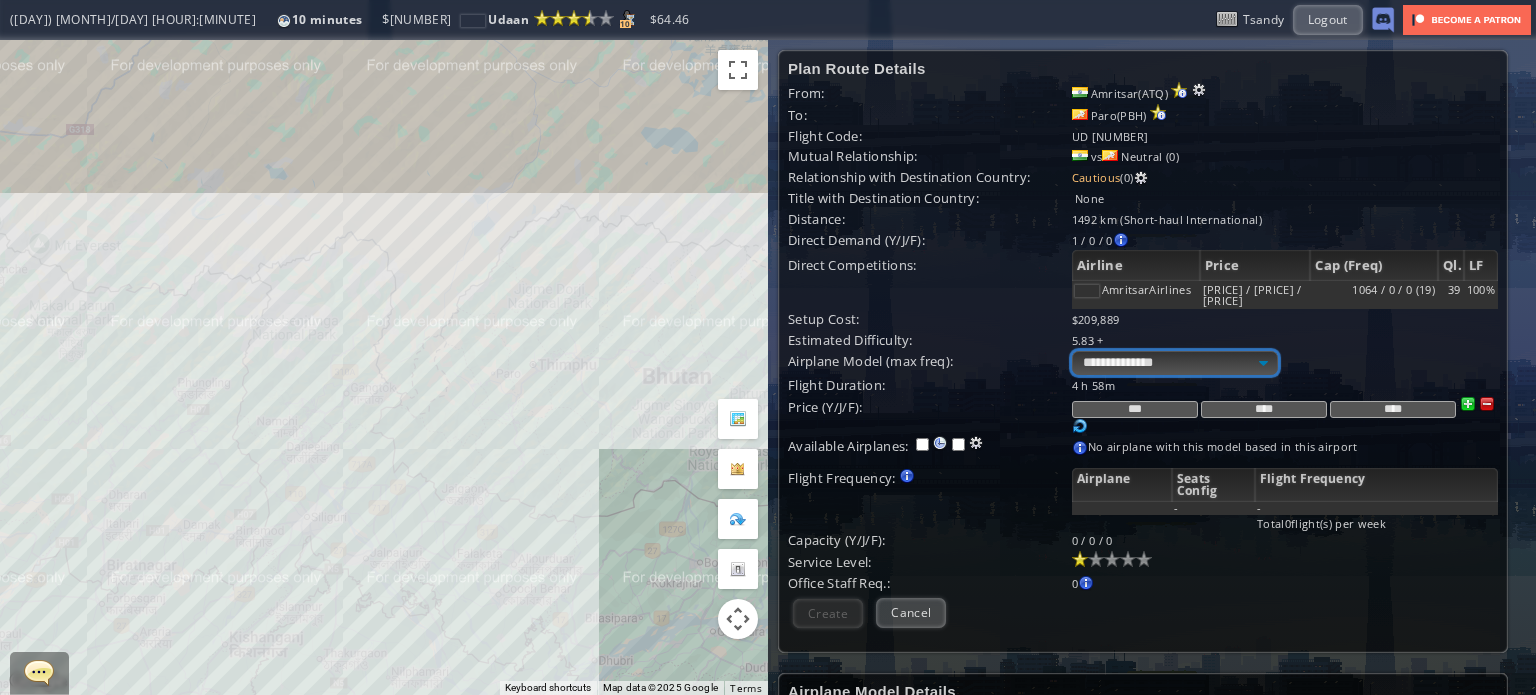 select on "**" 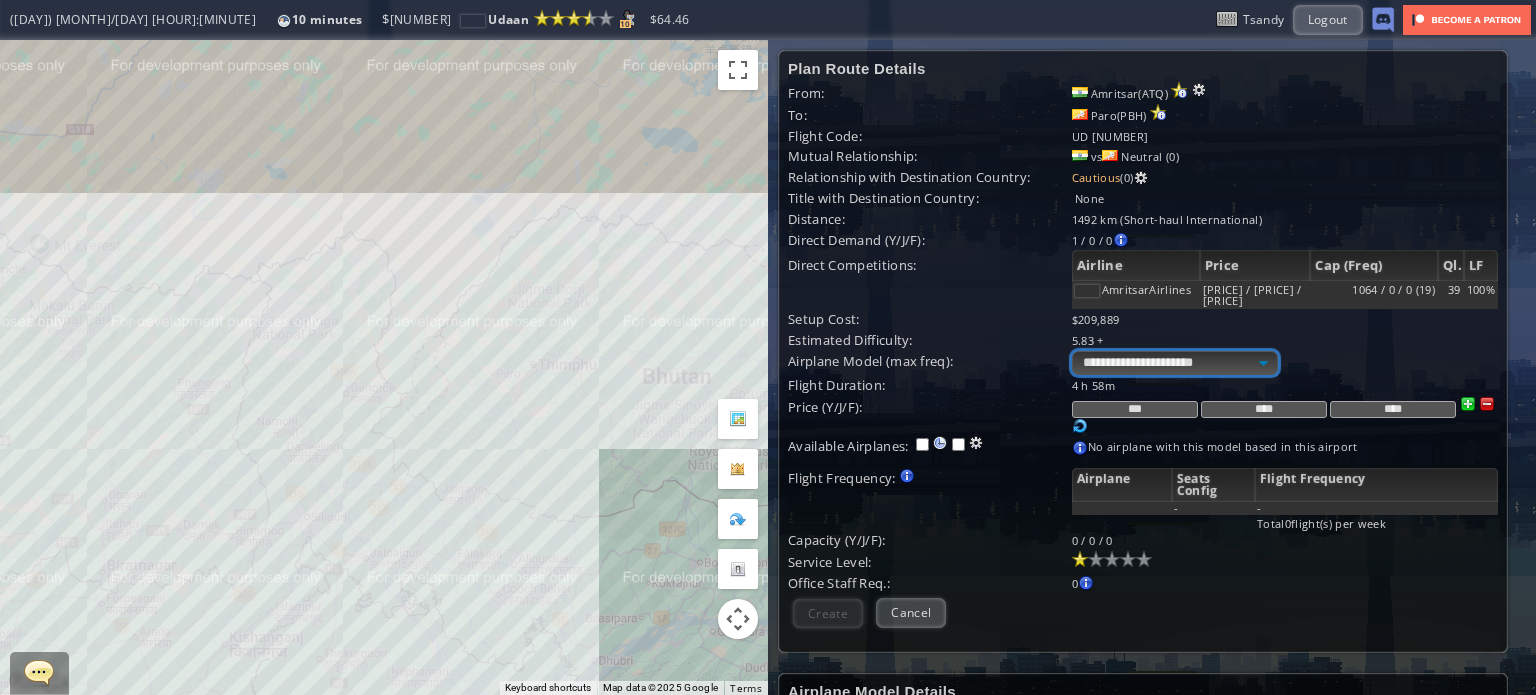 click on "**********" at bounding box center [1175, 363] 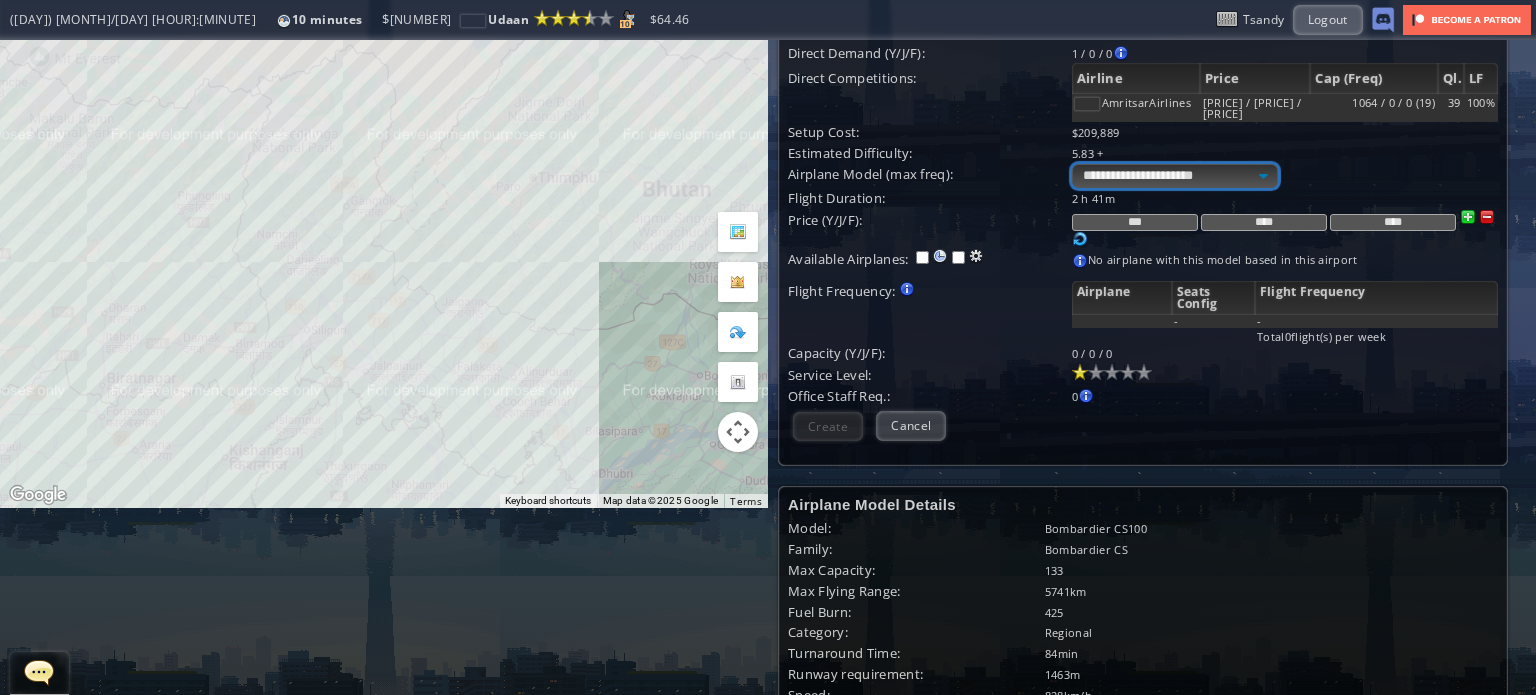 scroll, scrollTop: 68, scrollLeft: 0, axis: vertical 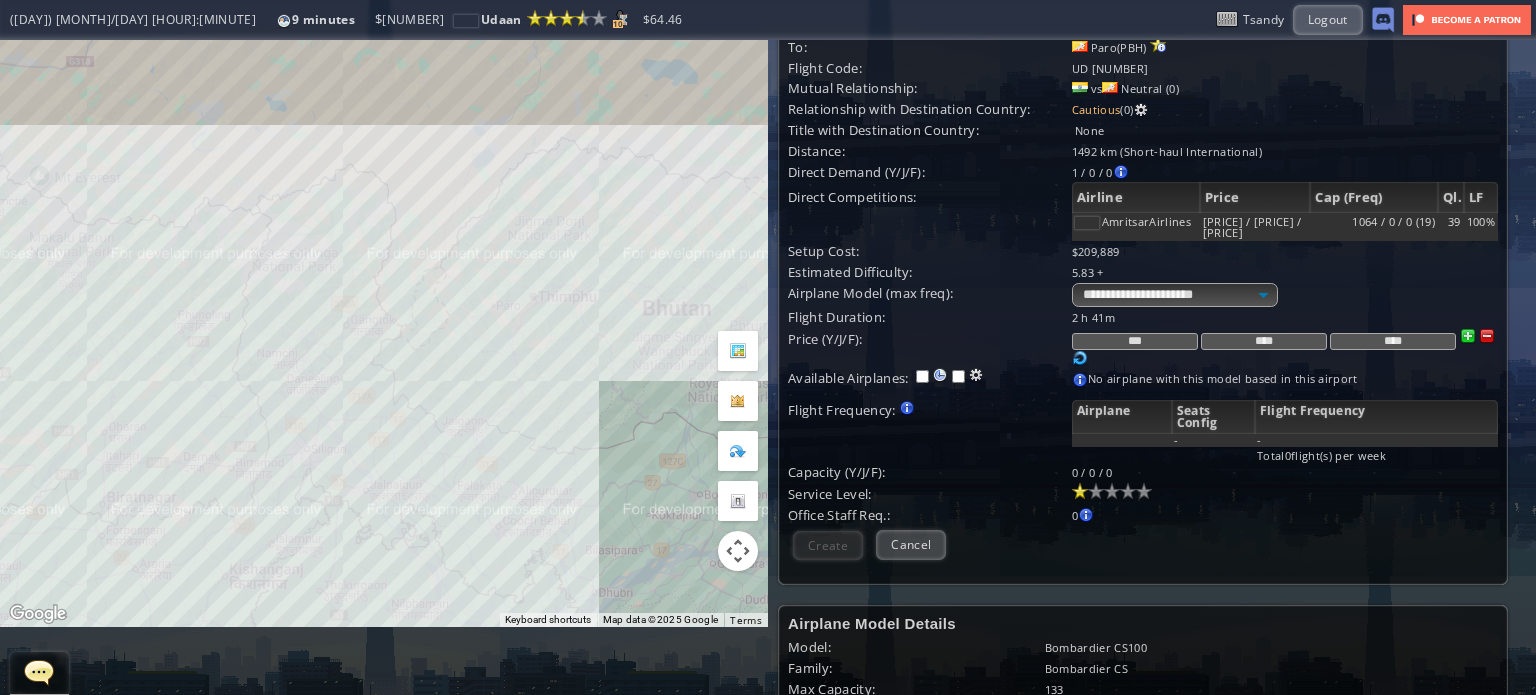 drag, startPoint x: 400, startPoint y: 331, endPoint x: 457, endPoint y: 343, distance: 58.249462 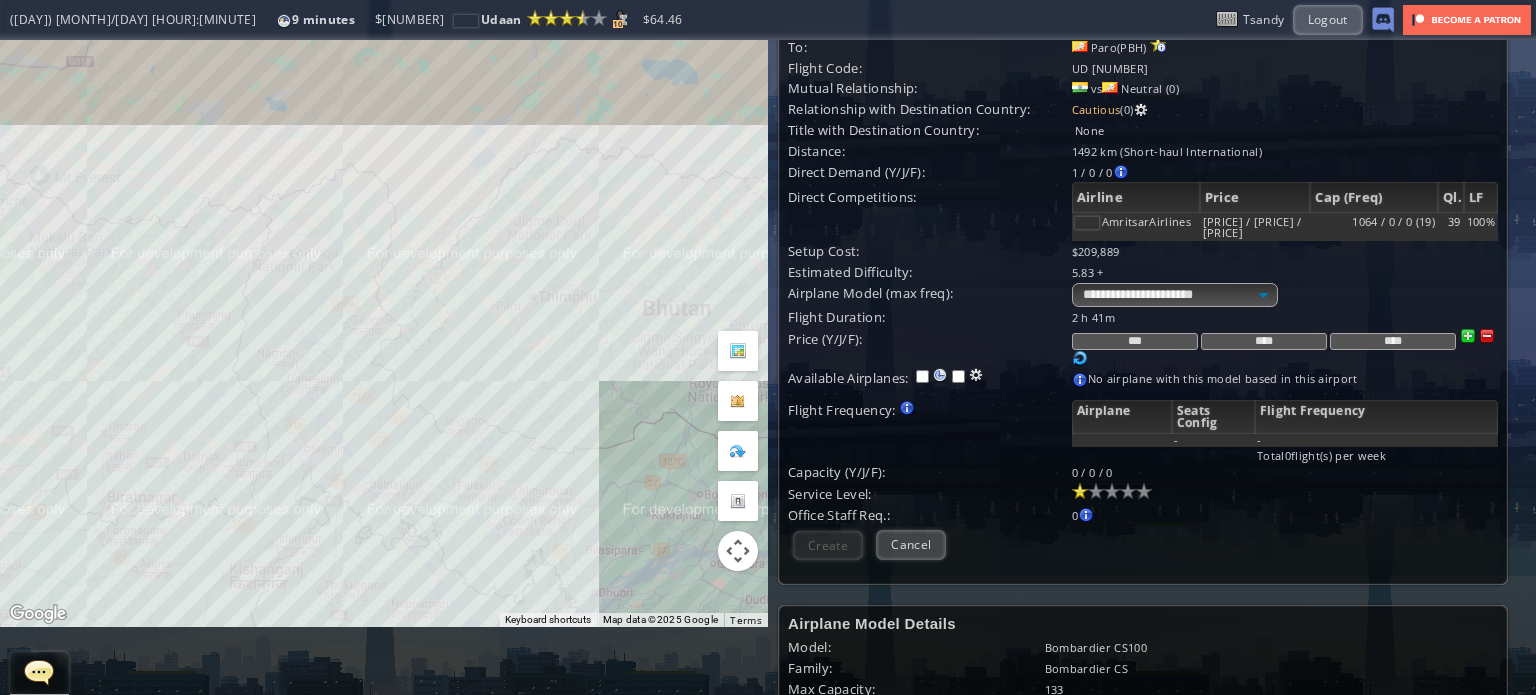 click on "To navigate, press the arrow keys." at bounding box center (384, 299) 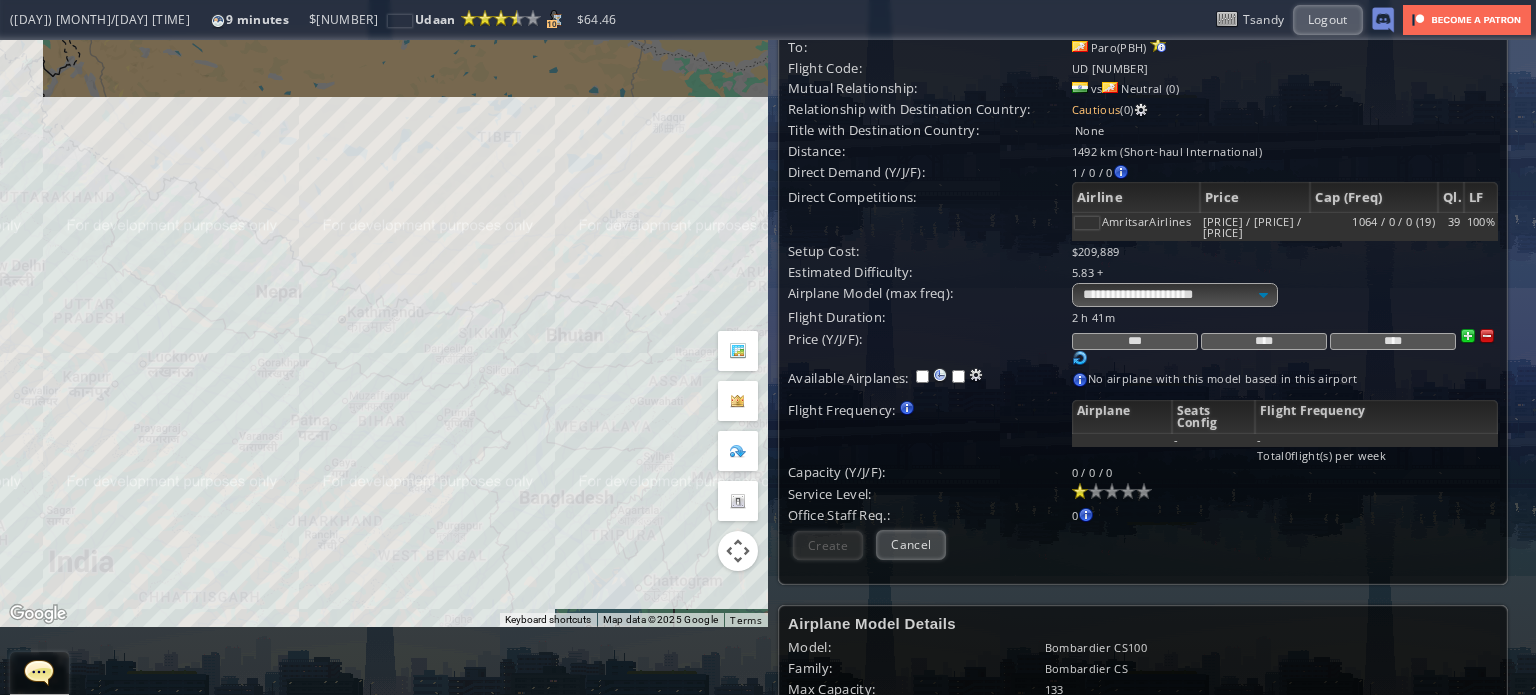 drag, startPoint x: 383, startPoint y: 258, endPoint x: 404, endPoint y: 269, distance: 23.70654 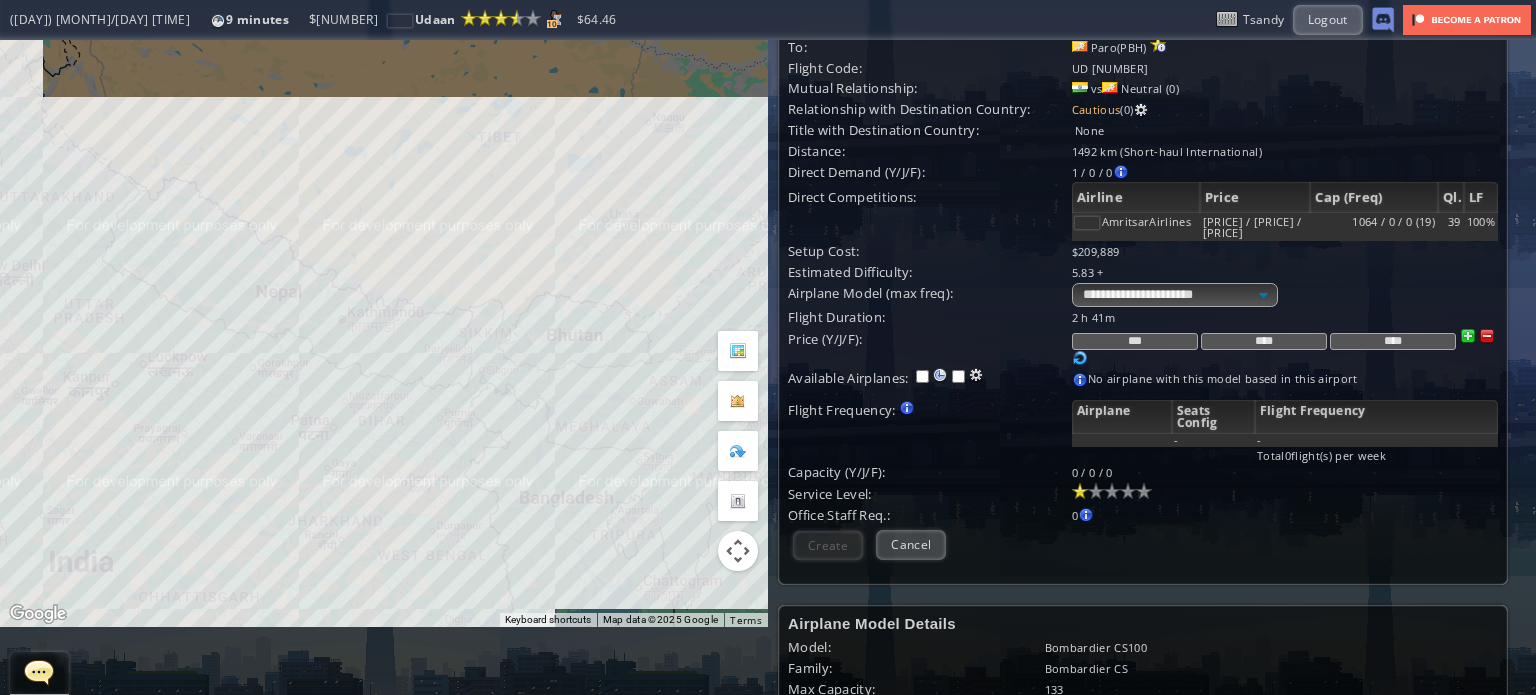 click on "To navigate, press the arrow keys." at bounding box center [384, 299] 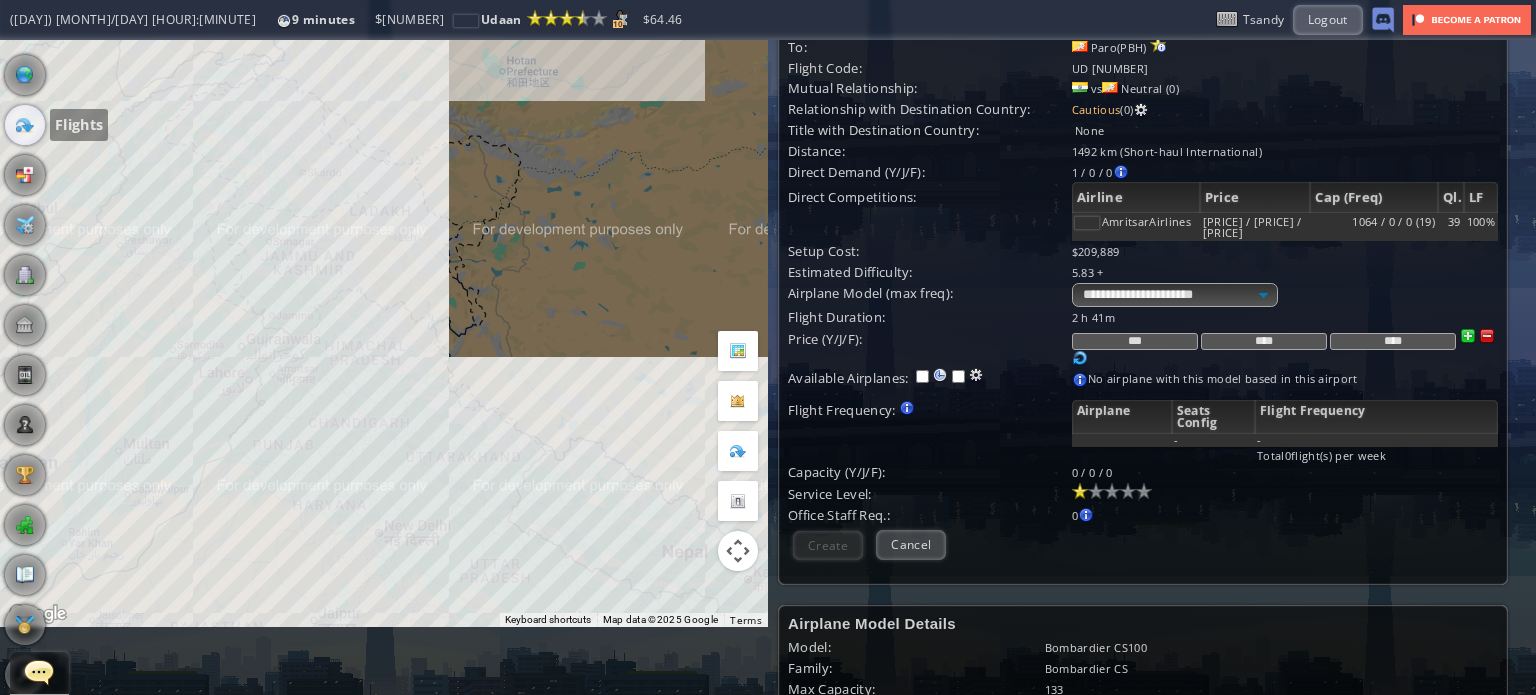click at bounding box center (25, 125) 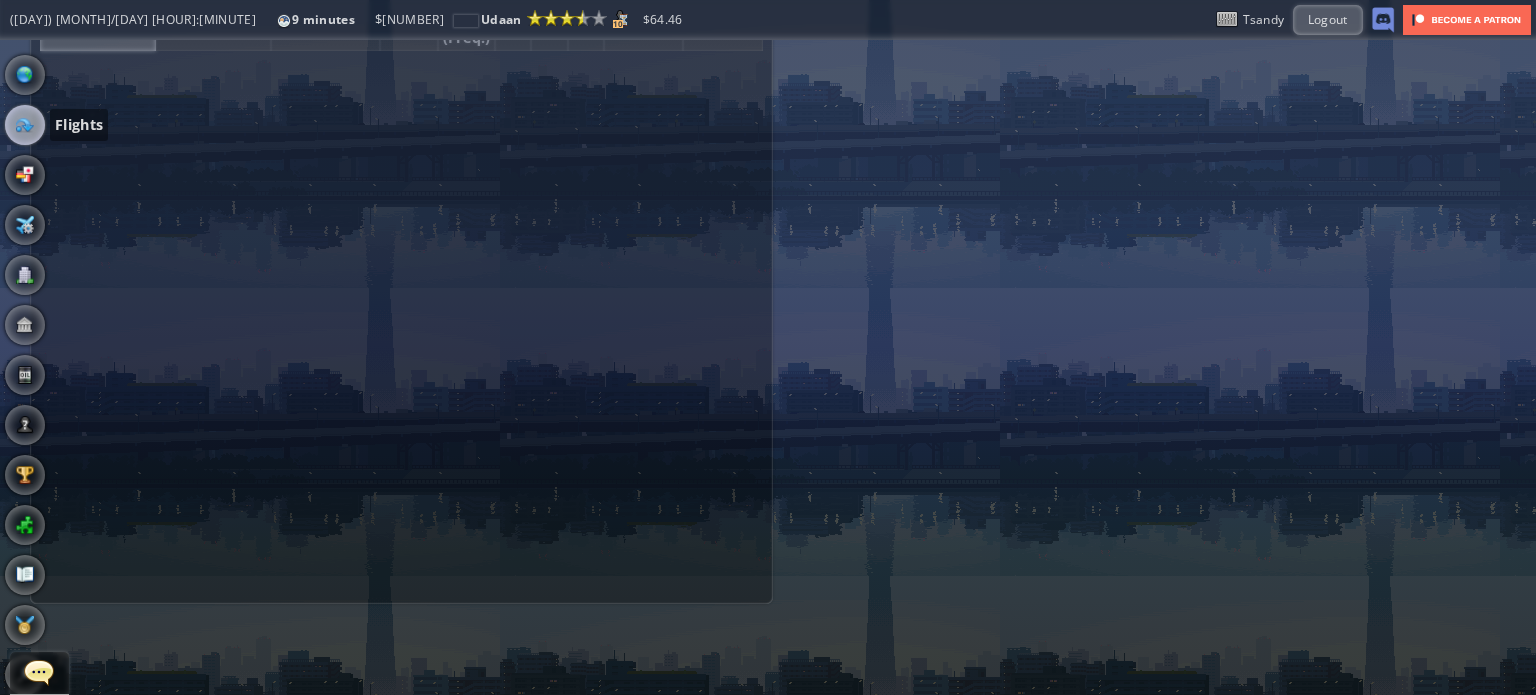 scroll, scrollTop: 0, scrollLeft: 0, axis: both 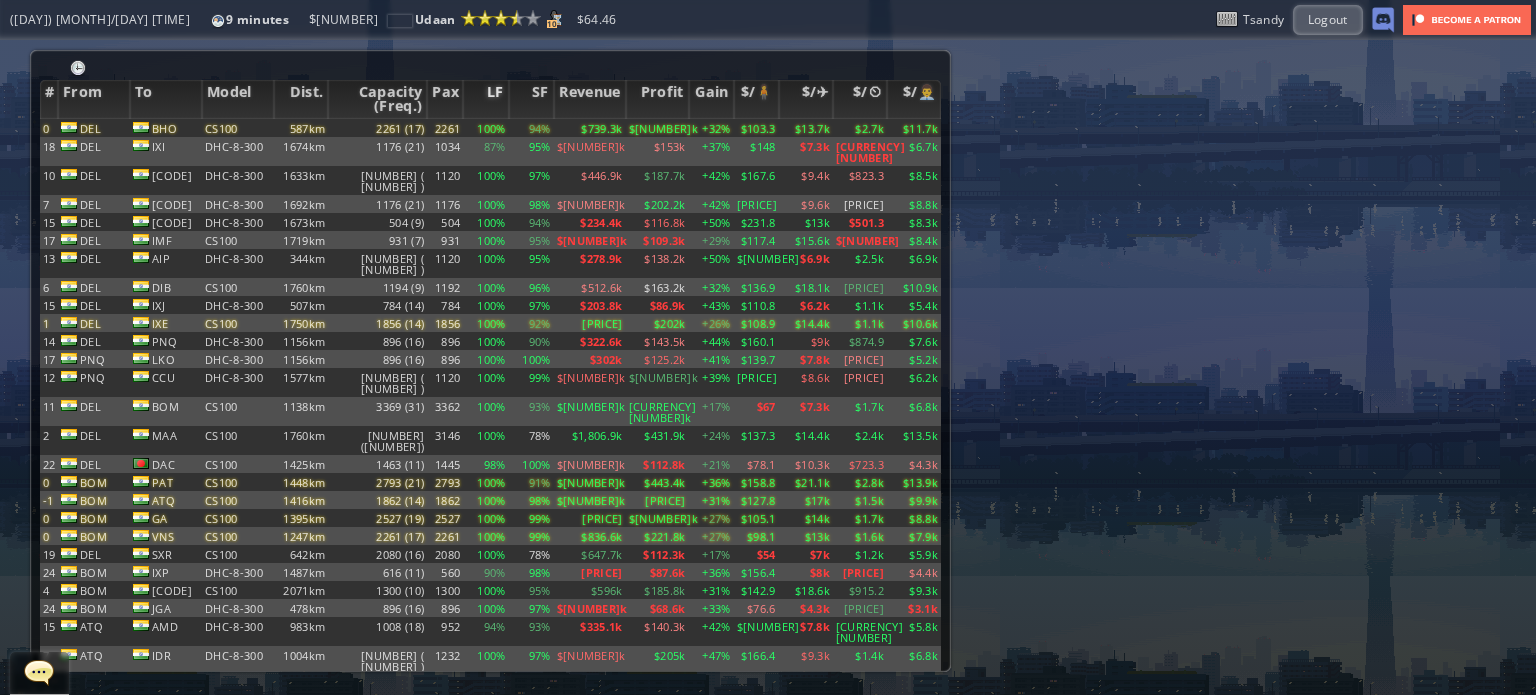 click on "LF" at bounding box center (485, 99) 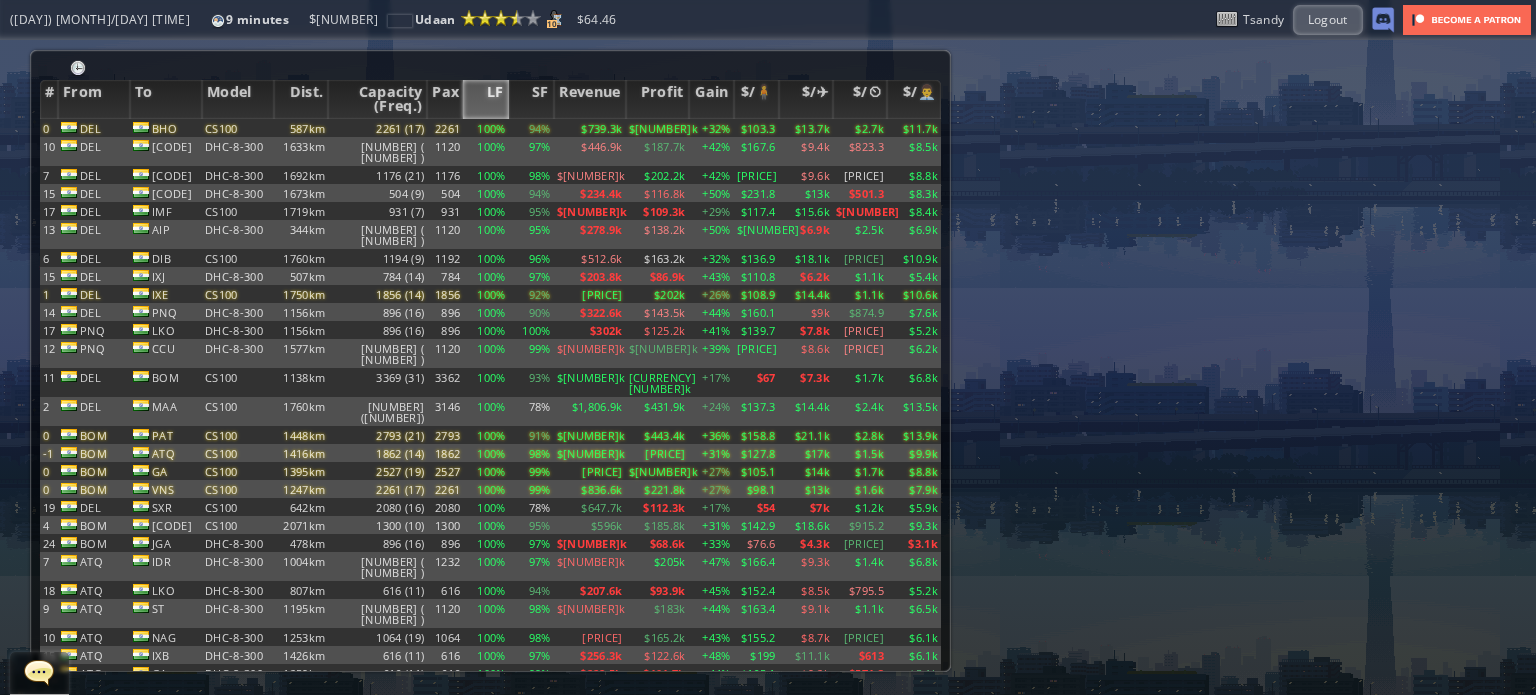 click on "LF" at bounding box center (485, 99) 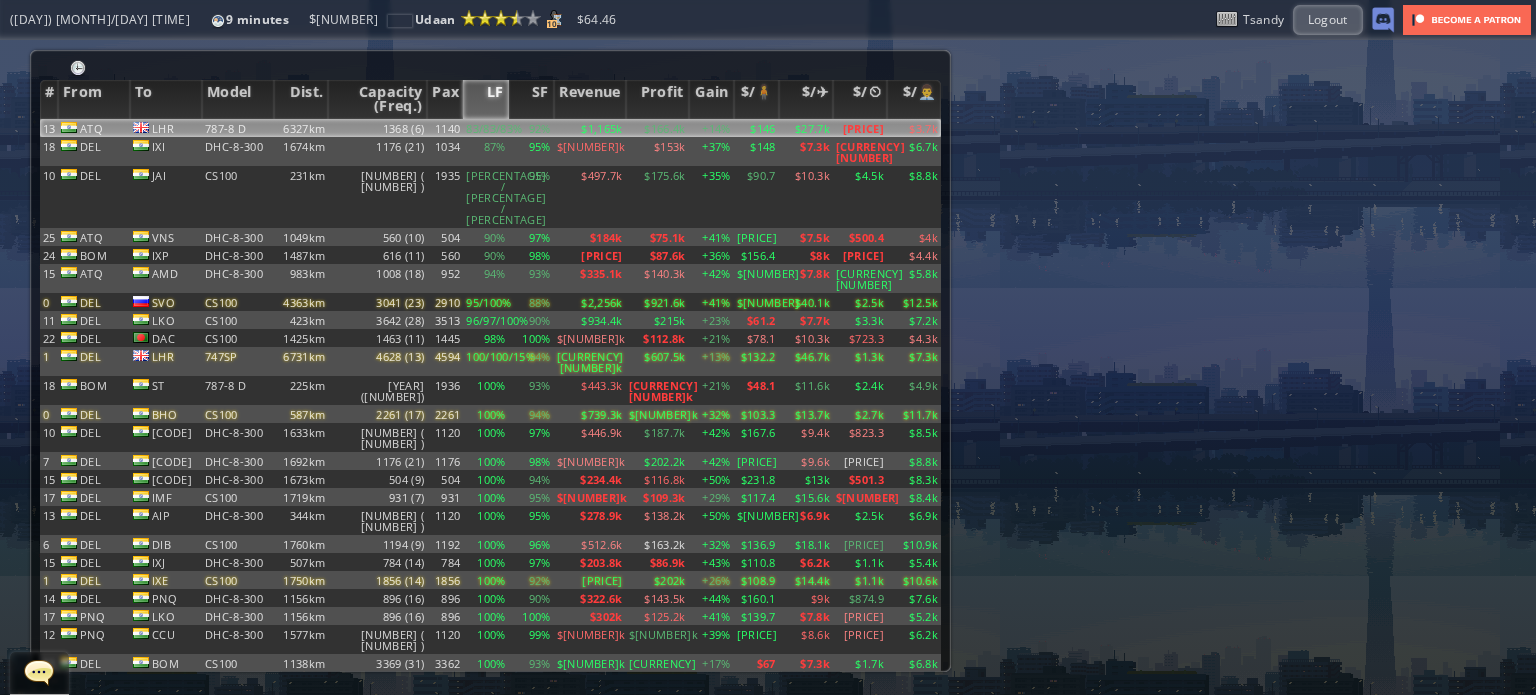 click on "83/83/83%" at bounding box center (485, 128) 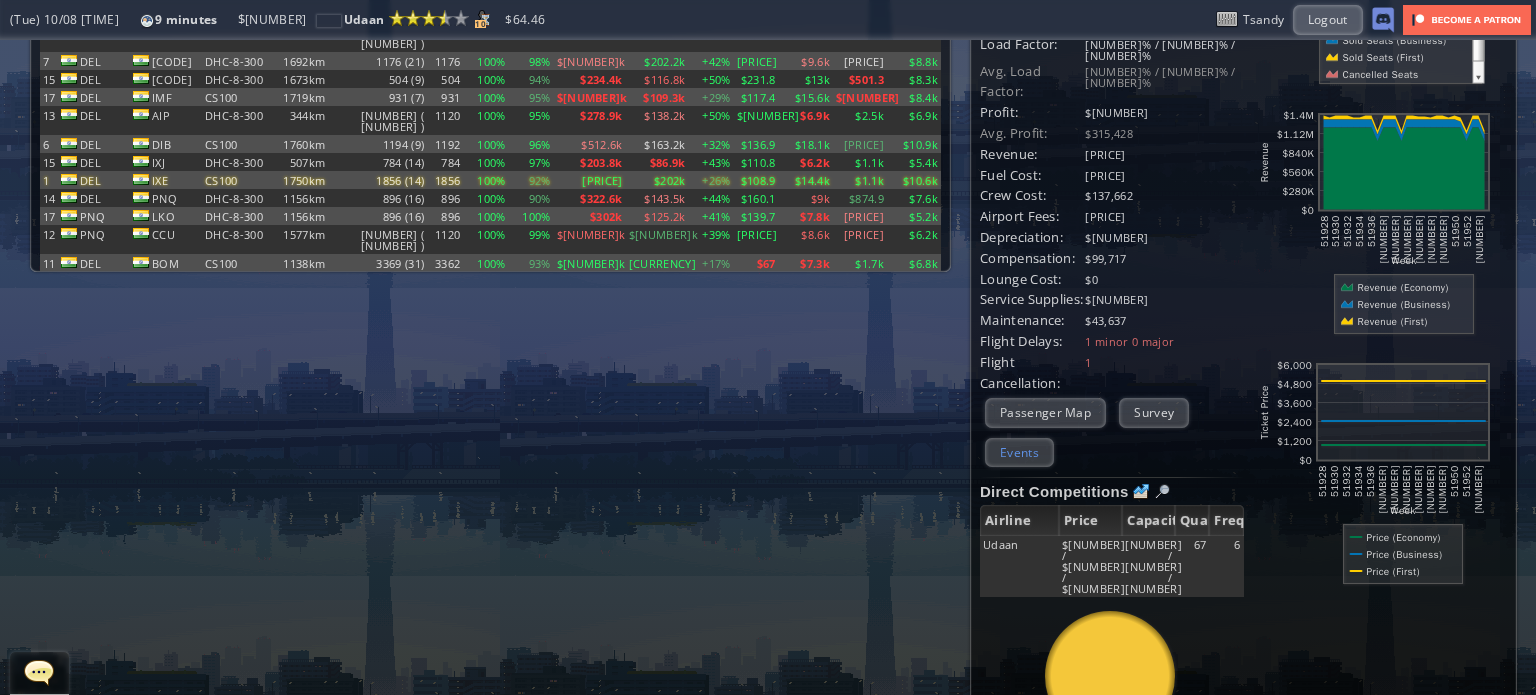 scroll, scrollTop: 0, scrollLeft: 0, axis: both 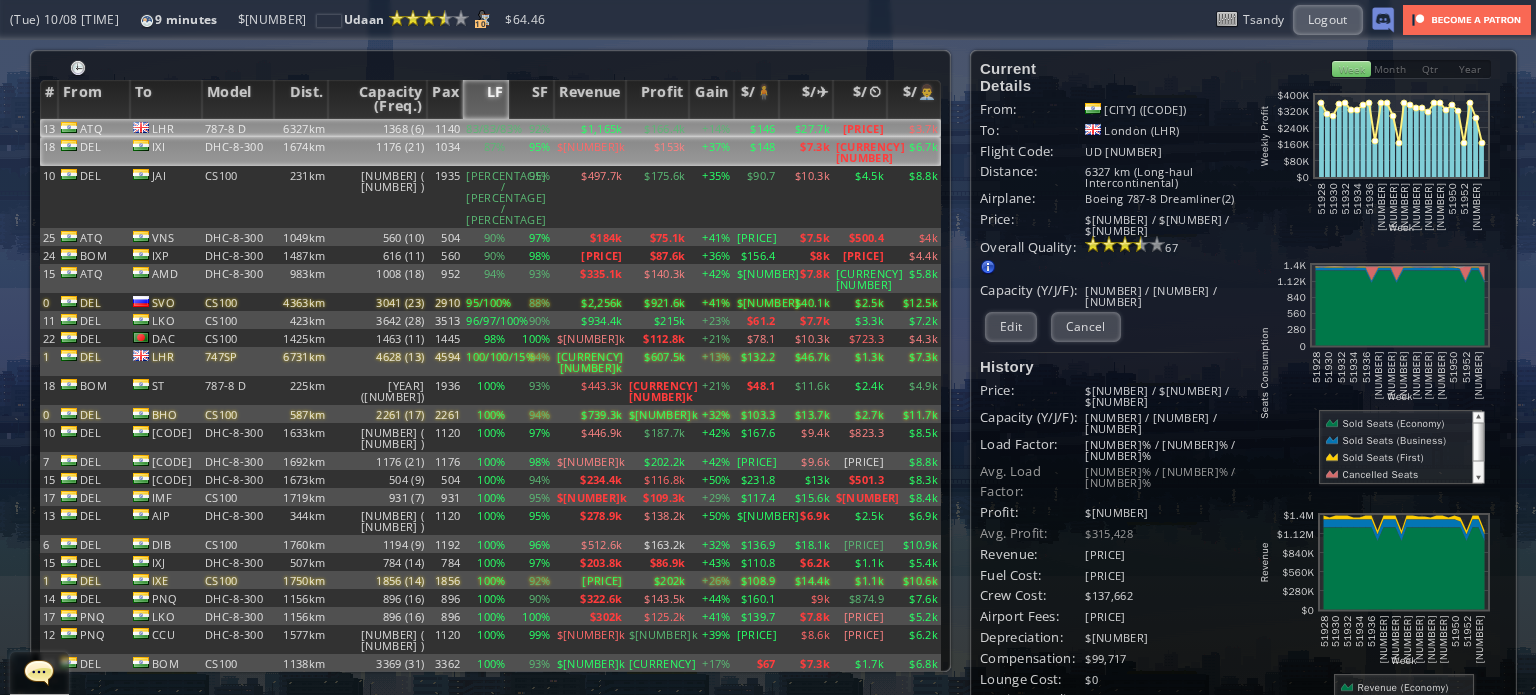 click on "1176 (21)" at bounding box center [377, 128] 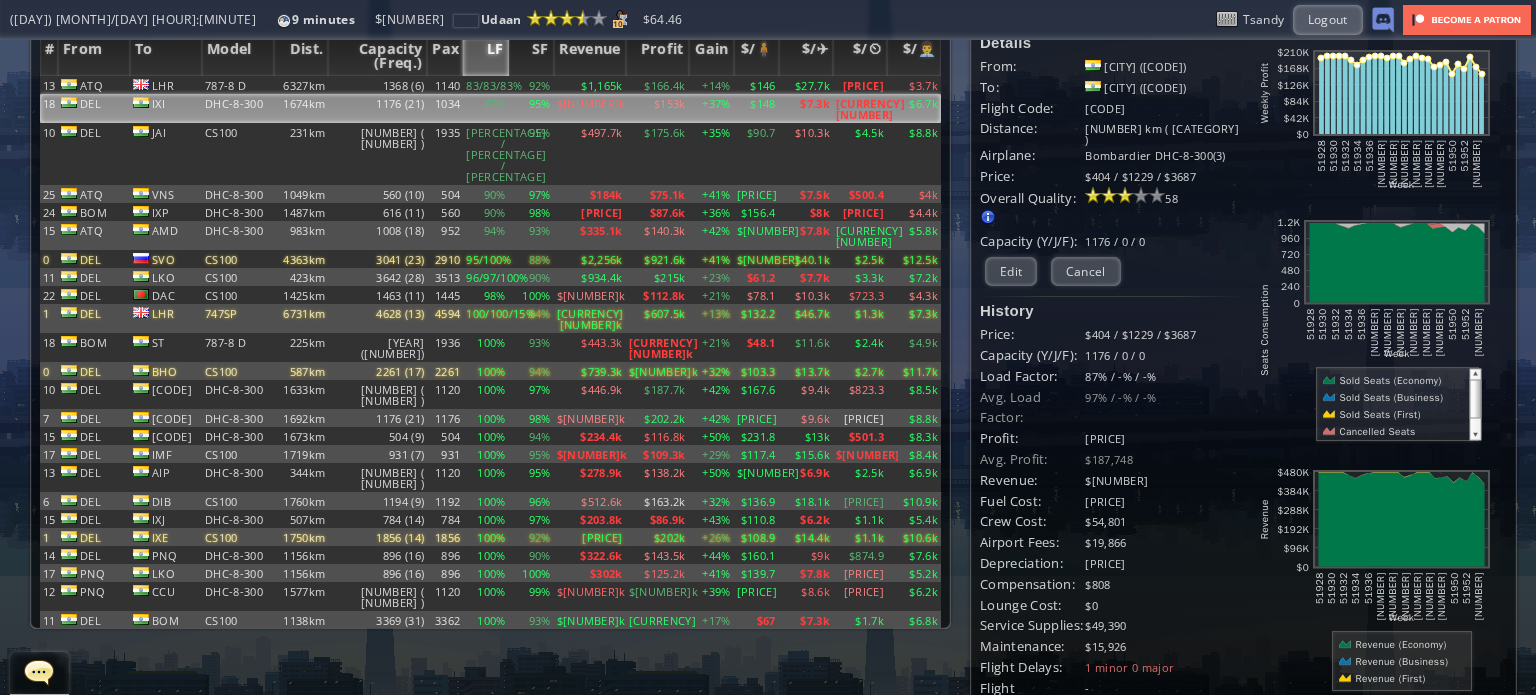 scroll, scrollTop: 0, scrollLeft: 0, axis: both 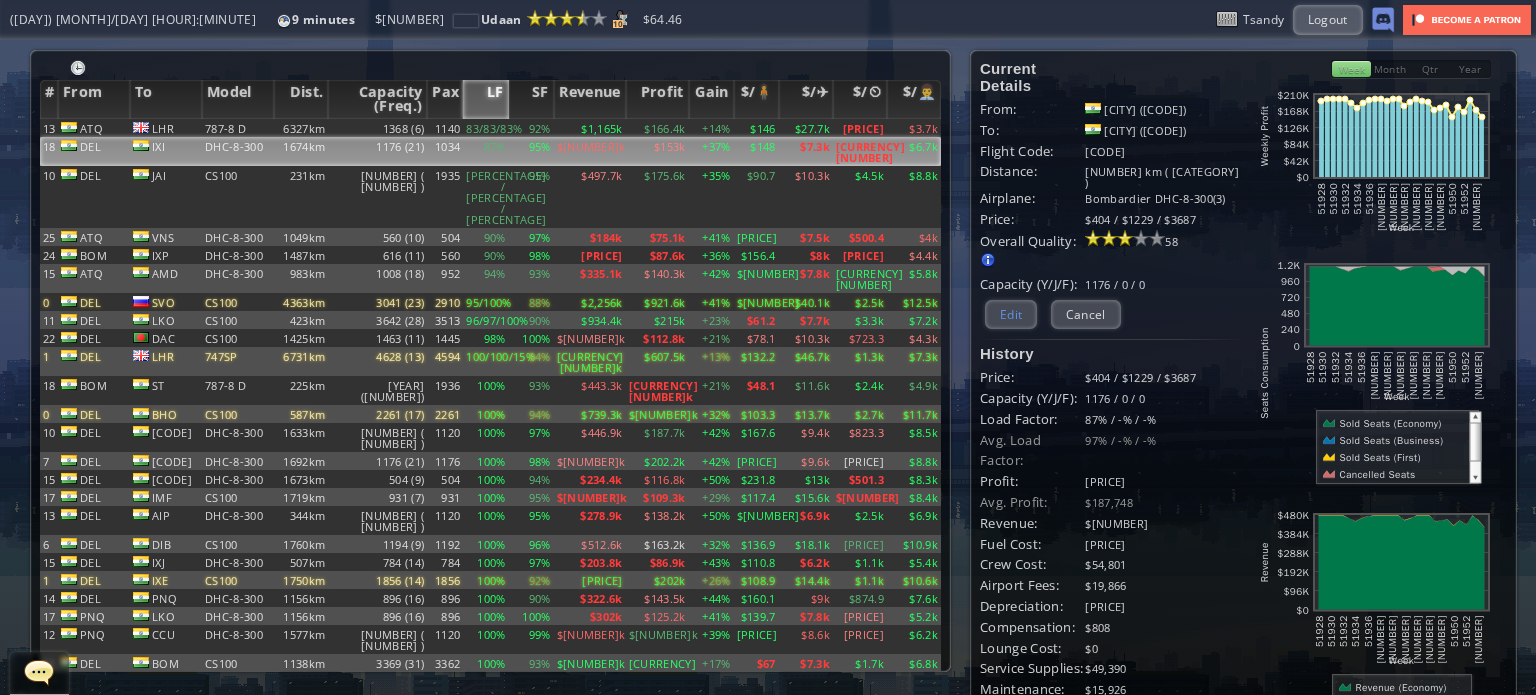 click on "Edit" at bounding box center [1011, 314] 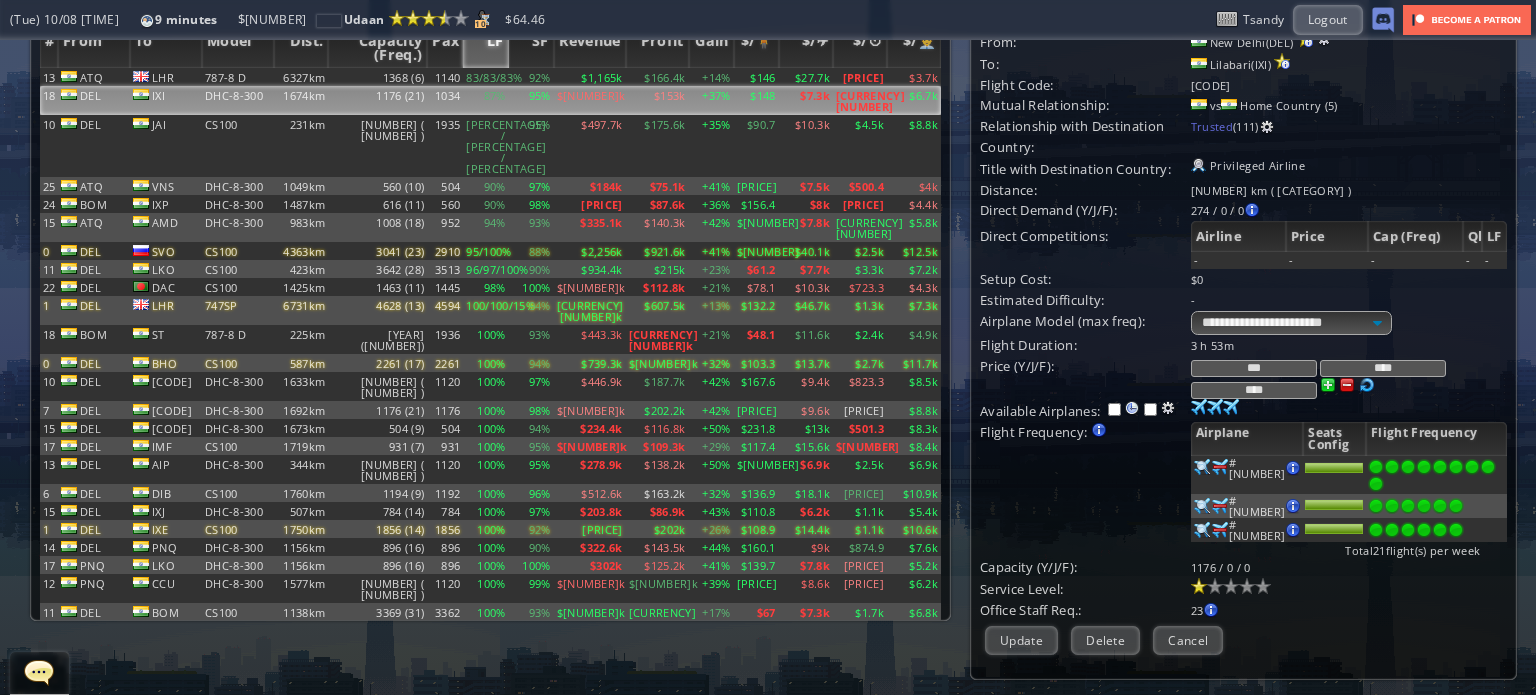 scroll, scrollTop: 100, scrollLeft: 0, axis: vertical 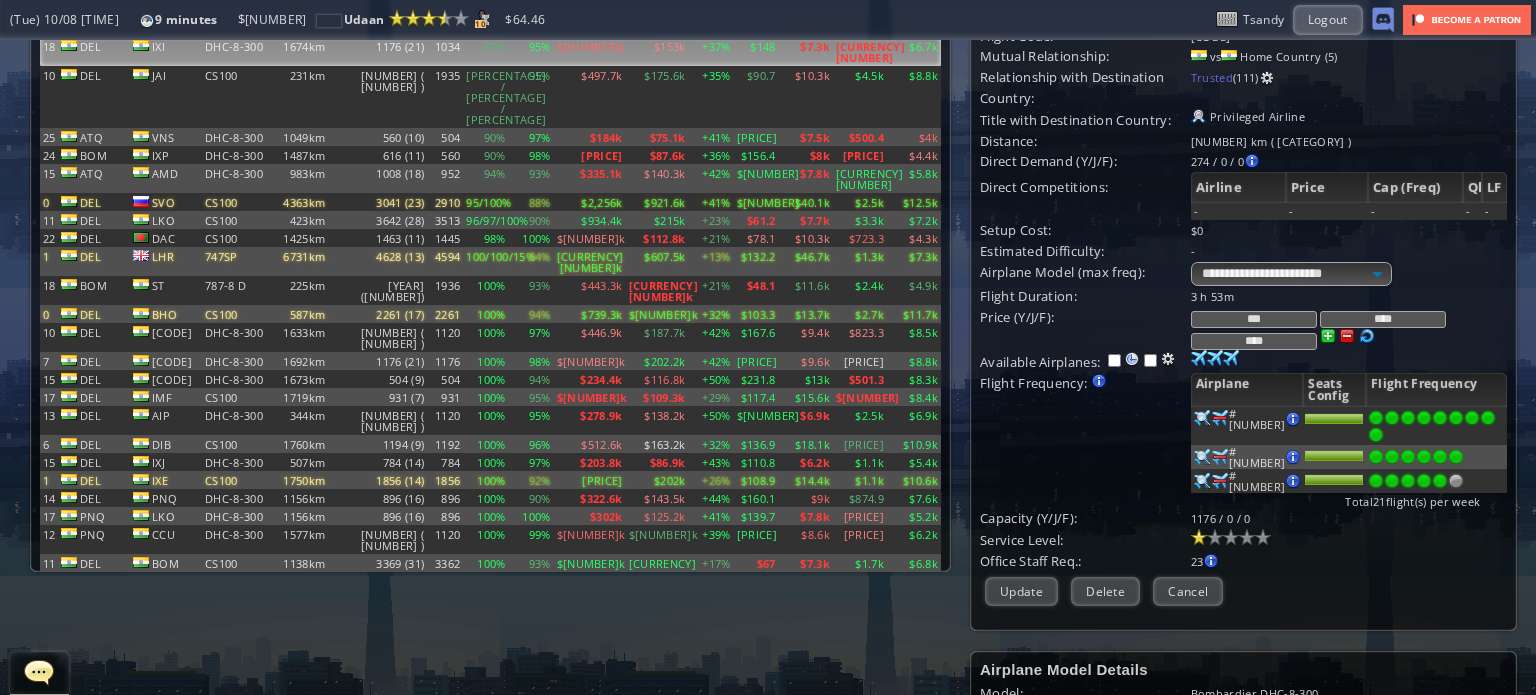 click at bounding box center [1440, 418] 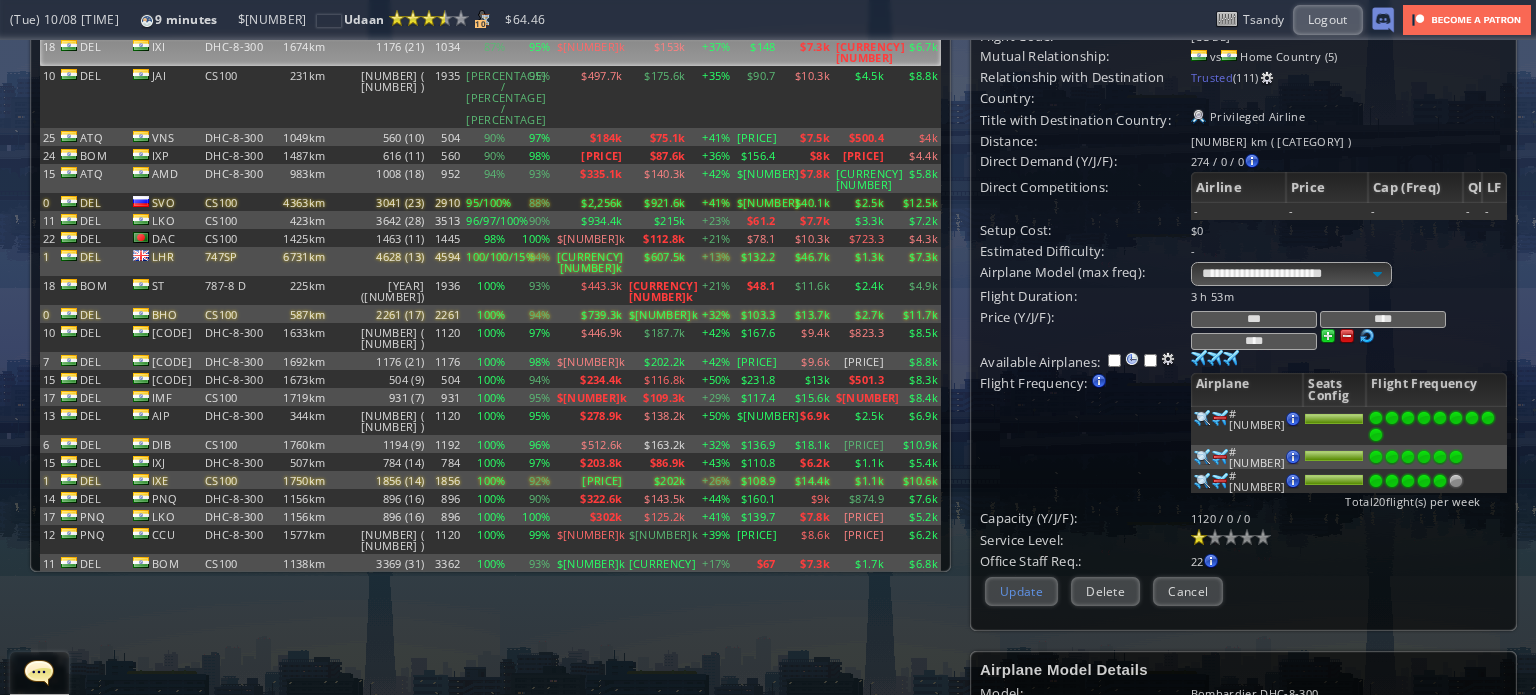 click on "Update" at bounding box center [1021, 591] 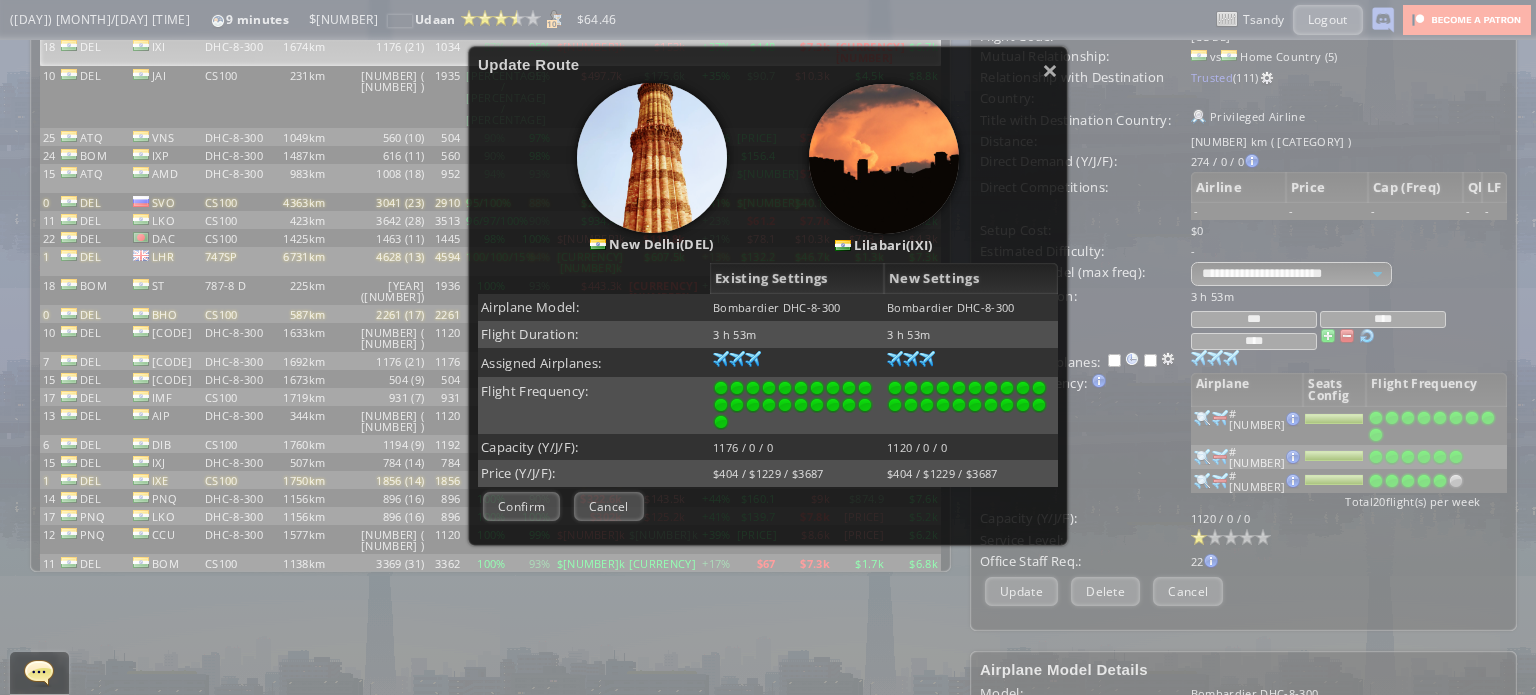 scroll, scrollTop: 200, scrollLeft: 0, axis: vertical 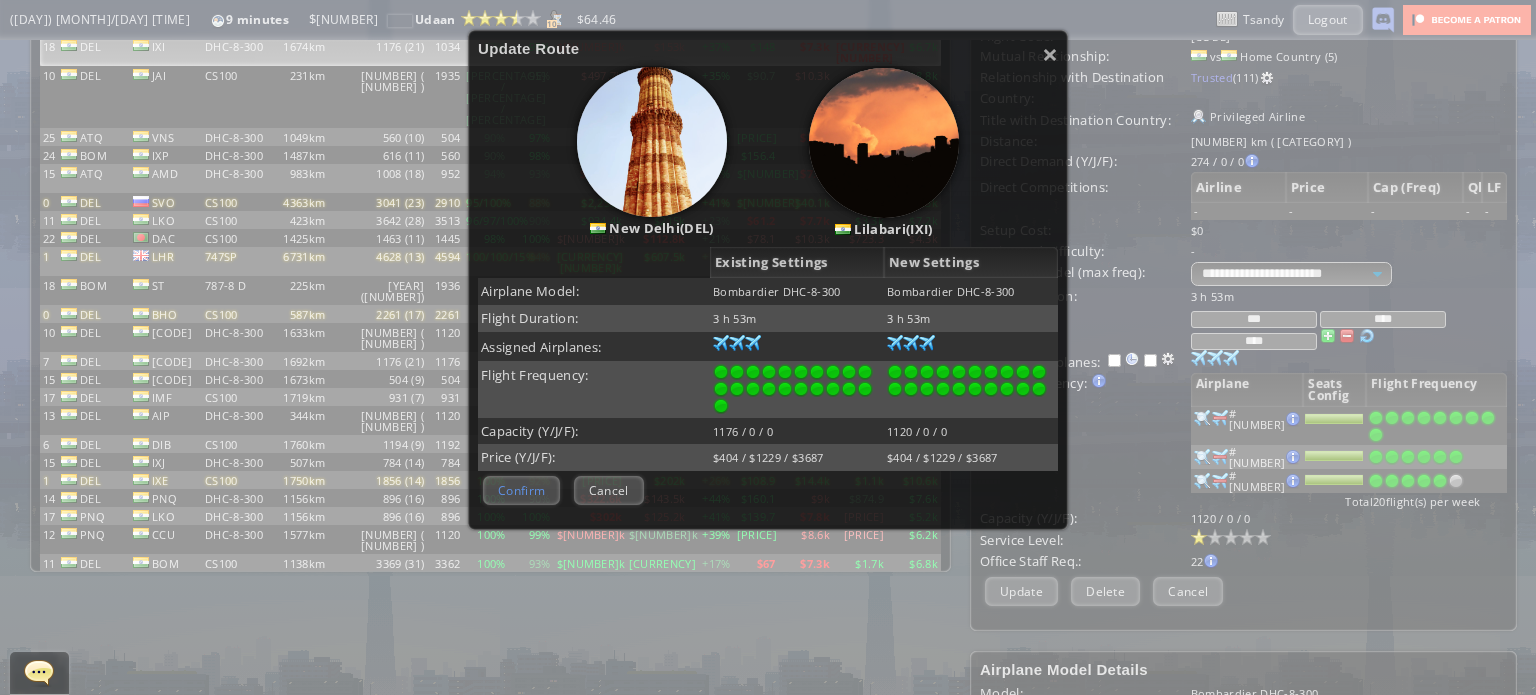 click on "Confirm" at bounding box center (521, 490) 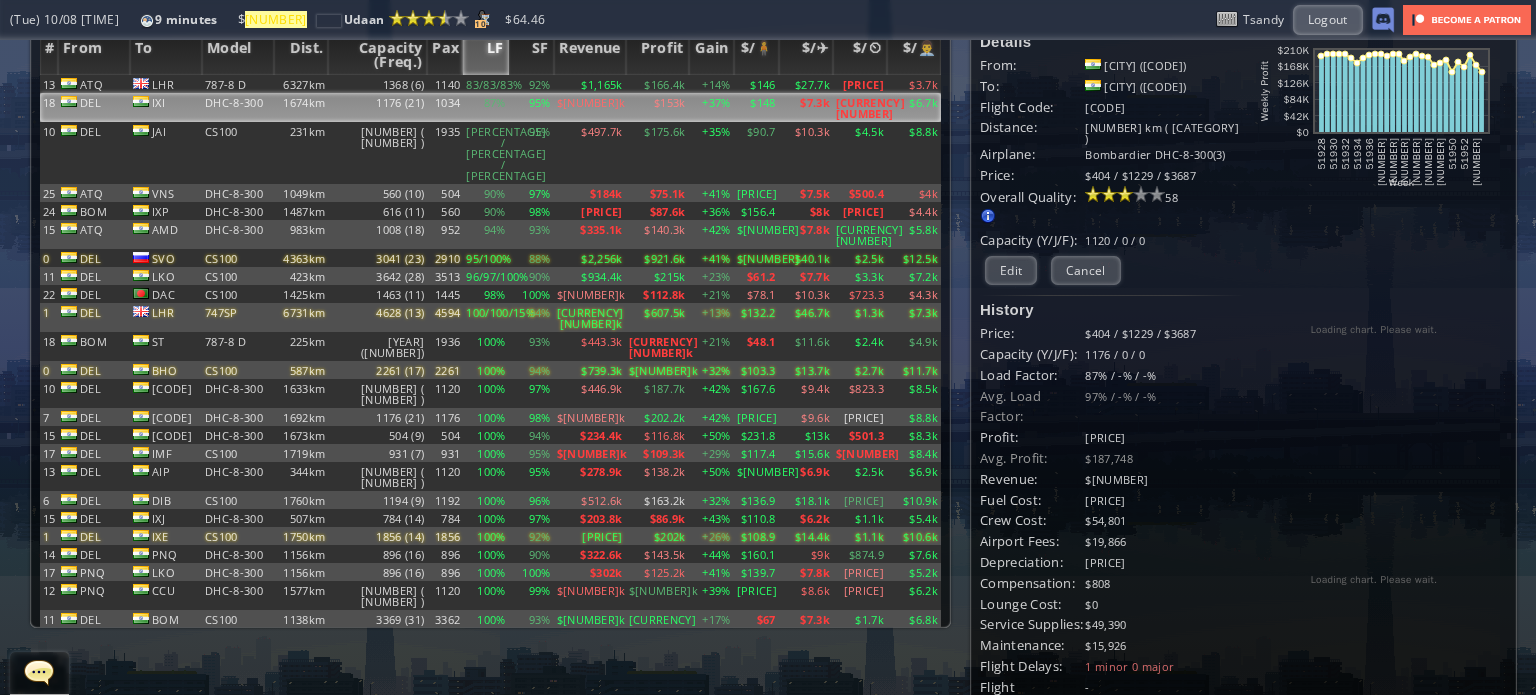 scroll, scrollTop: 0, scrollLeft: 0, axis: both 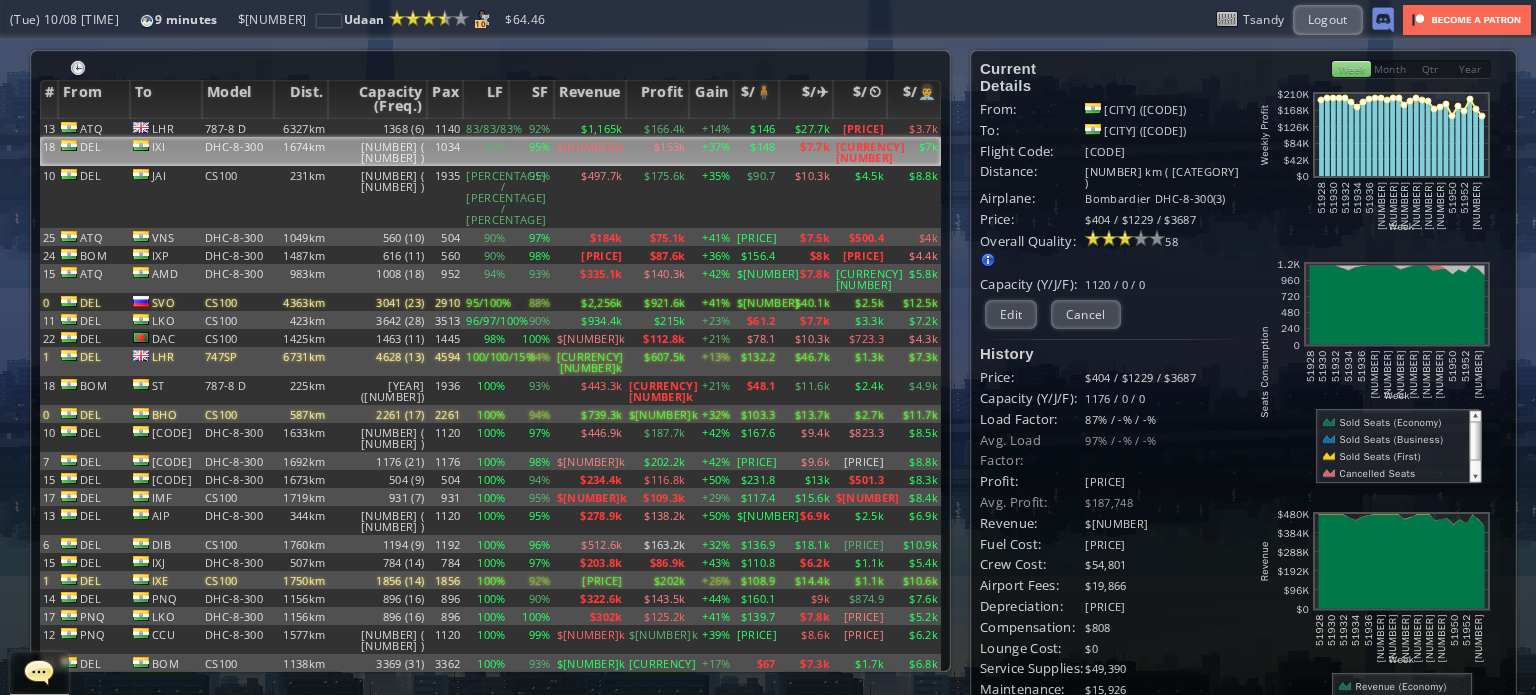 click on "[PERCENTAGE] / [PERCENTAGE] / [PERCENTAGE]" at bounding box center (485, 128) 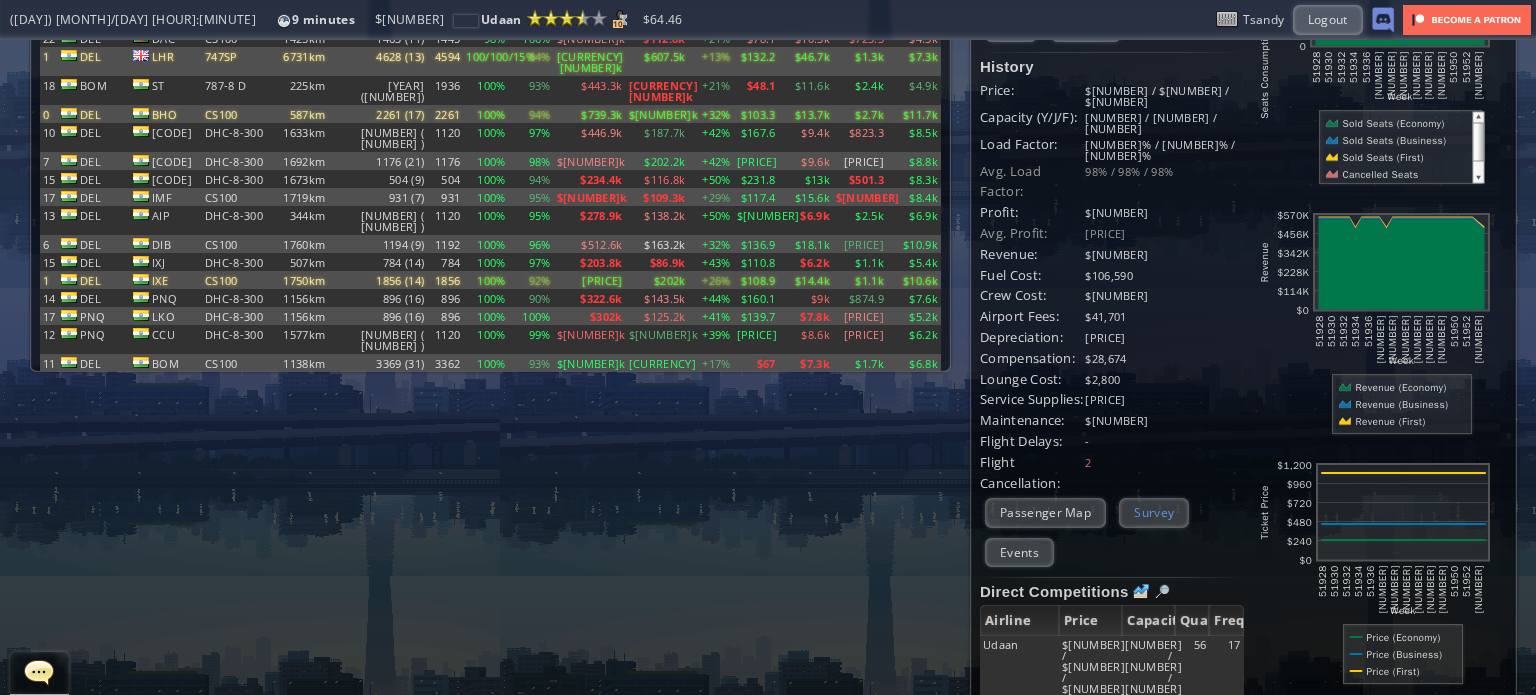 scroll, scrollTop: 0, scrollLeft: 0, axis: both 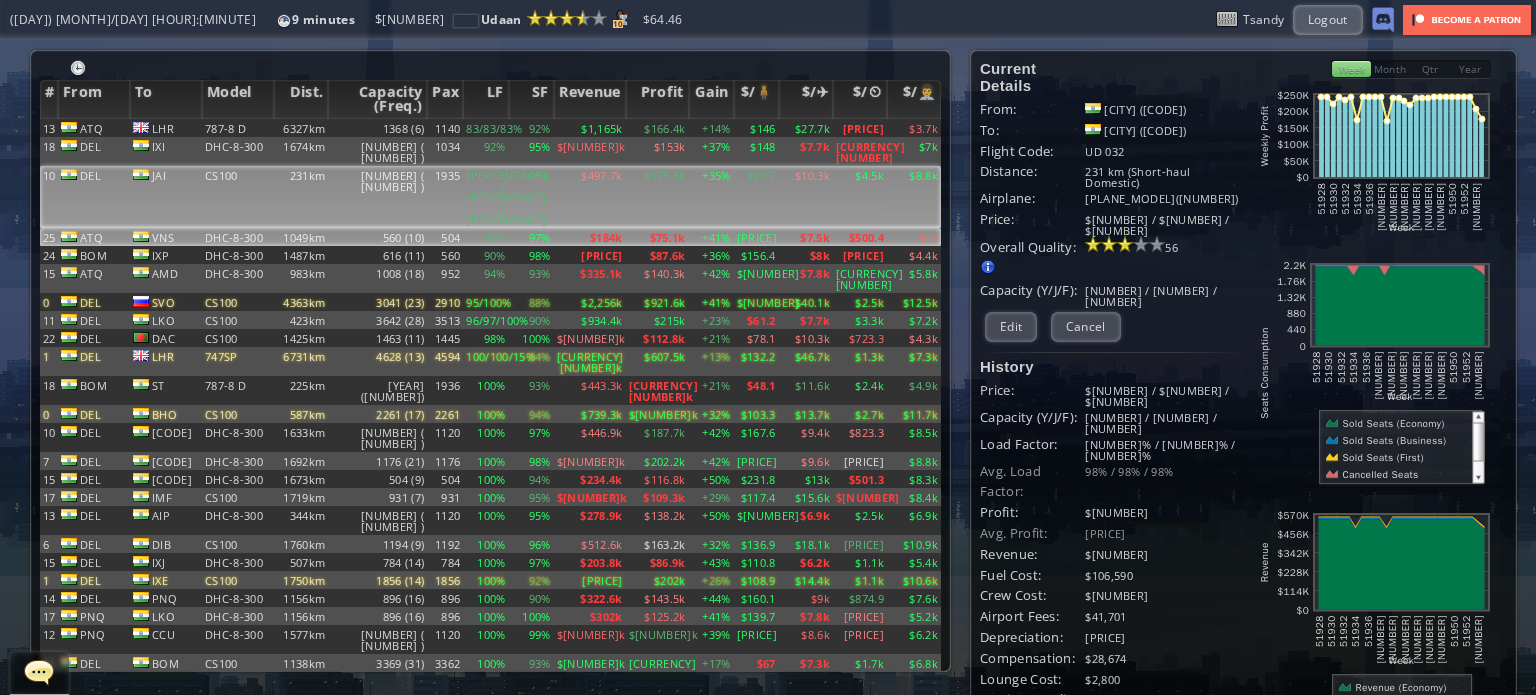 click on "504" at bounding box center [445, 128] 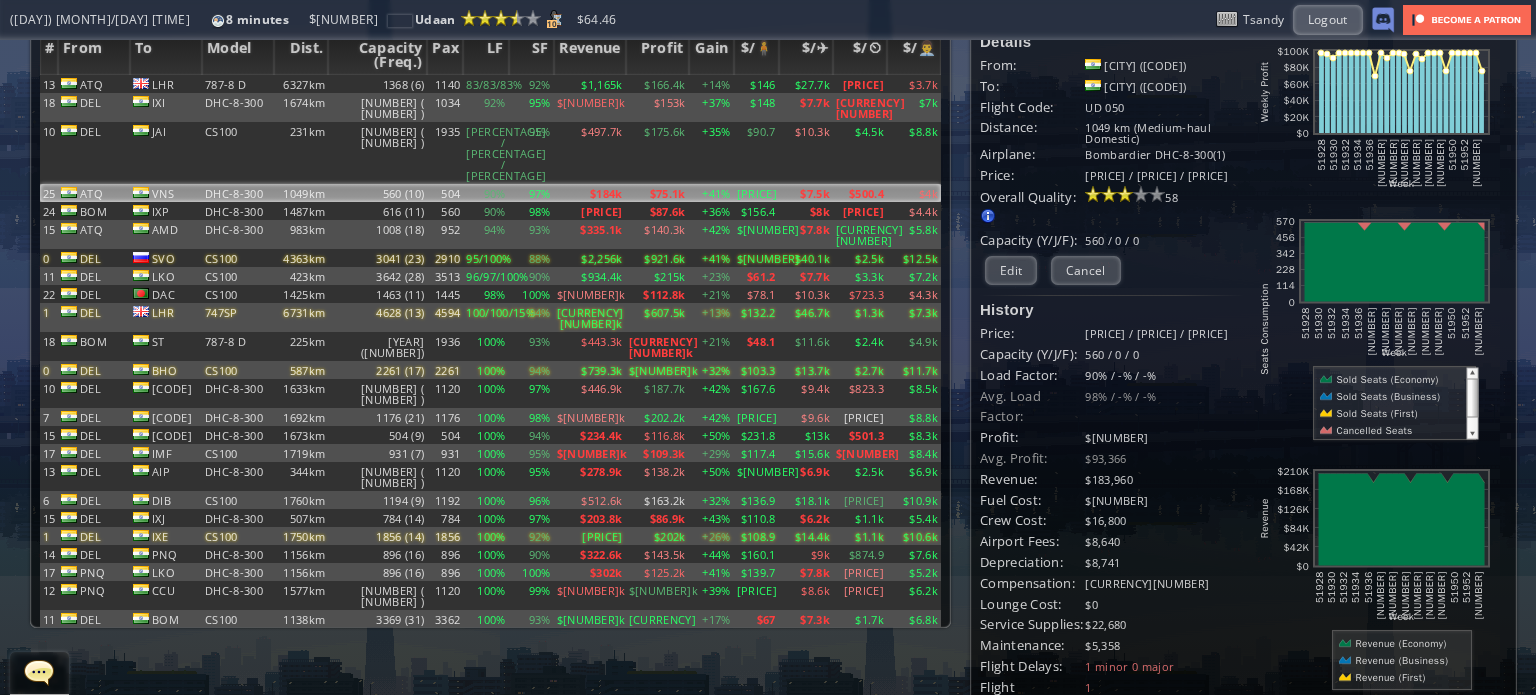 scroll, scrollTop: 0, scrollLeft: 0, axis: both 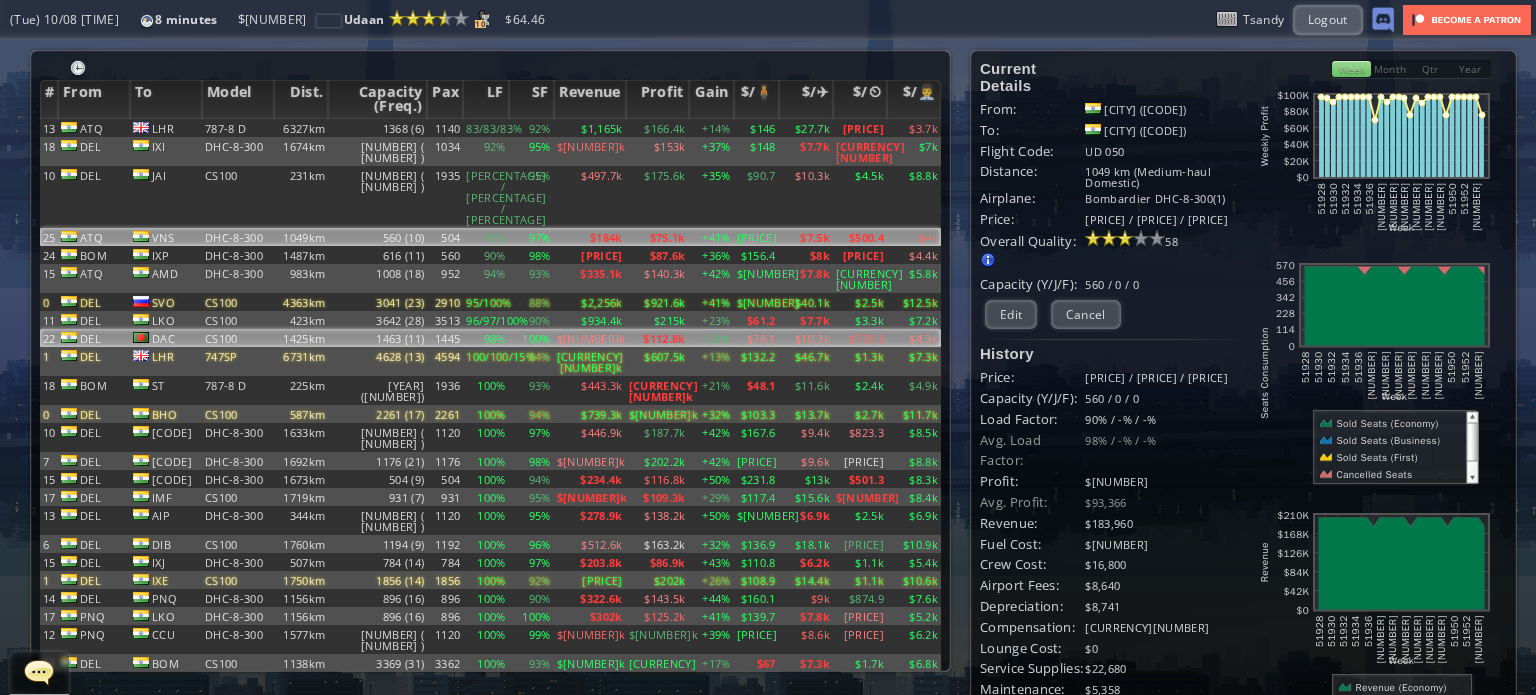 click on "DAC" at bounding box center [166, 128] 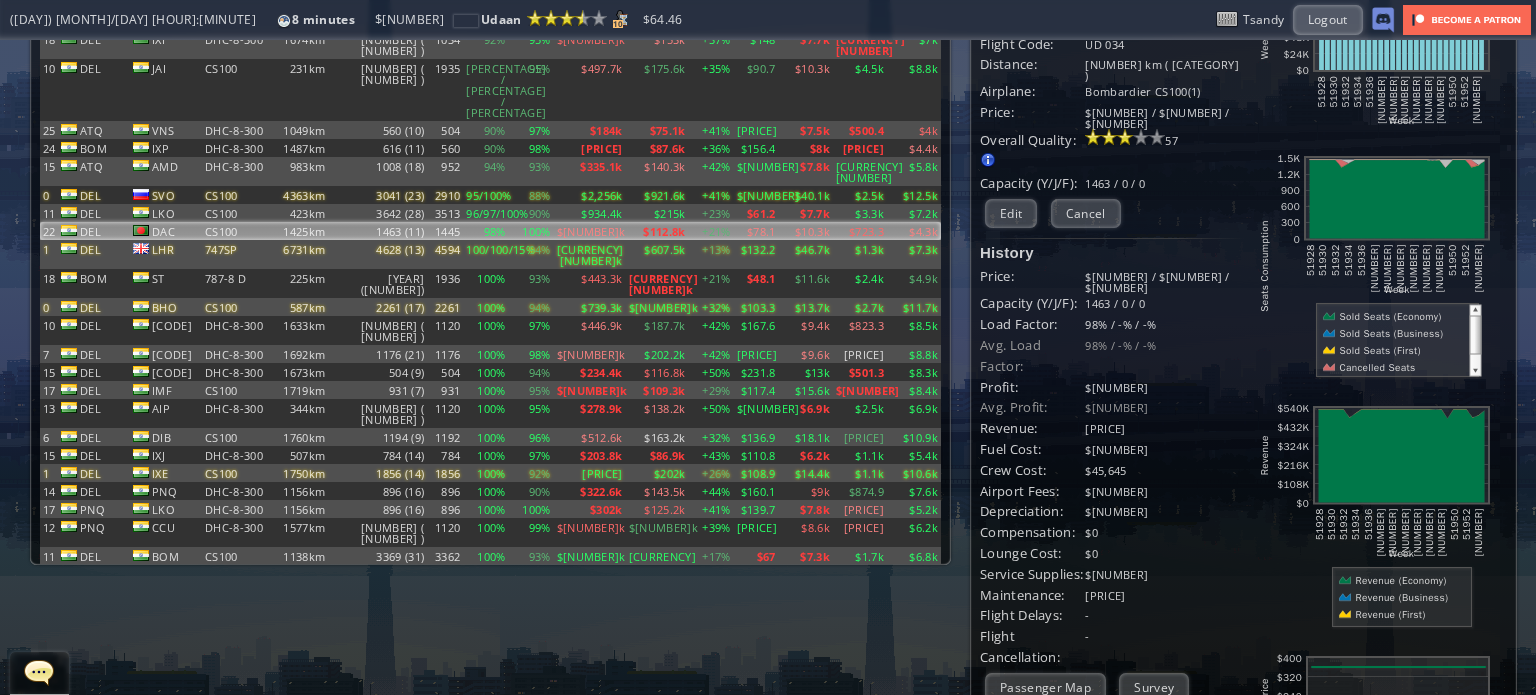 scroll, scrollTop: 7, scrollLeft: 0, axis: vertical 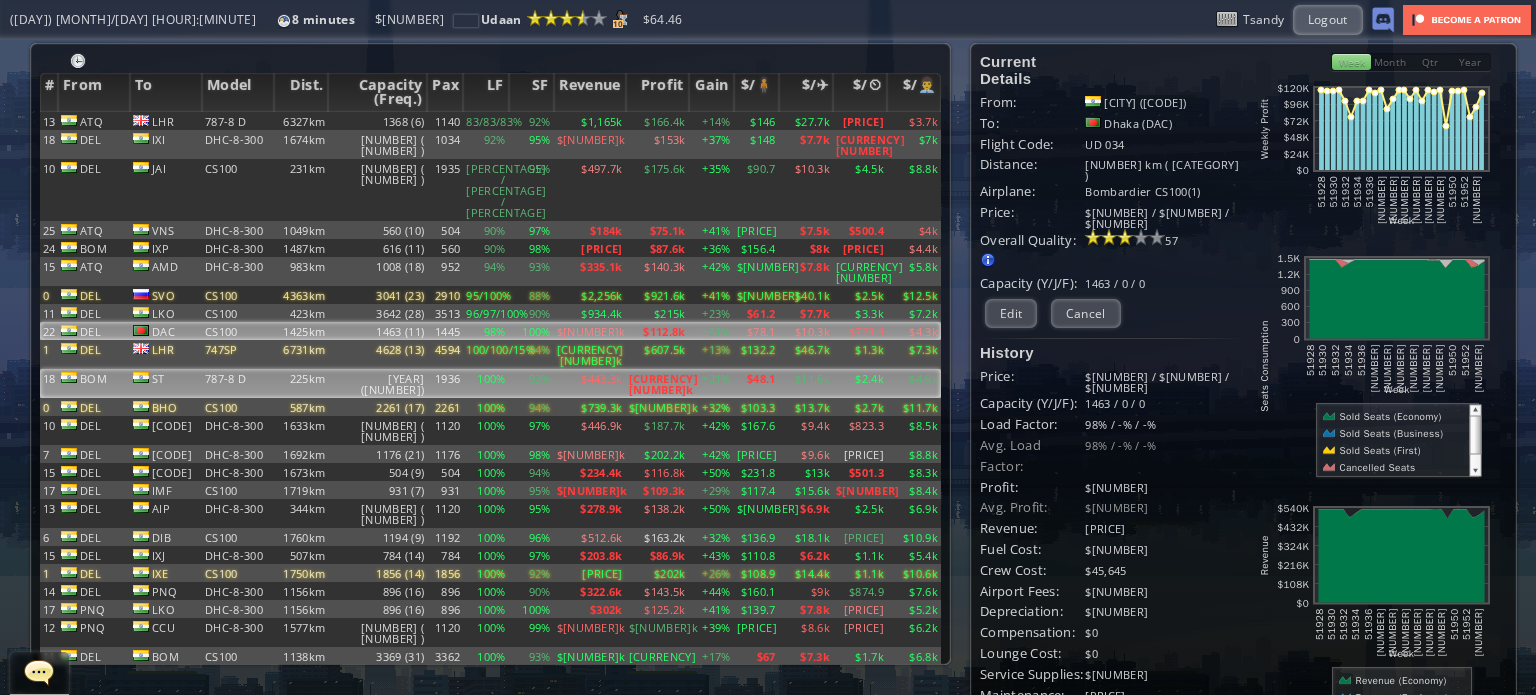 click on "787-8 D" at bounding box center (238, 121) 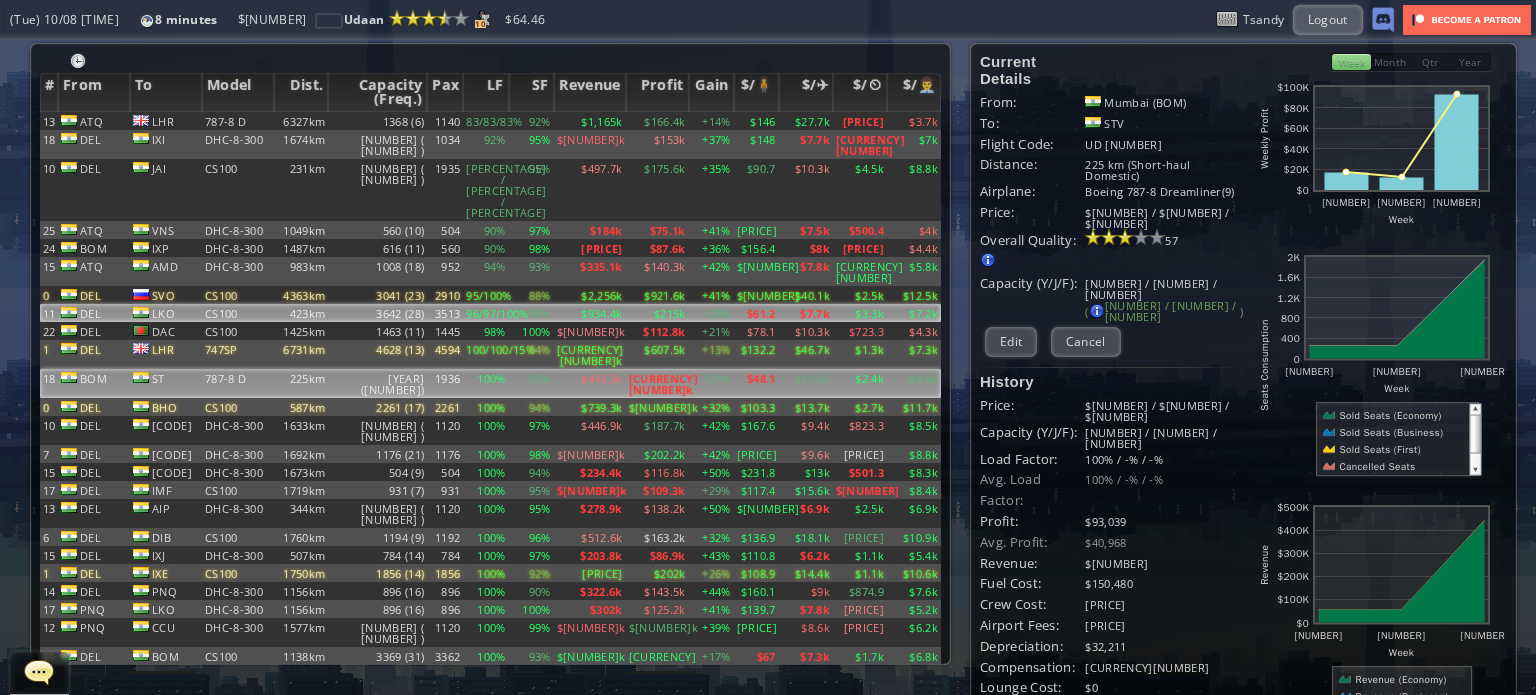click on "CS100" at bounding box center (238, 121) 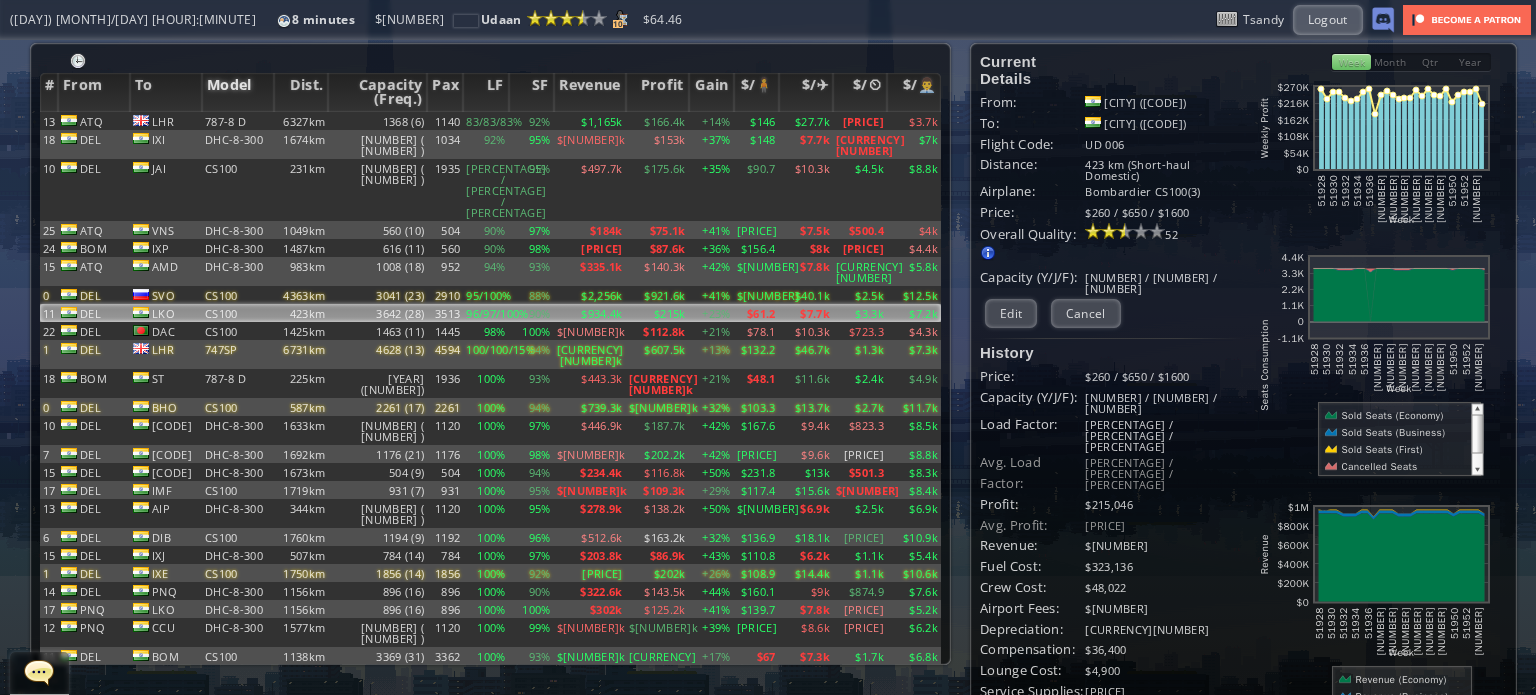 click on "Model" at bounding box center (238, 92) 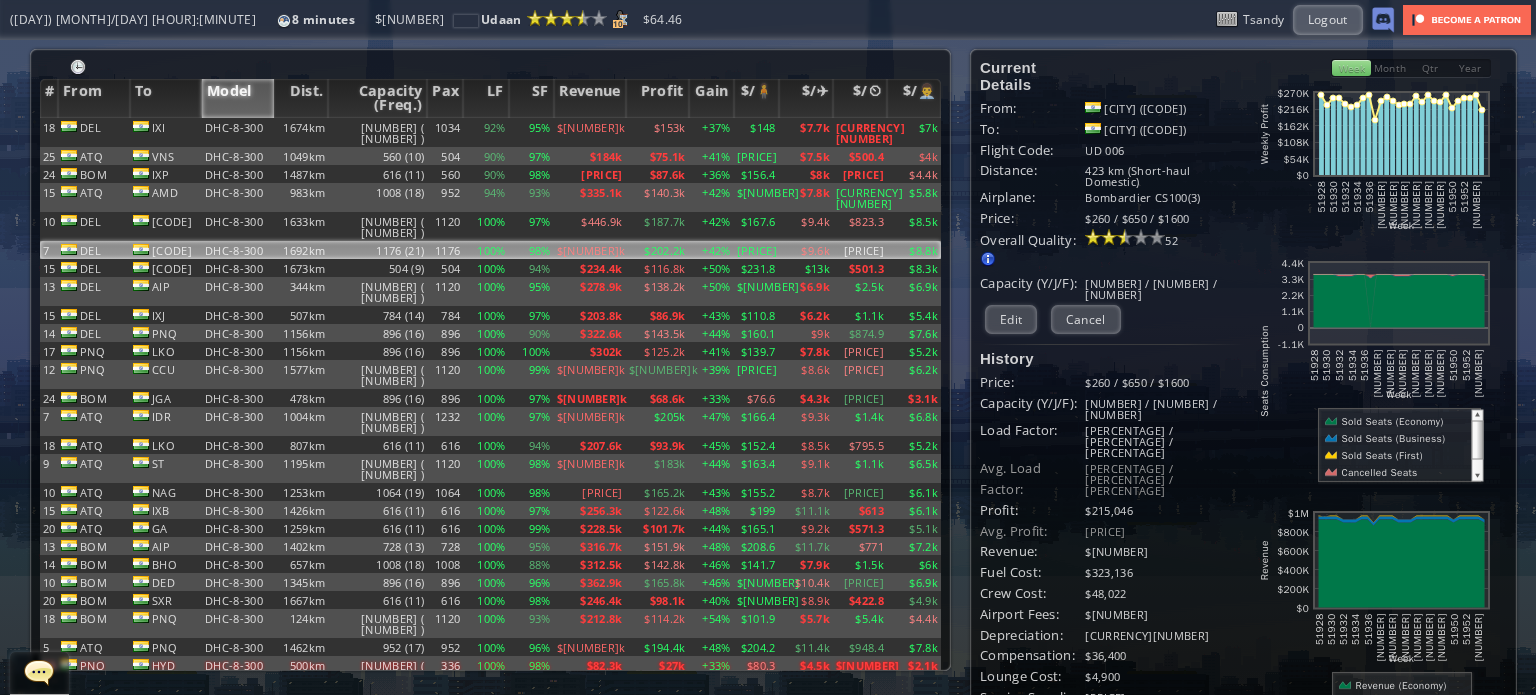 scroll, scrollTop: 0, scrollLeft: 0, axis: both 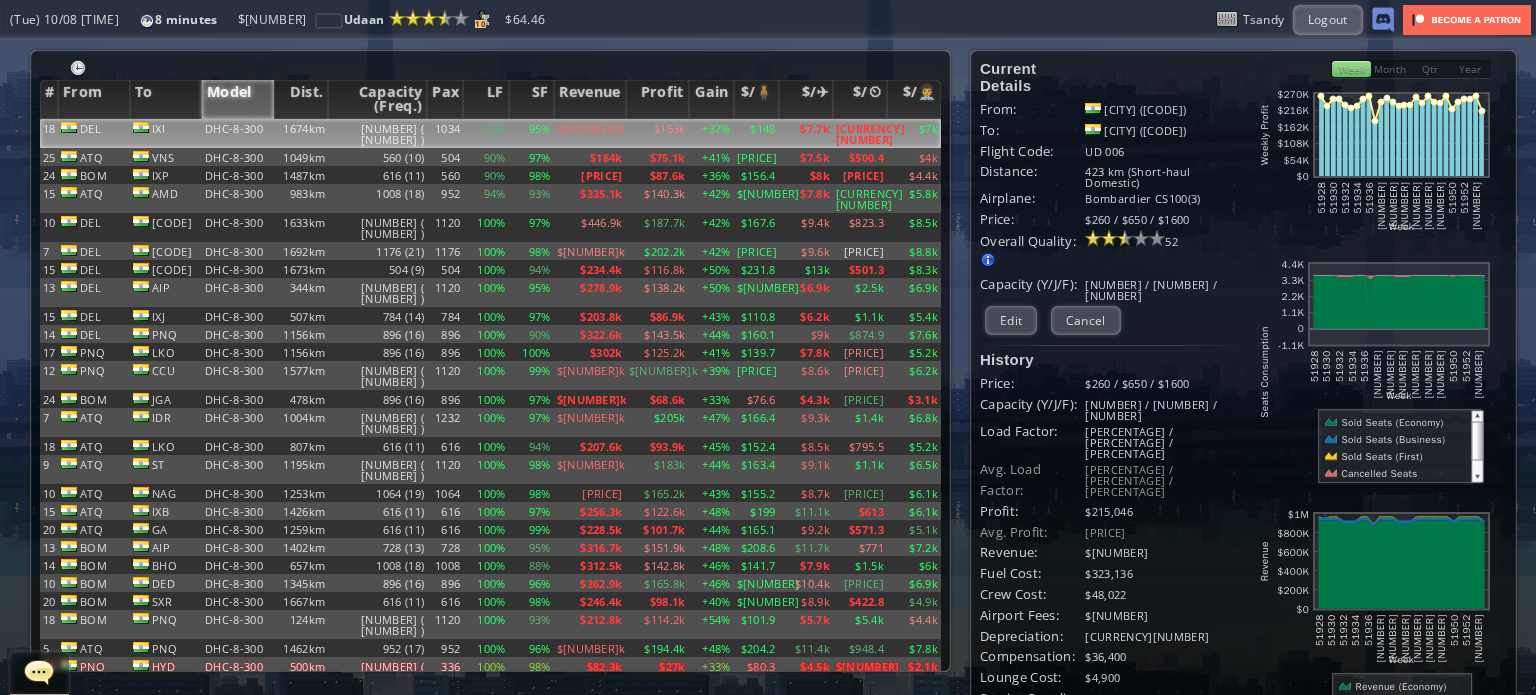 click on "DHC-8-300" at bounding box center (238, 133) 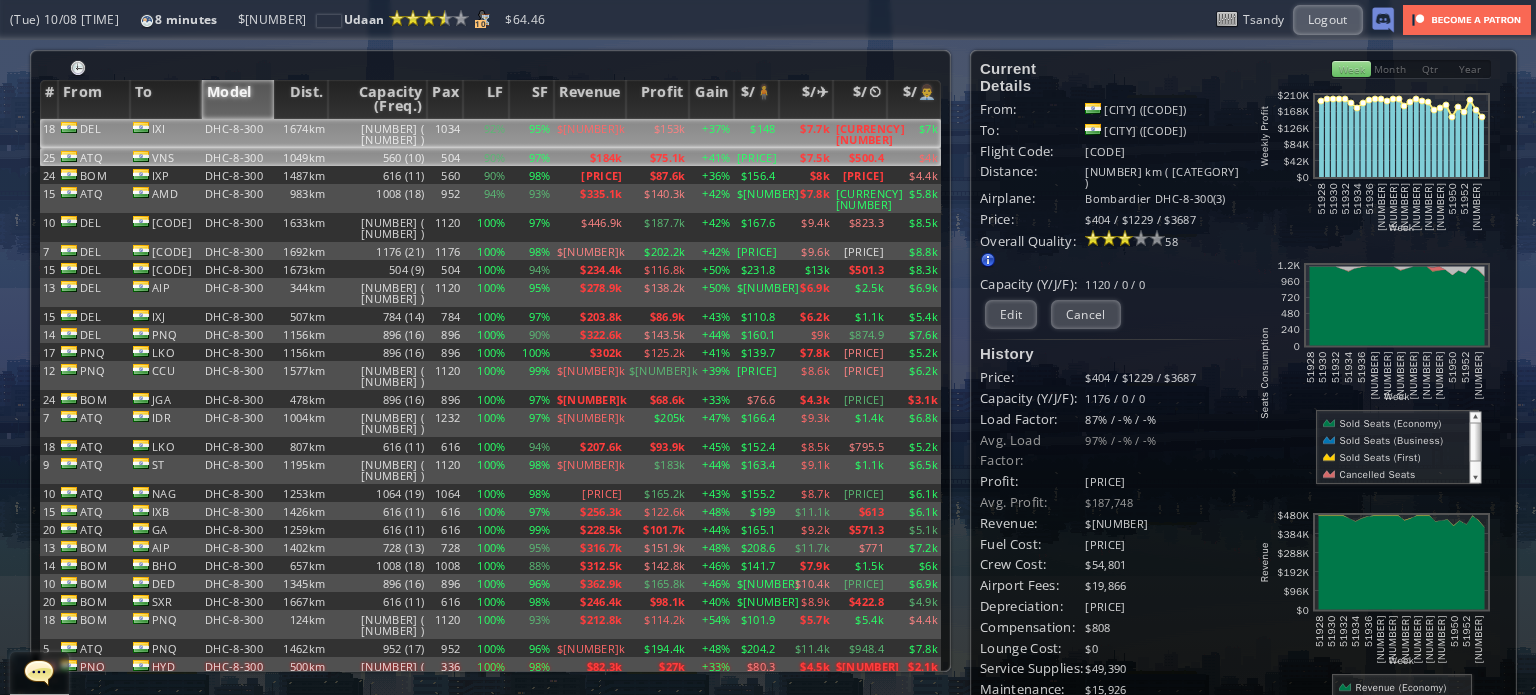 click on "DHC-8-300" at bounding box center [238, 133] 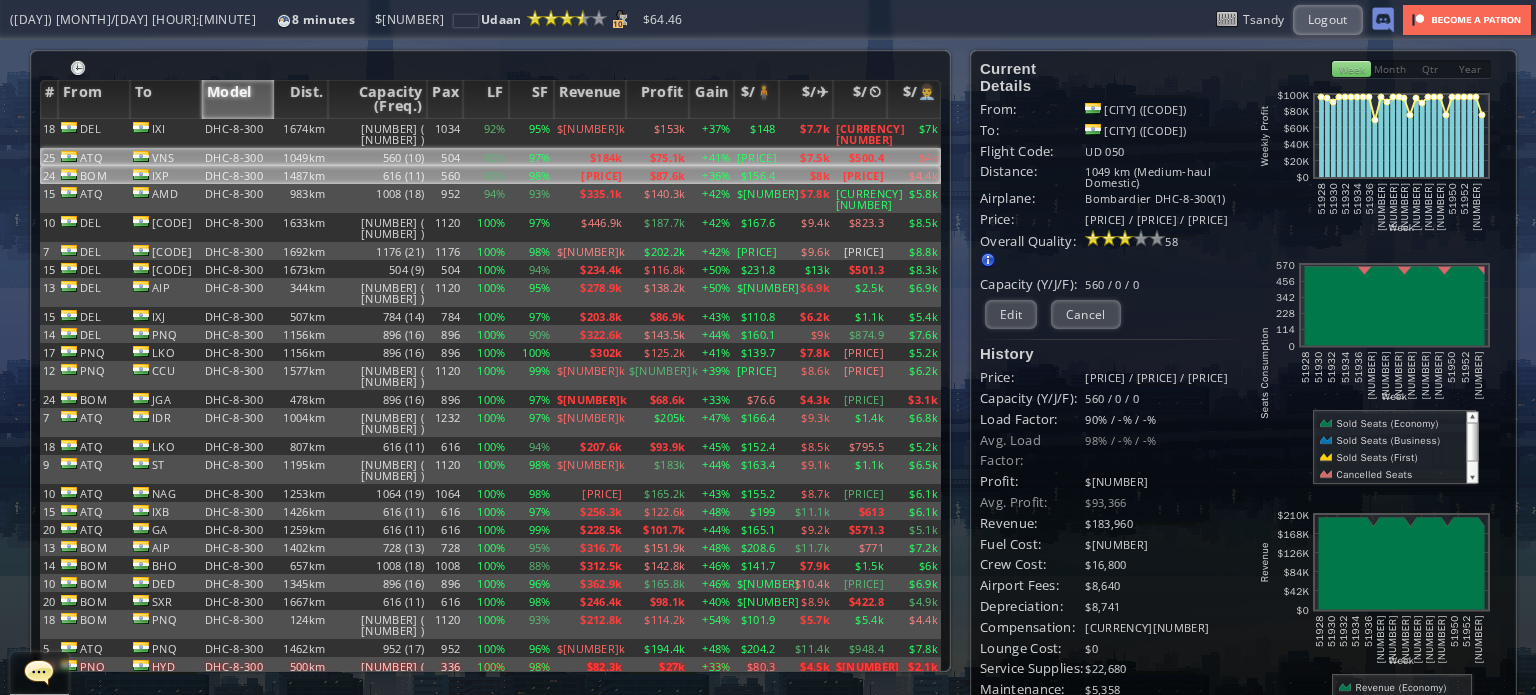 click on "DHC-8-300" at bounding box center [238, 133] 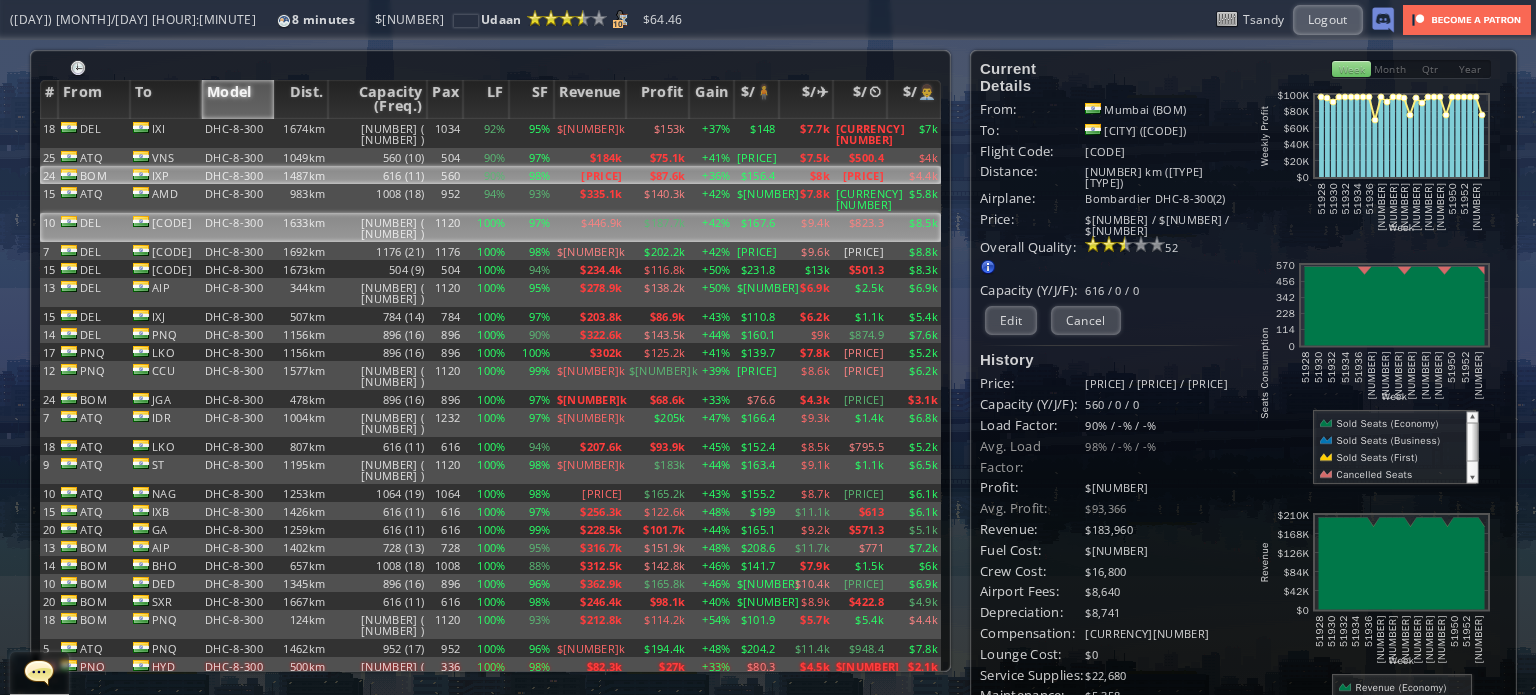 click on "DHC-8-300" at bounding box center (238, 133) 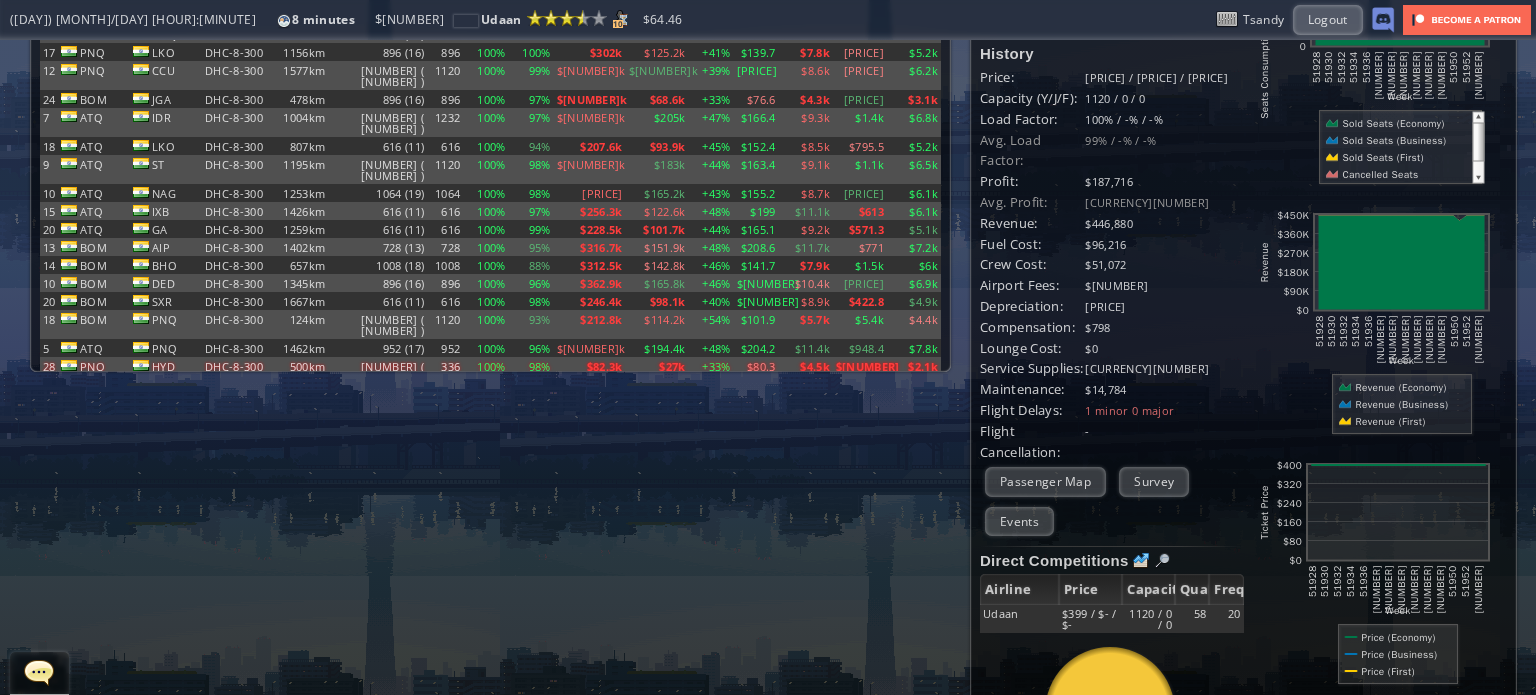 scroll, scrollTop: 0, scrollLeft: 0, axis: both 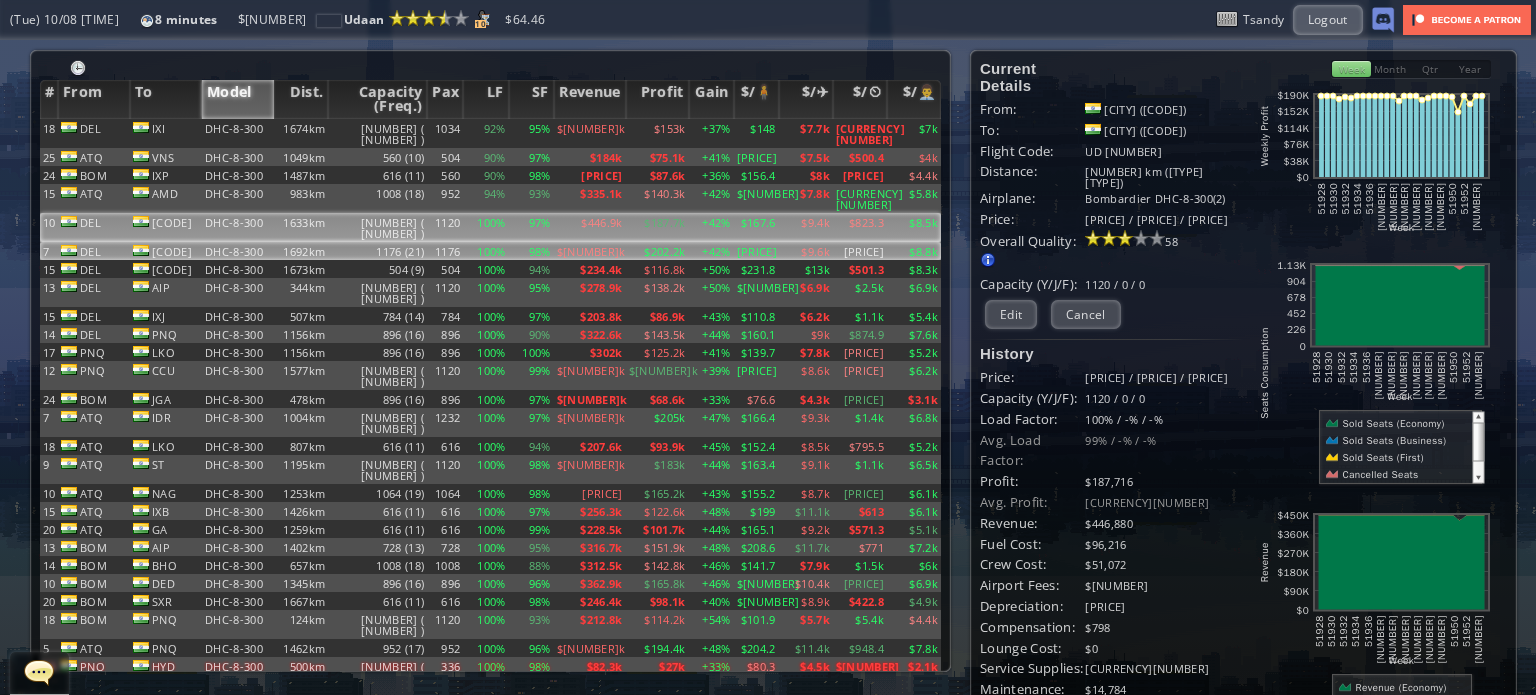 click on "DHC-8-300" at bounding box center (238, 133) 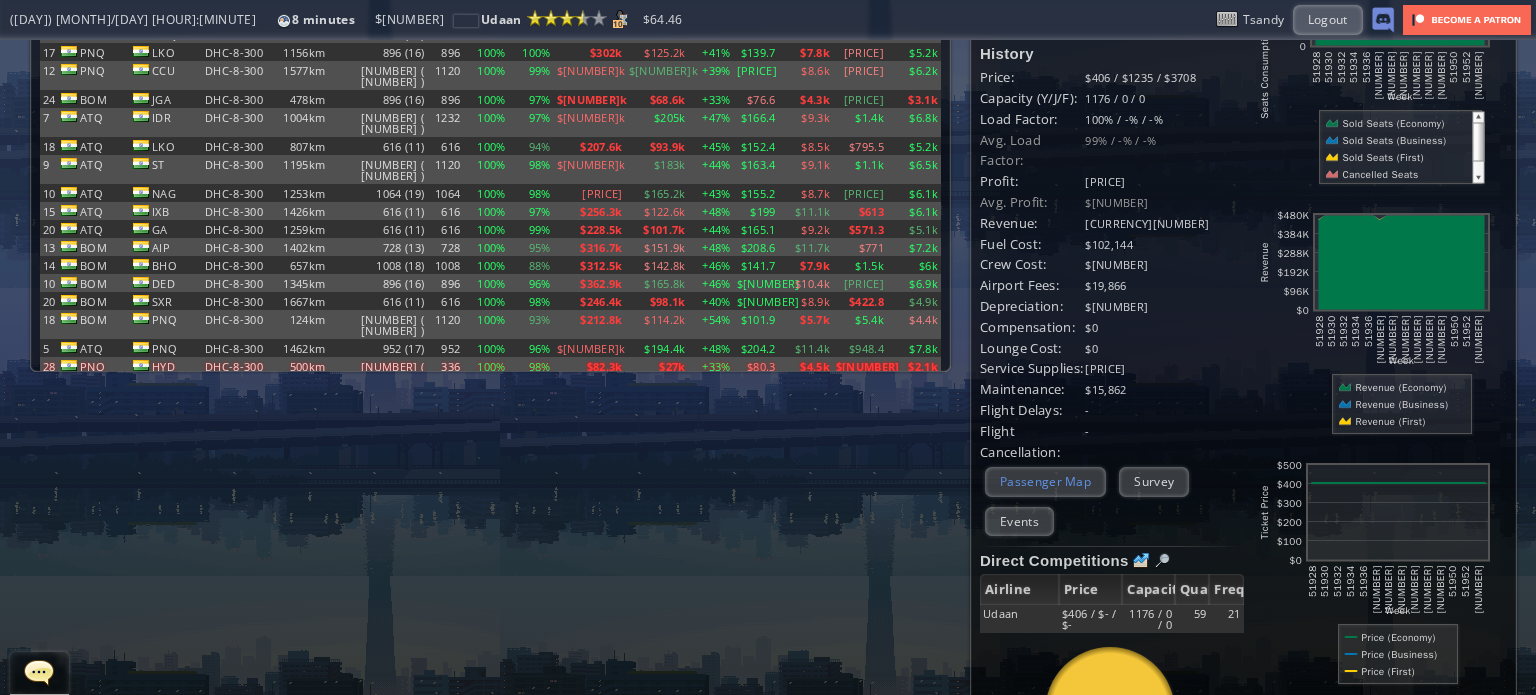 scroll, scrollTop: 0, scrollLeft: 0, axis: both 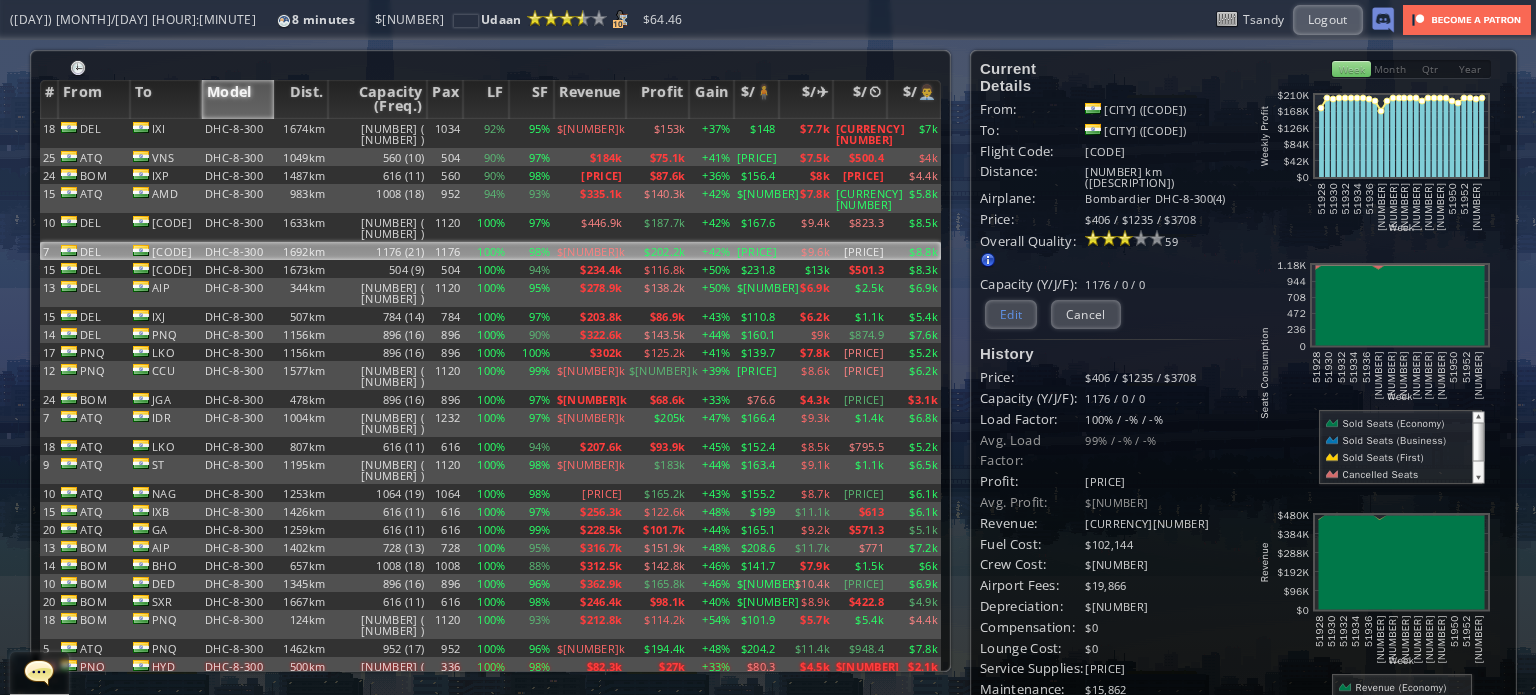 click on "Edit" at bounding box center (1011, 314) 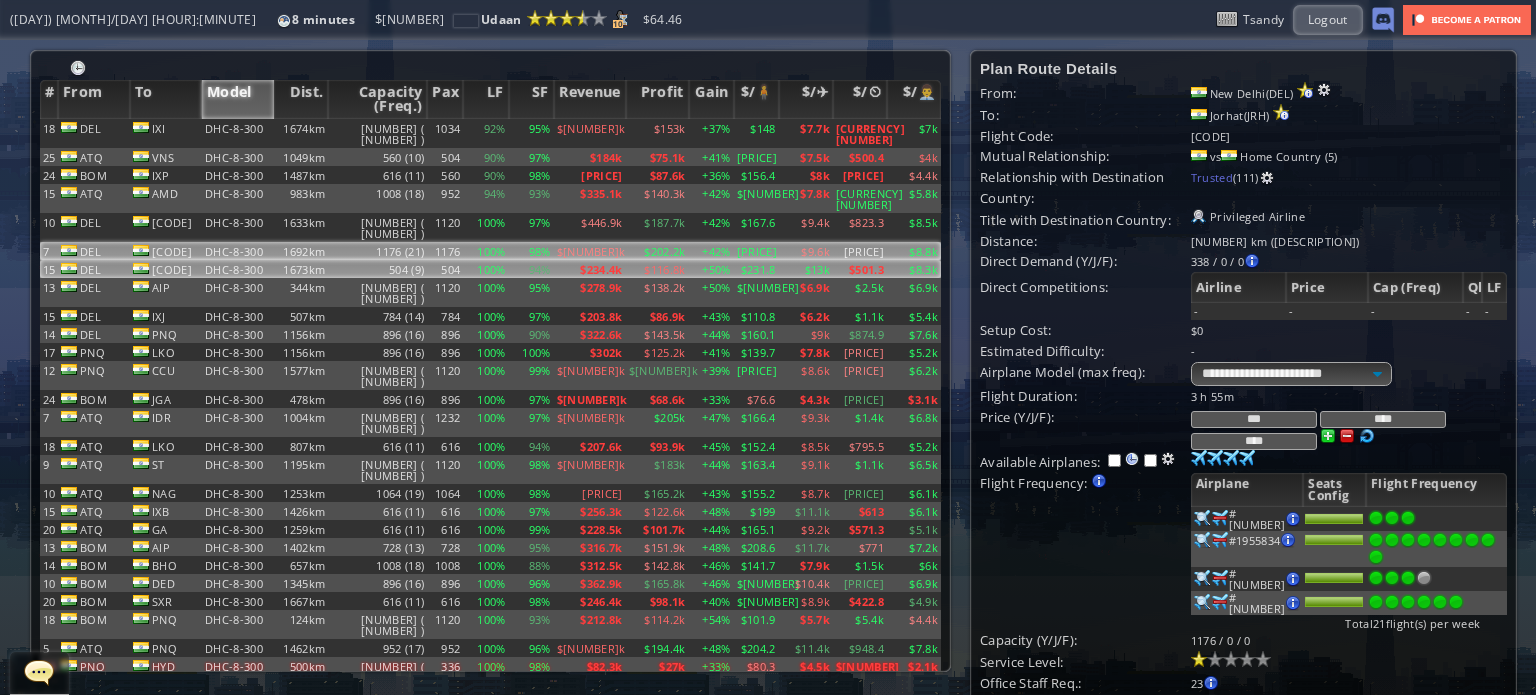 click on "DHC-8-300" at bounding box center [238, 133] 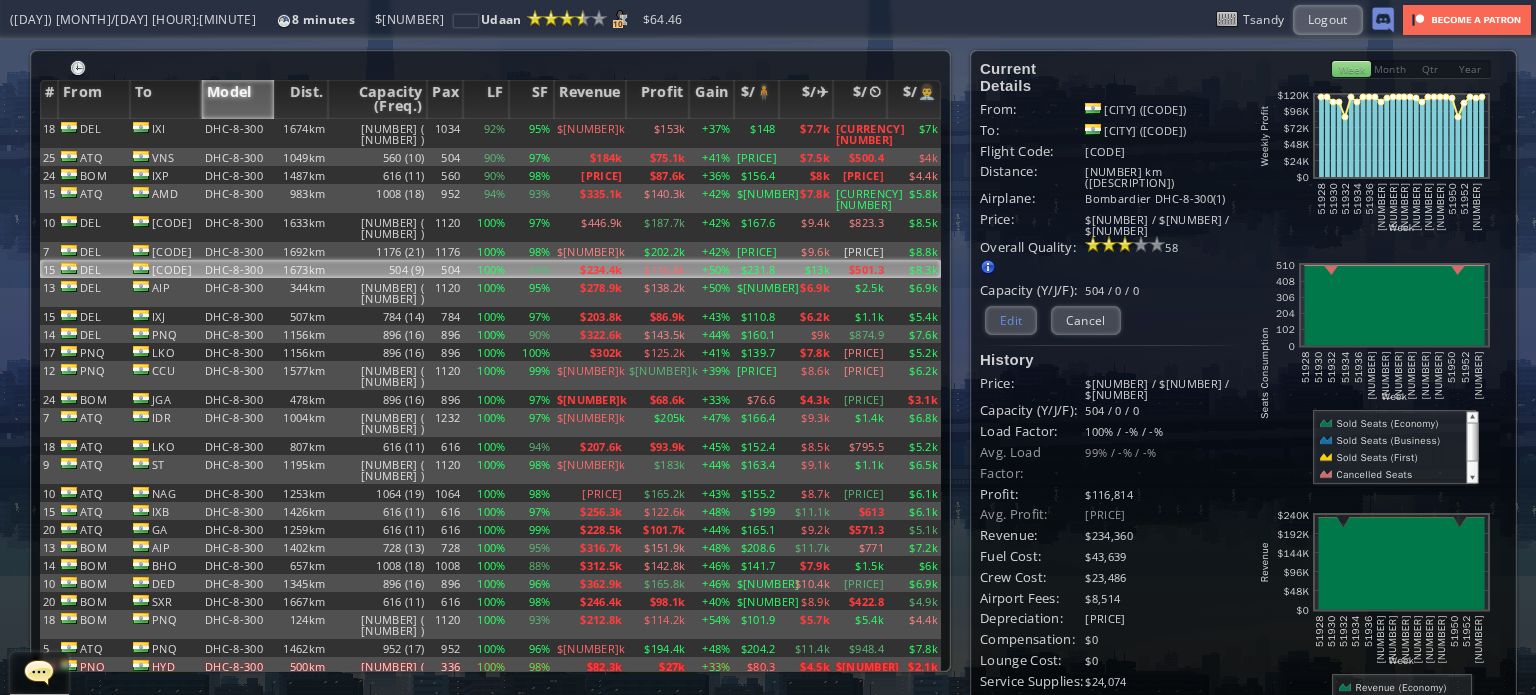 click on "Edit" at bounding box center (1011, 320) 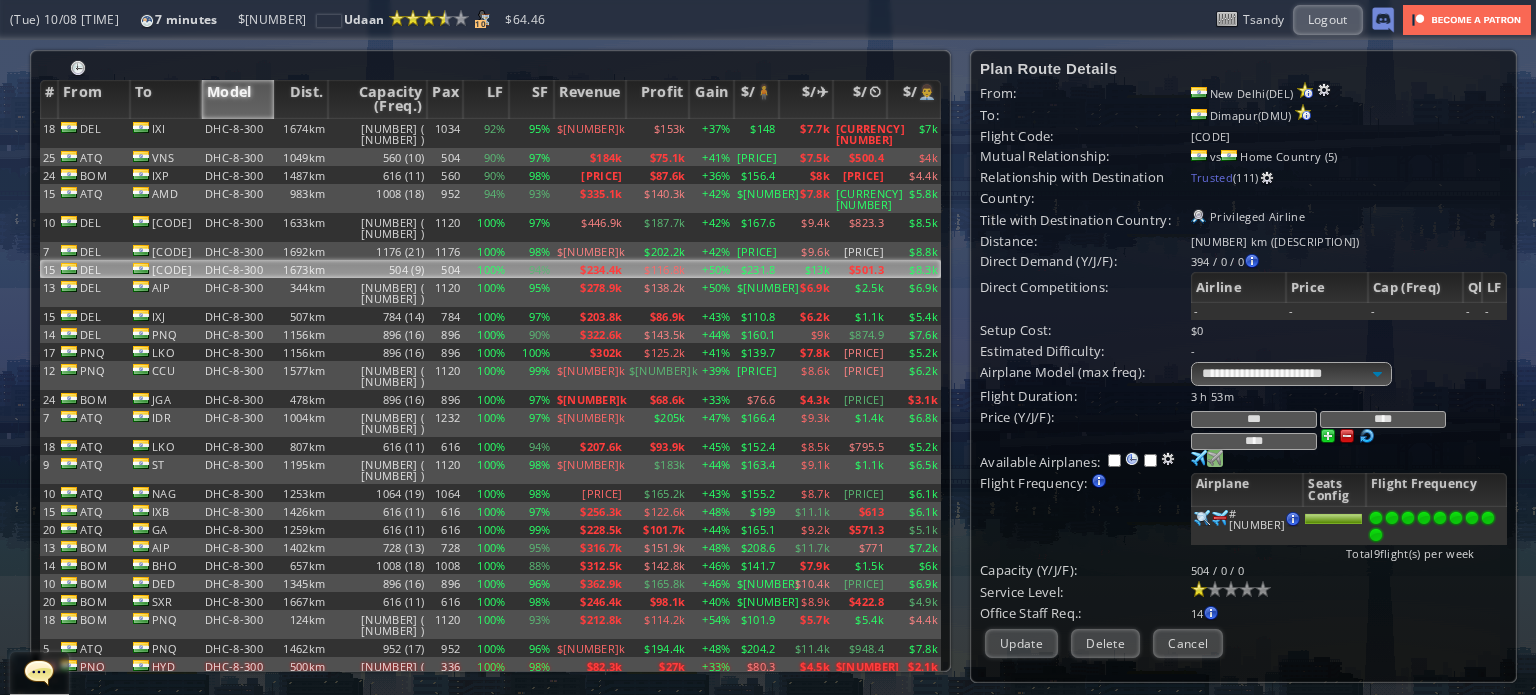 click at bounding box center (1199, 458) 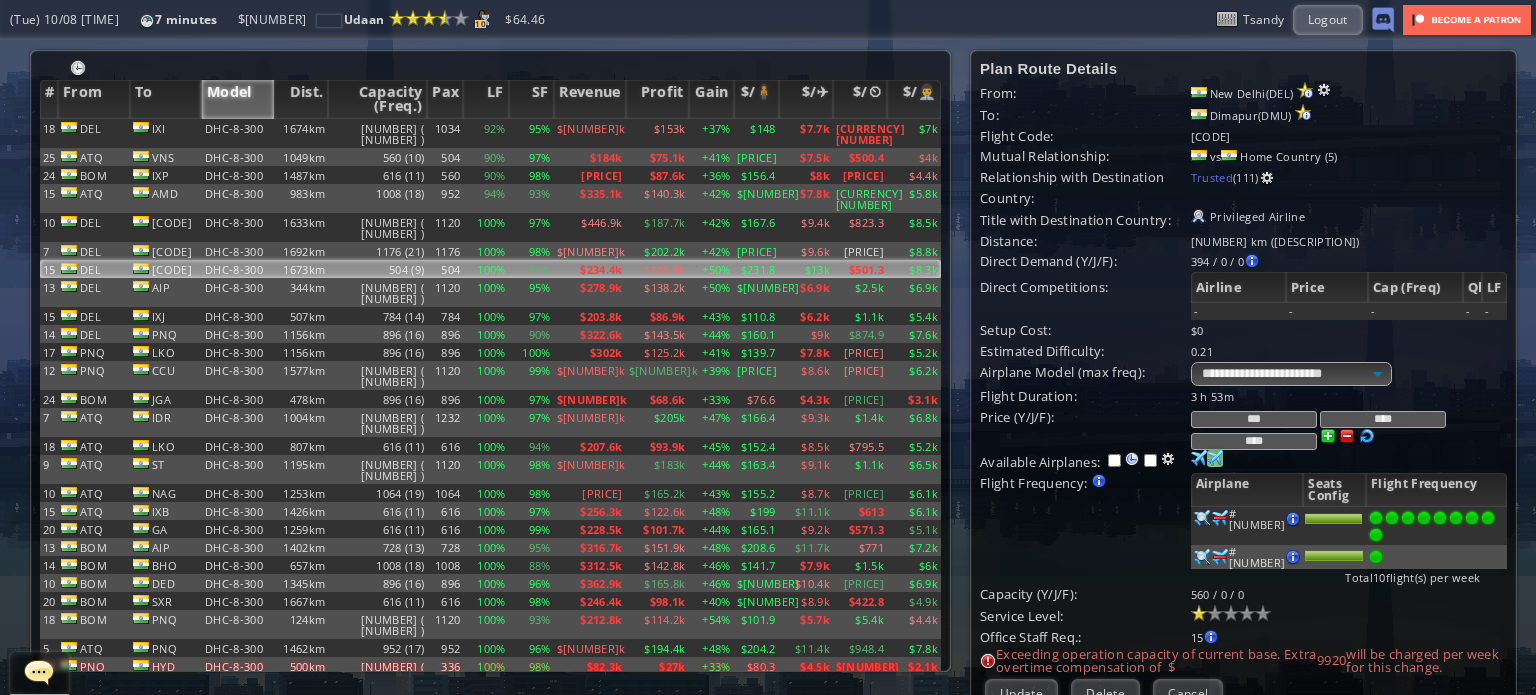 click at bounding box center (1199, 458) 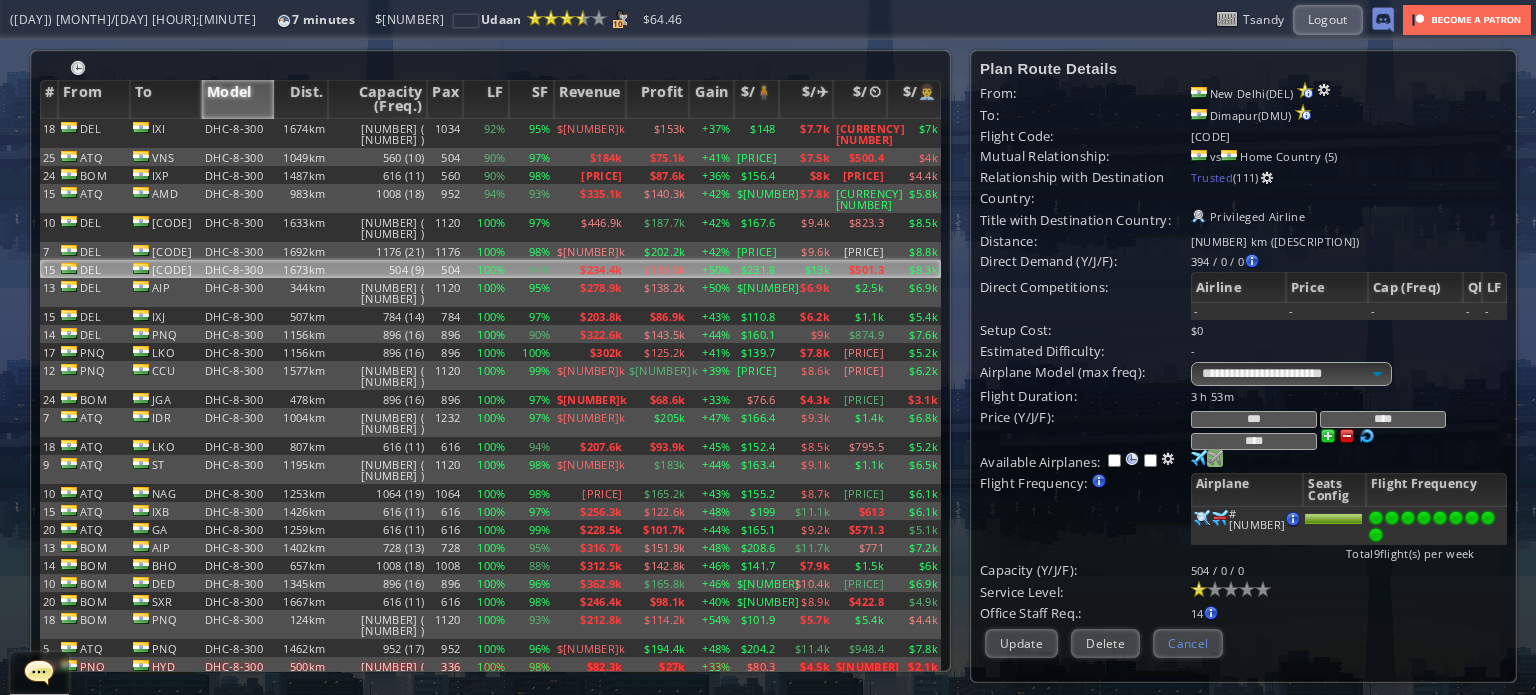 click on "Cancel" at bounding box center (1188, 643) 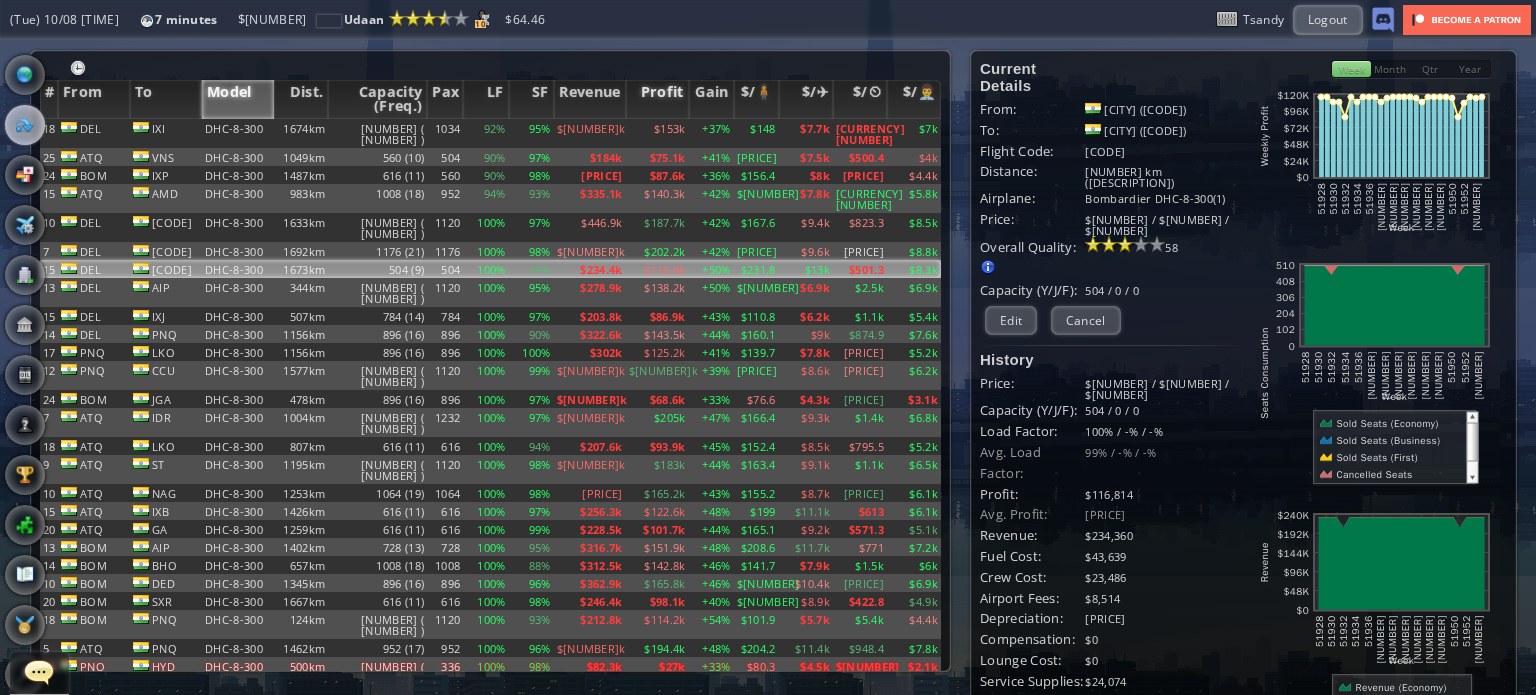click on "Profit" at bounding box center (657, 99) 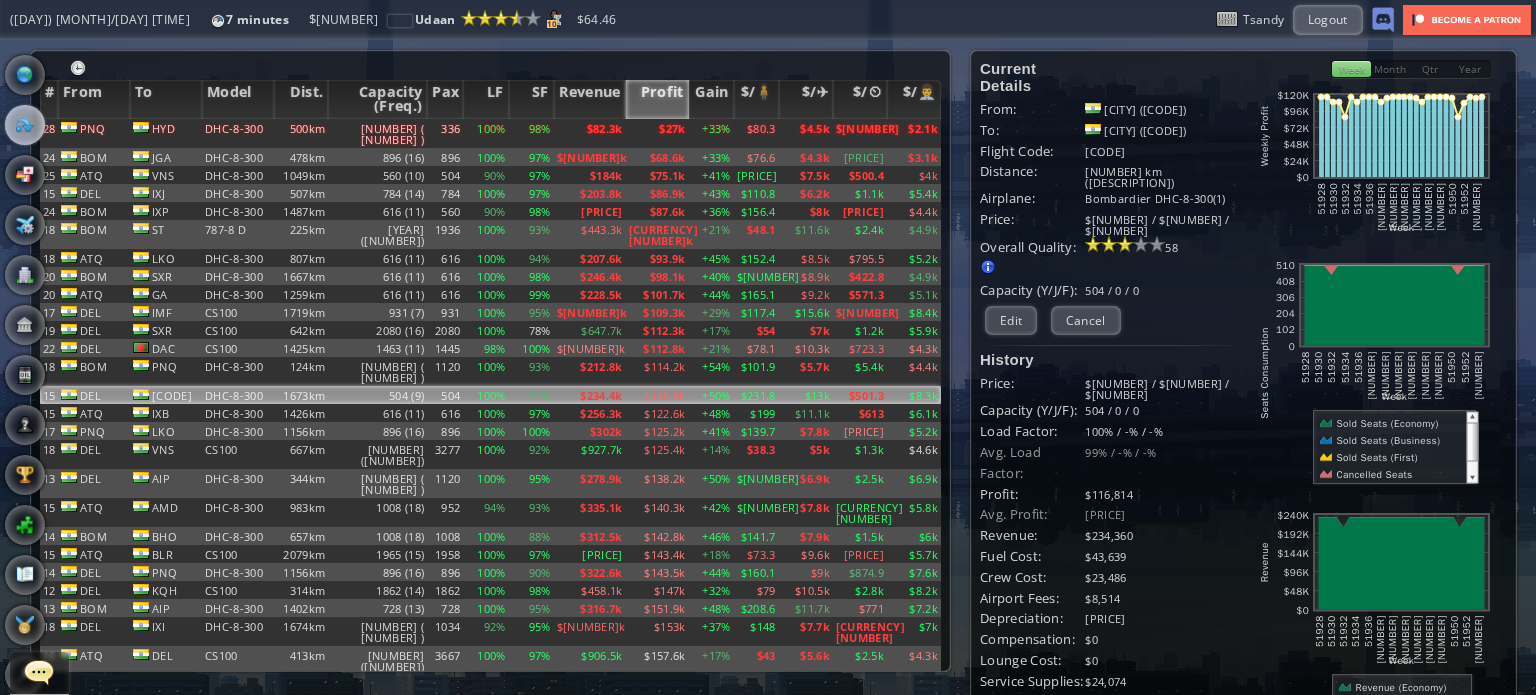 click on "Profit" at bounding box center [657, 99] 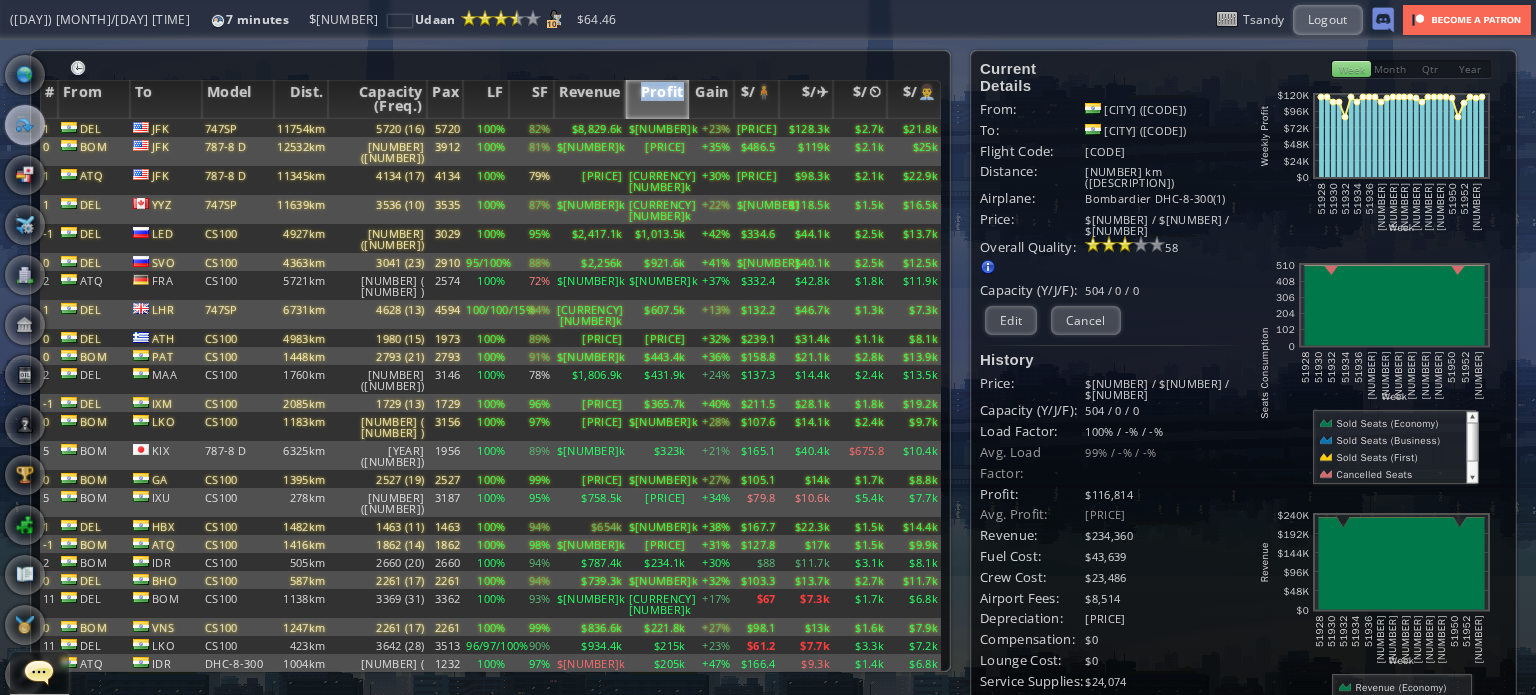 click on "Profit" at bounding box center (657, 99) 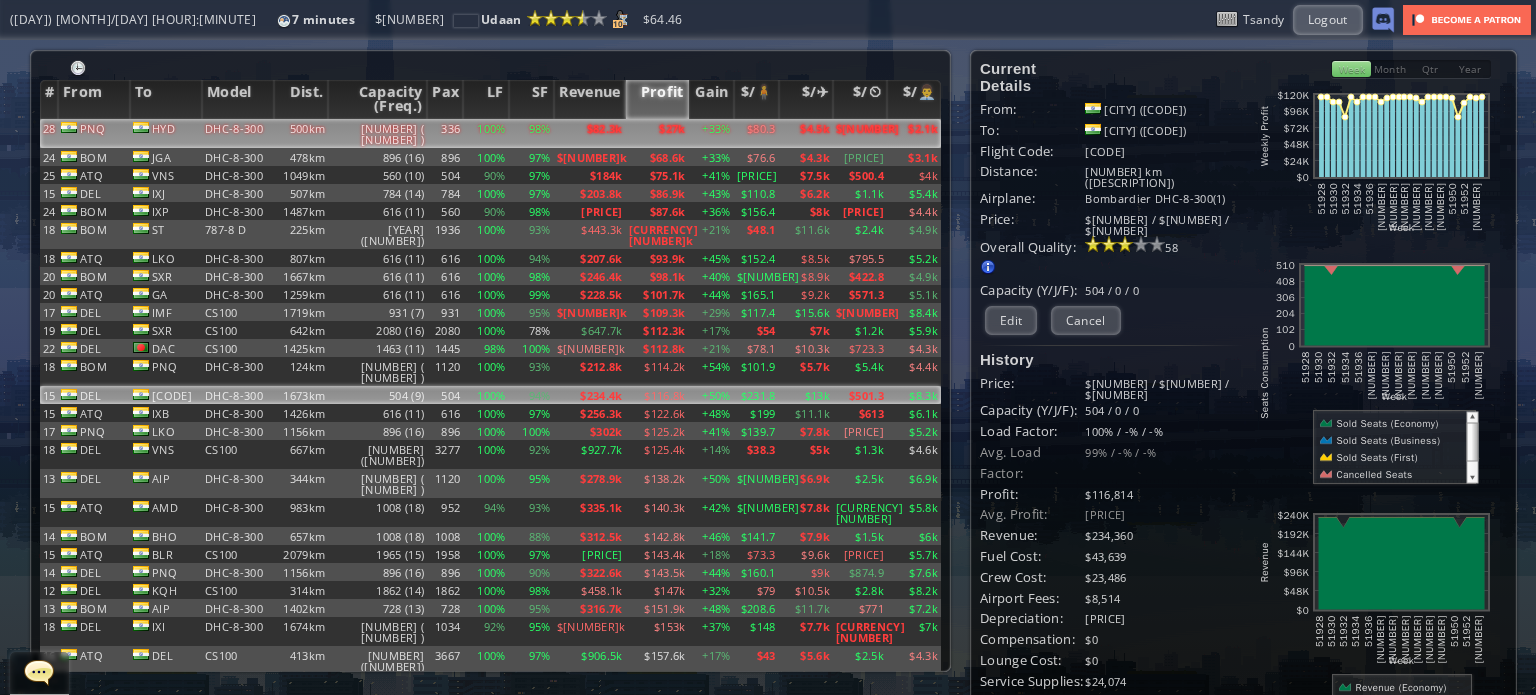 click on "$82.3k" at bounding box center (590, 133) 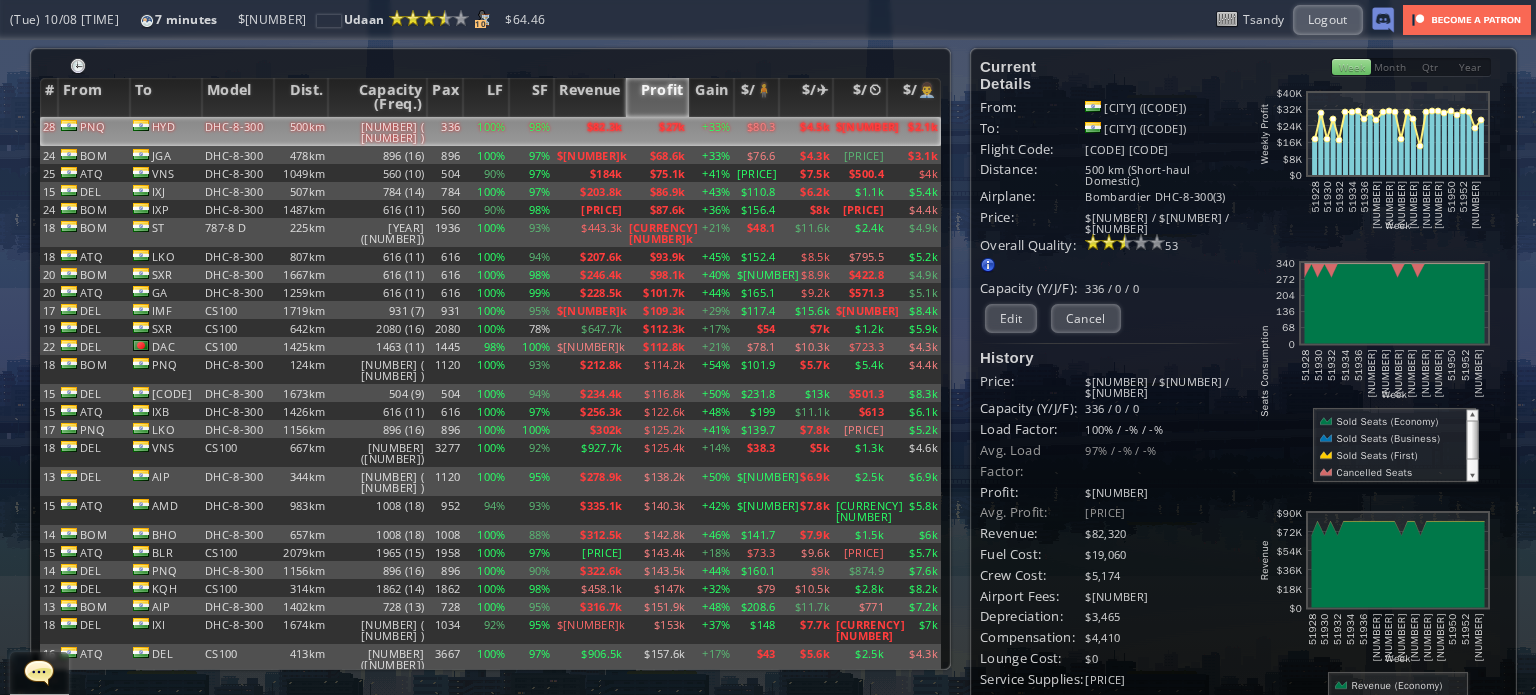 scroll, scrollTop: 0, scrollLeft: 0, axis: both 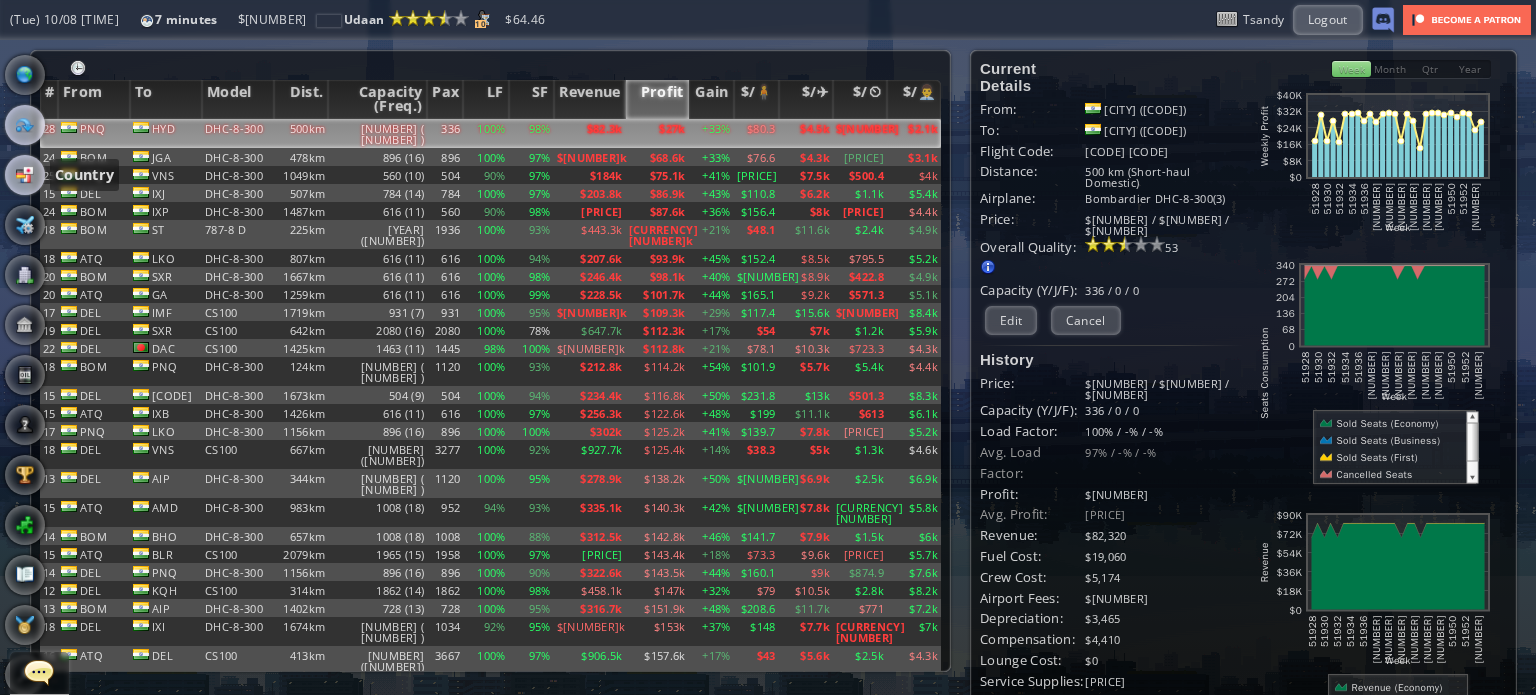 click at bounding box center (25, 175) 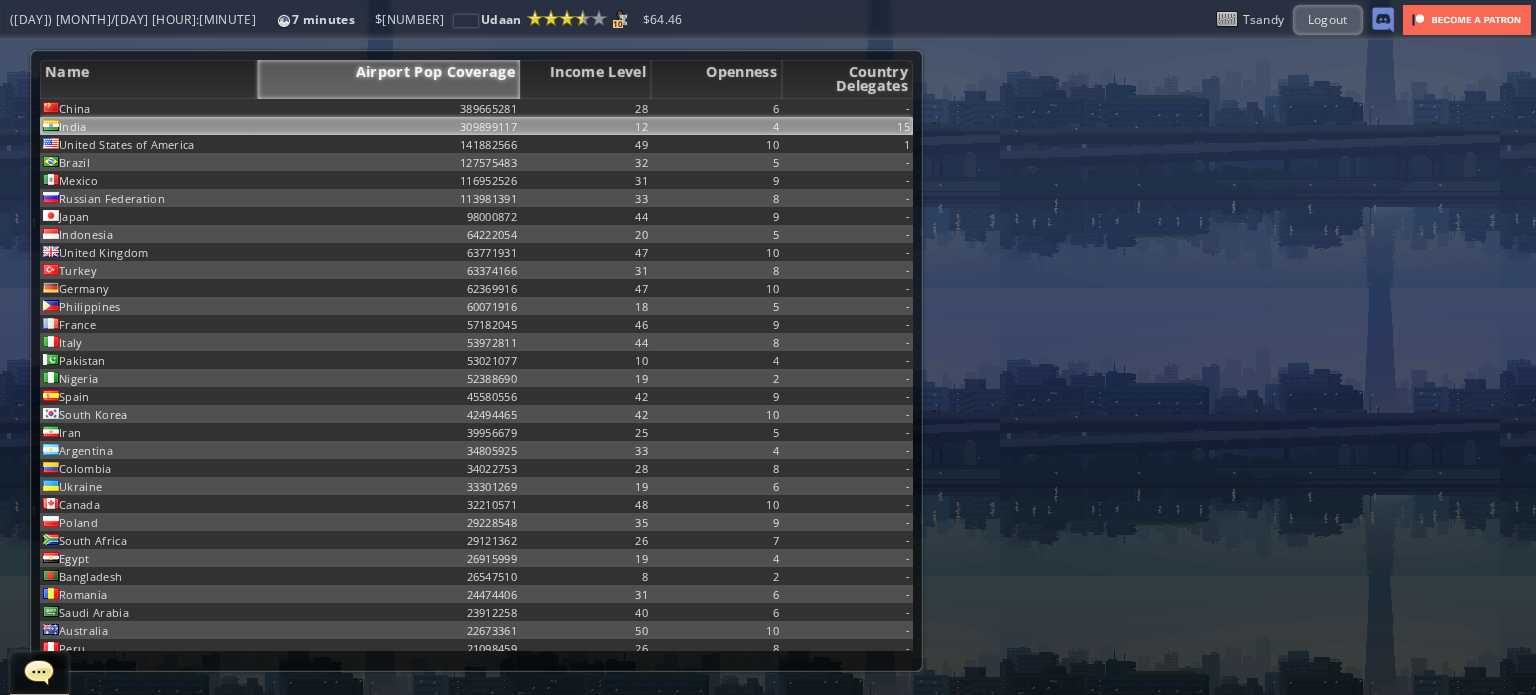 click on "India" at bounding box center [149, 108] 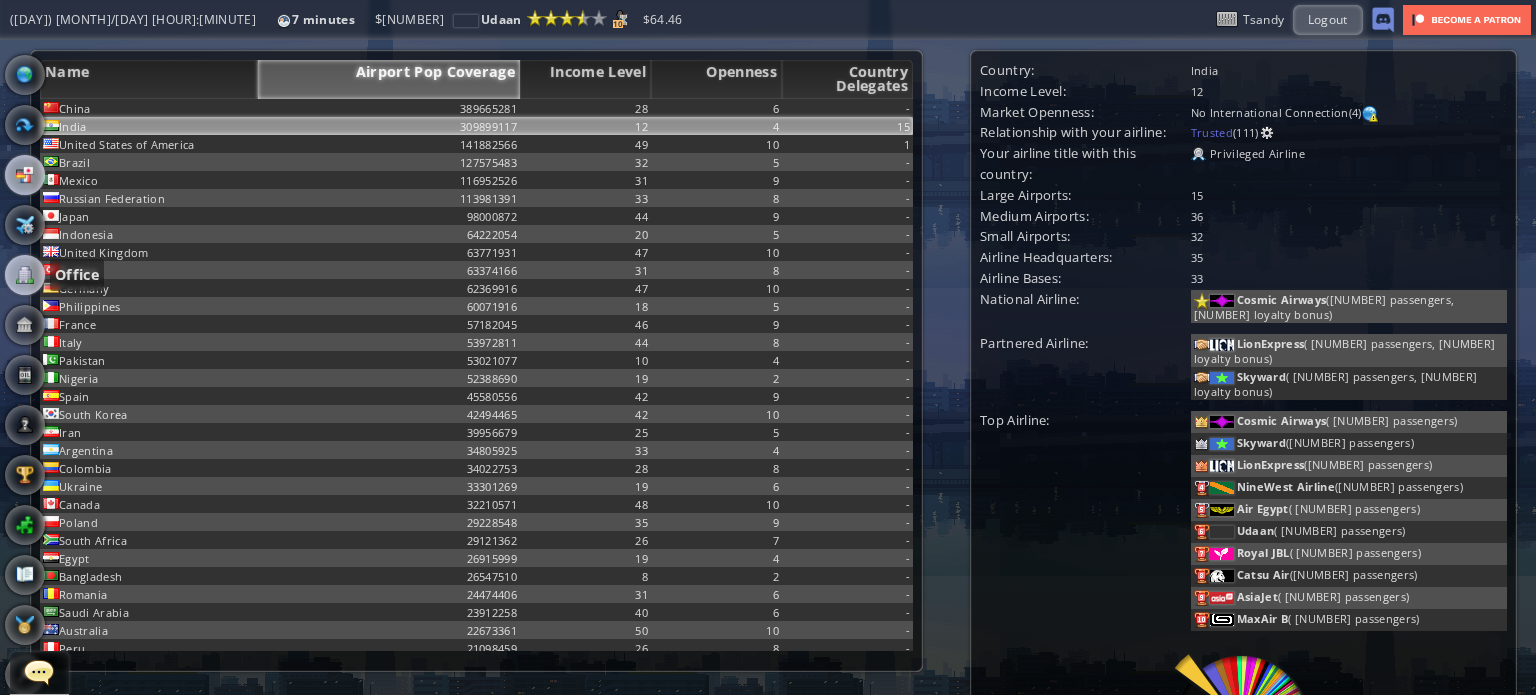 click at bounding box center [25, 275] 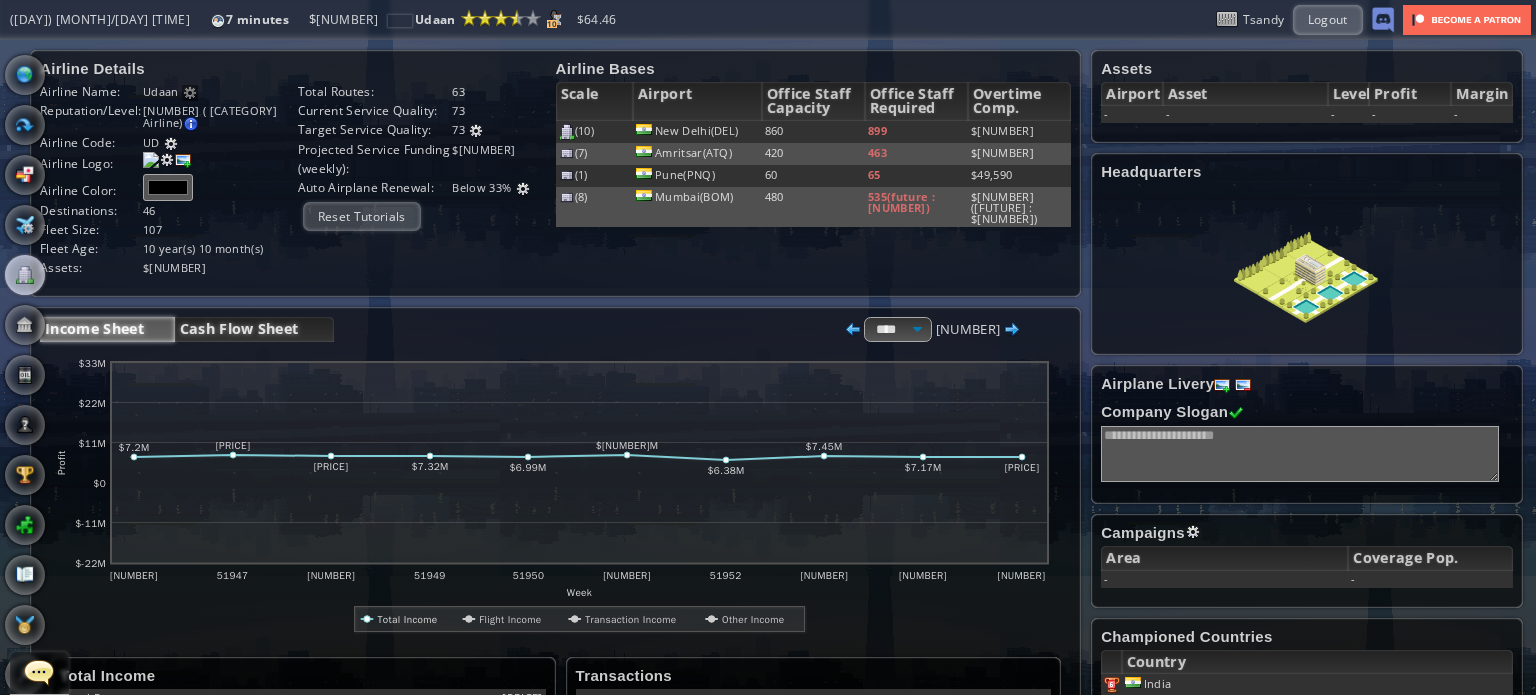 click on "Cash Flow Sheet" at bounding box center [254, 329] 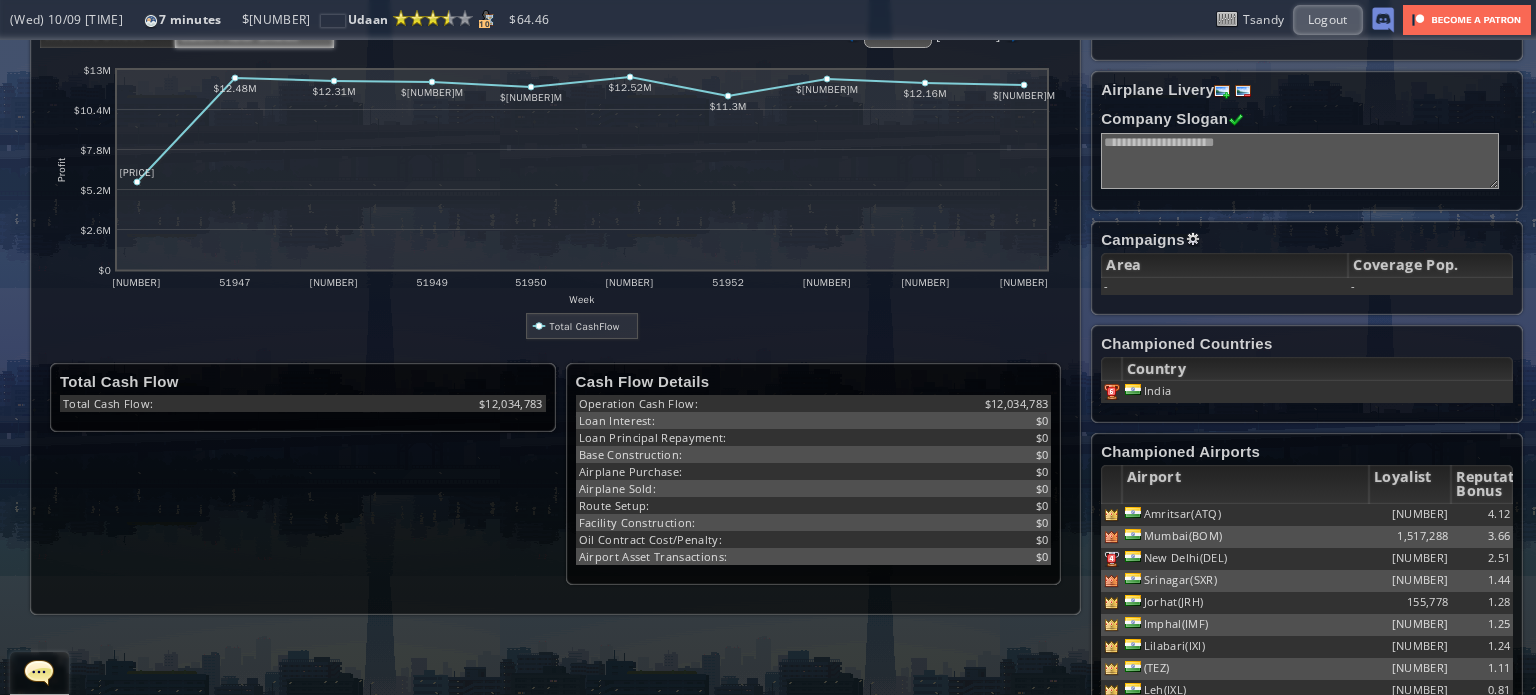 scroll, scrollTop: 300, scrollLeft: 0, axis: vertical 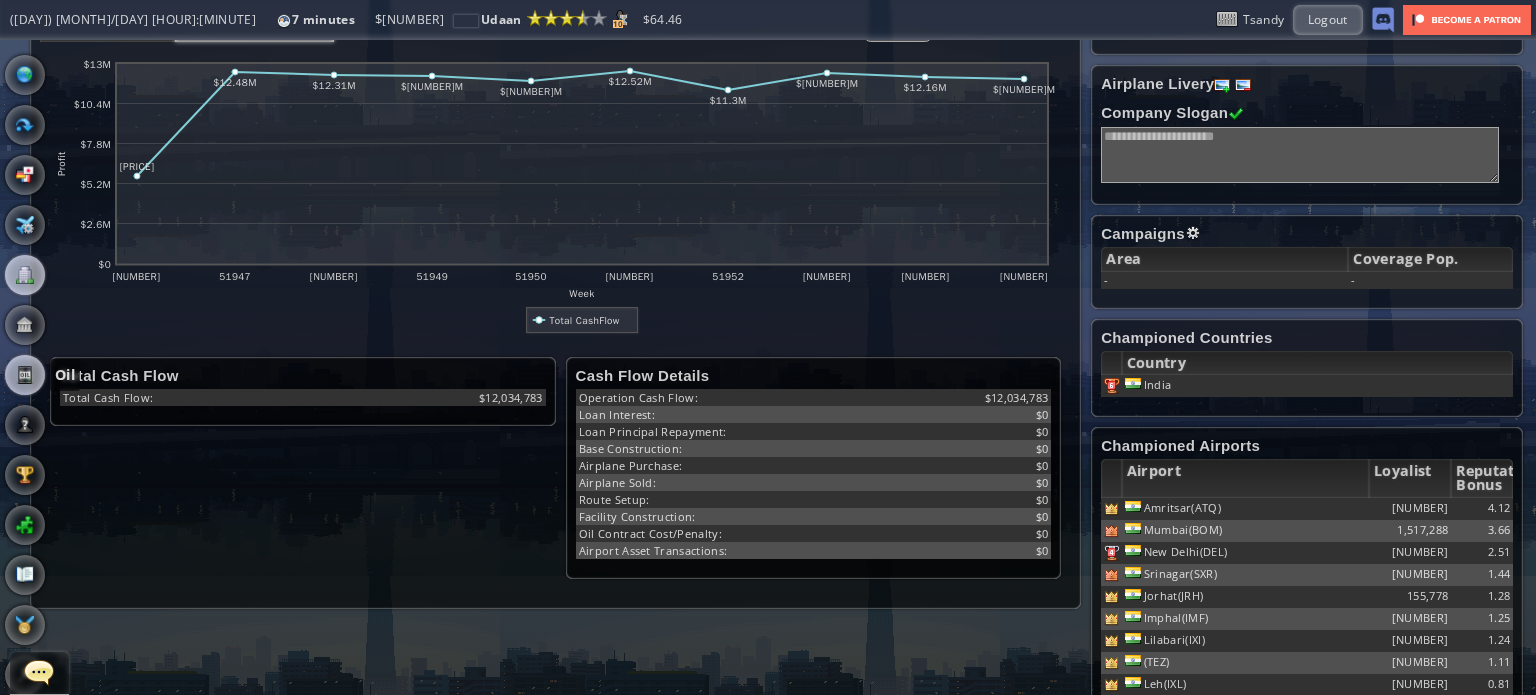 click at bounding box center (25, 375) 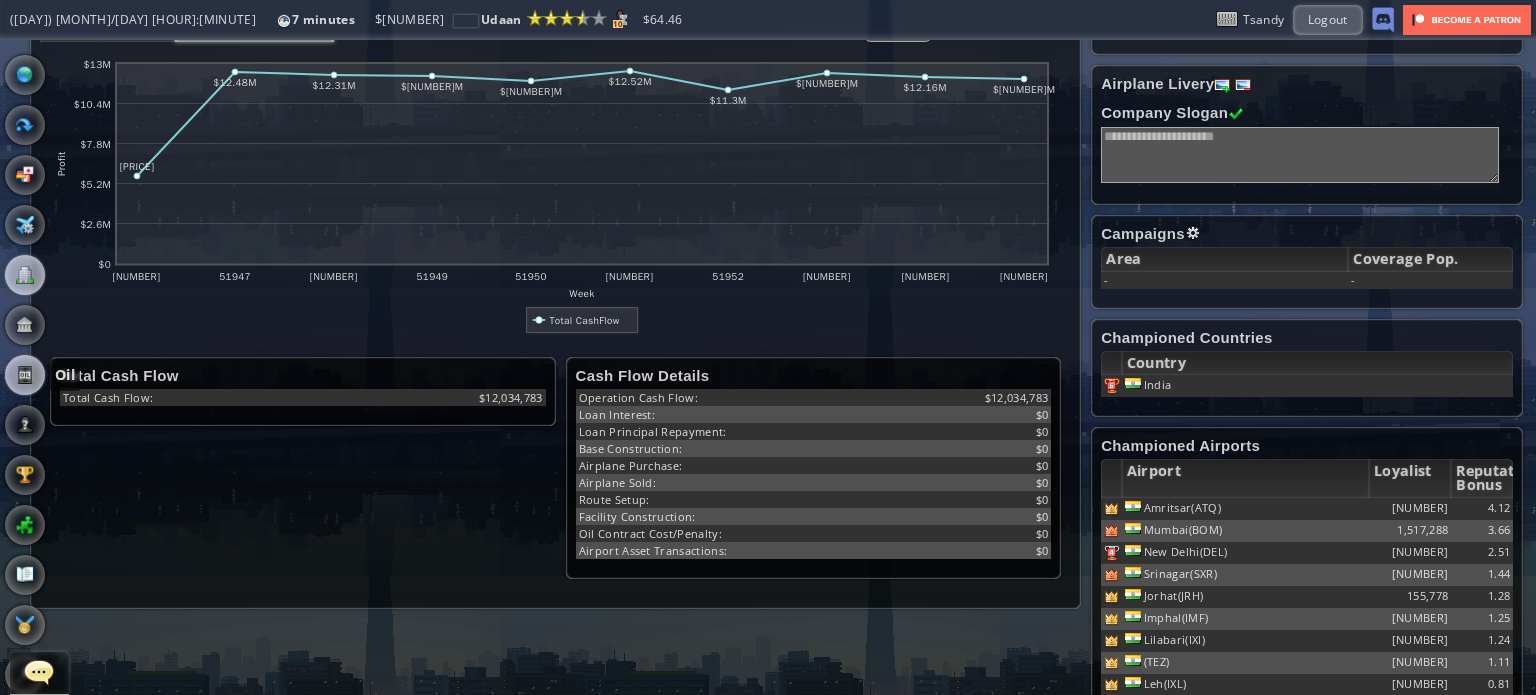 scroll, scrollTop: 0, scrollLeft: 0, axis: both 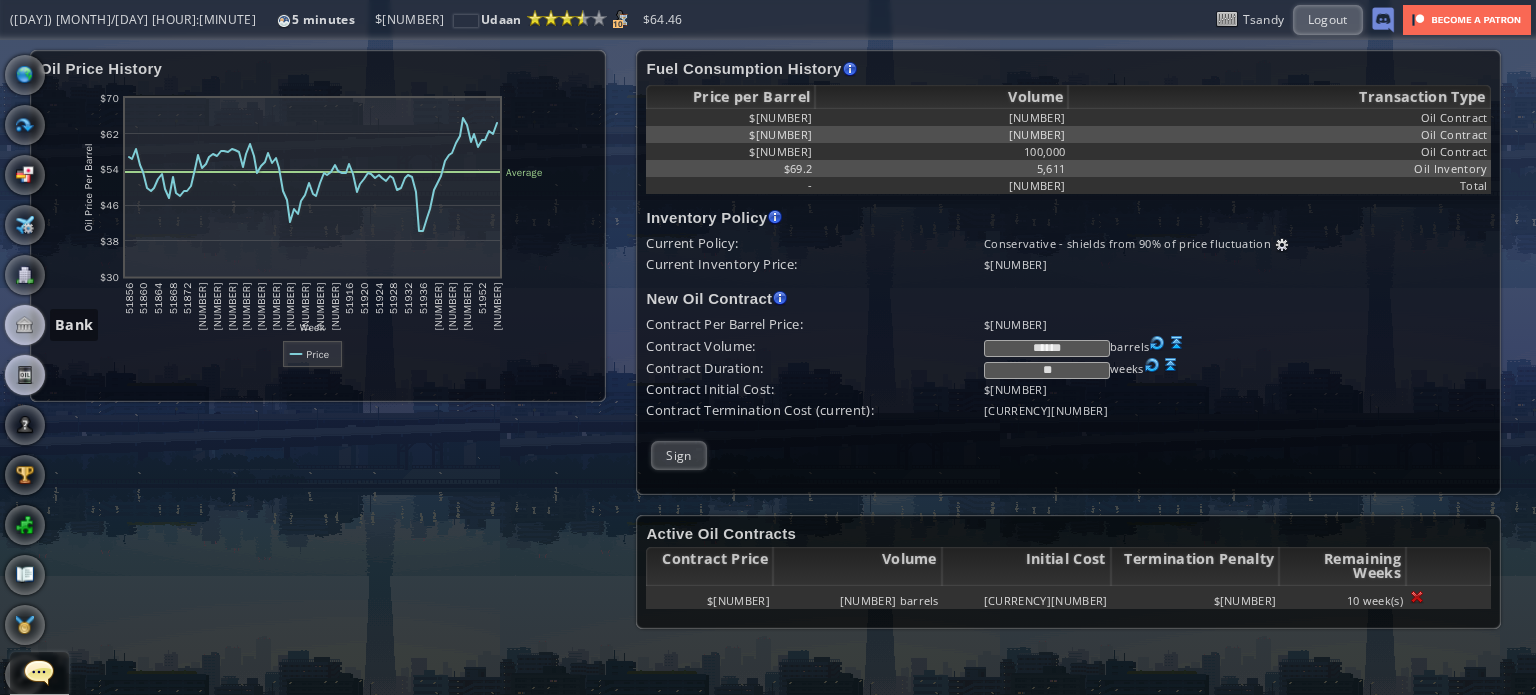 click at bounding box center [25, 325] 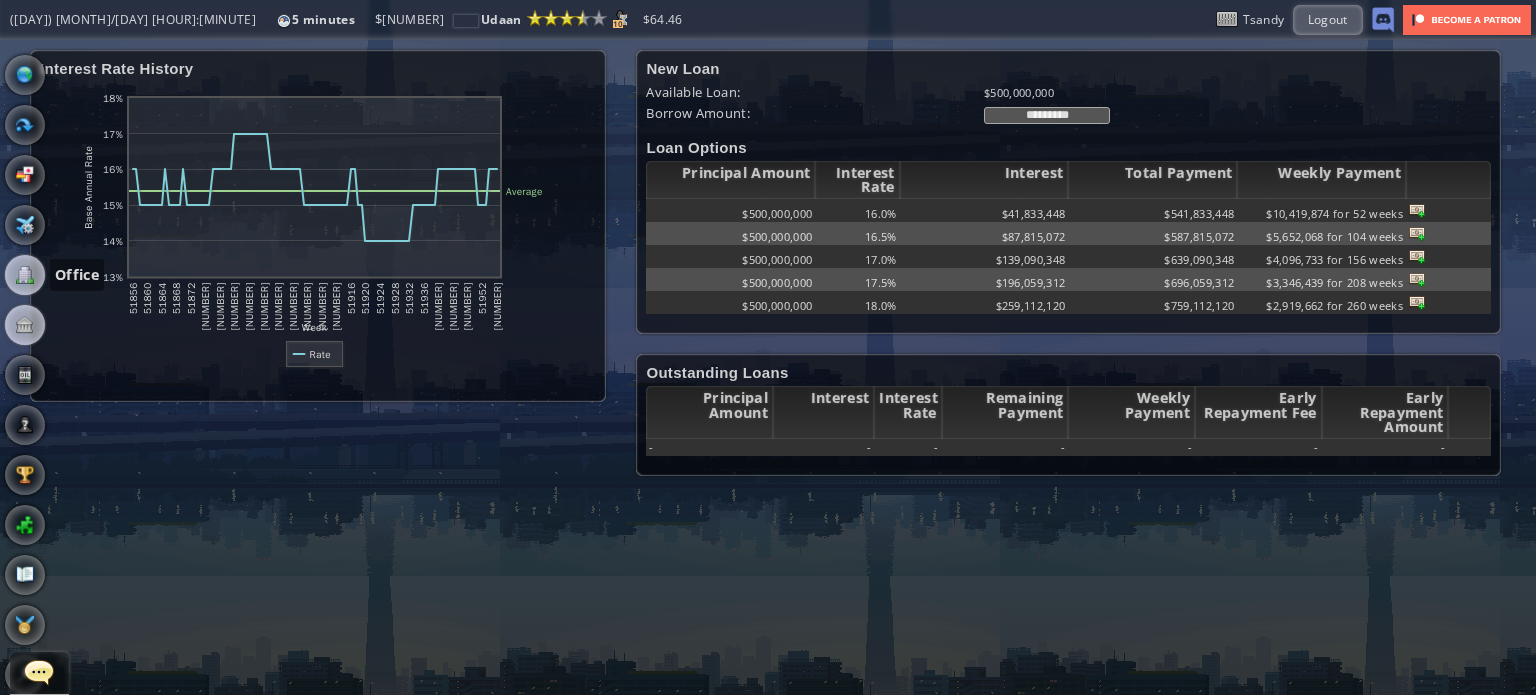 click at bounding box center [25, 275] 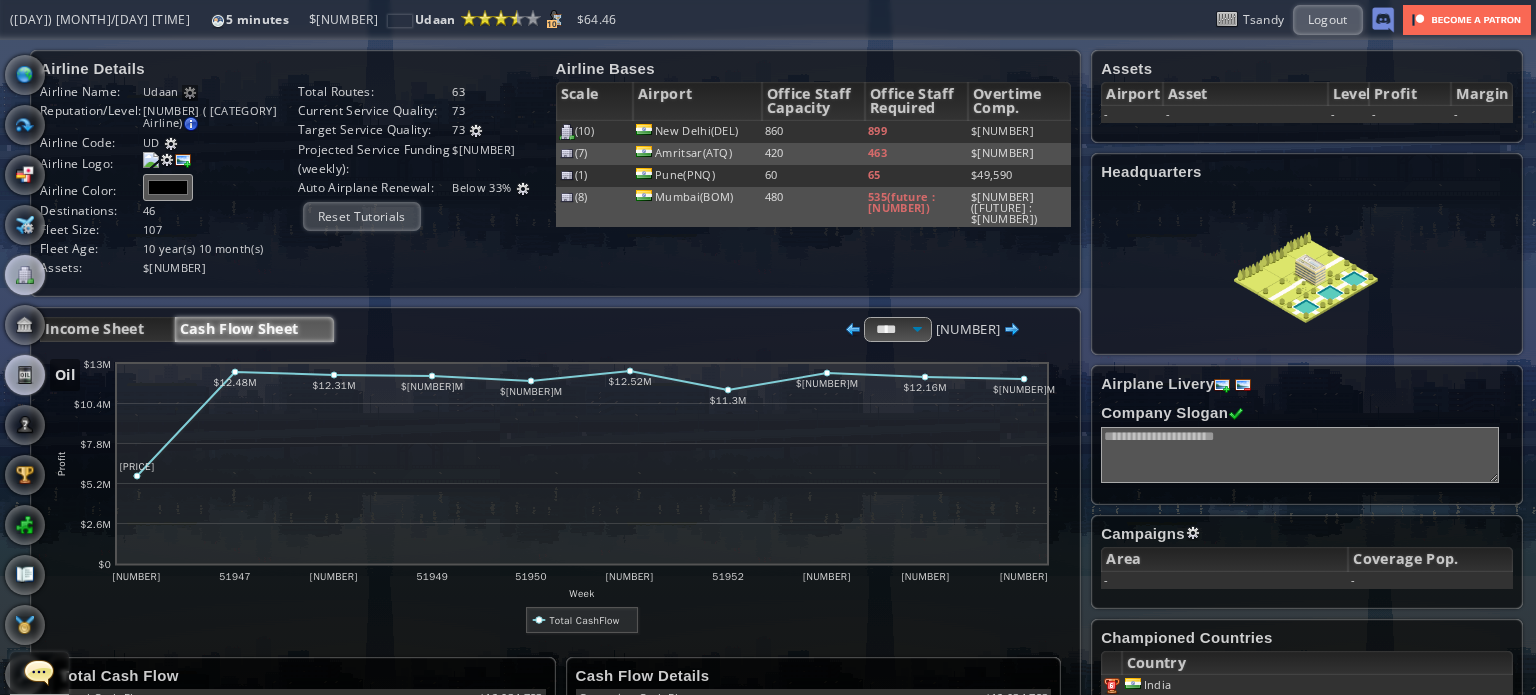 click at bounding box center (25, 375) 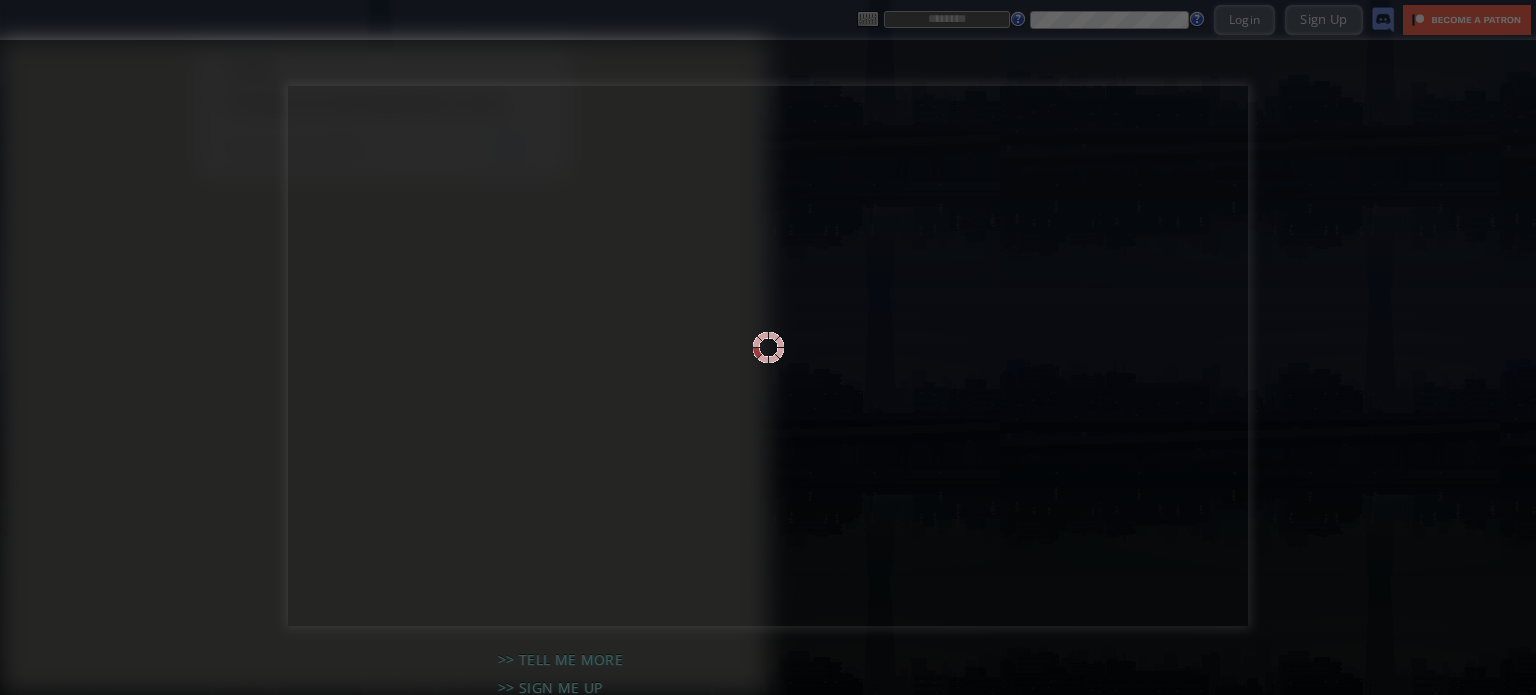 scroll, scrollTop: 0, scrollLeft: 0, axis: both 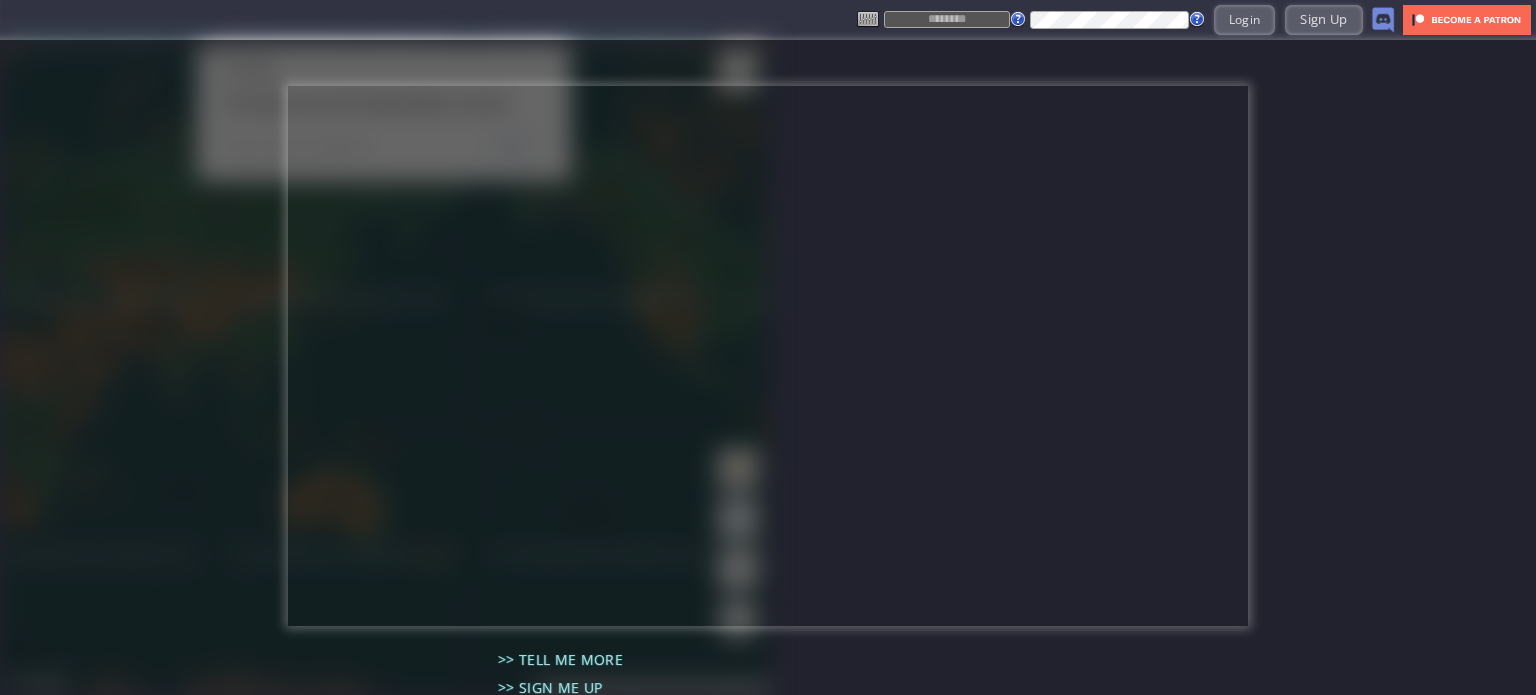 type on "******" 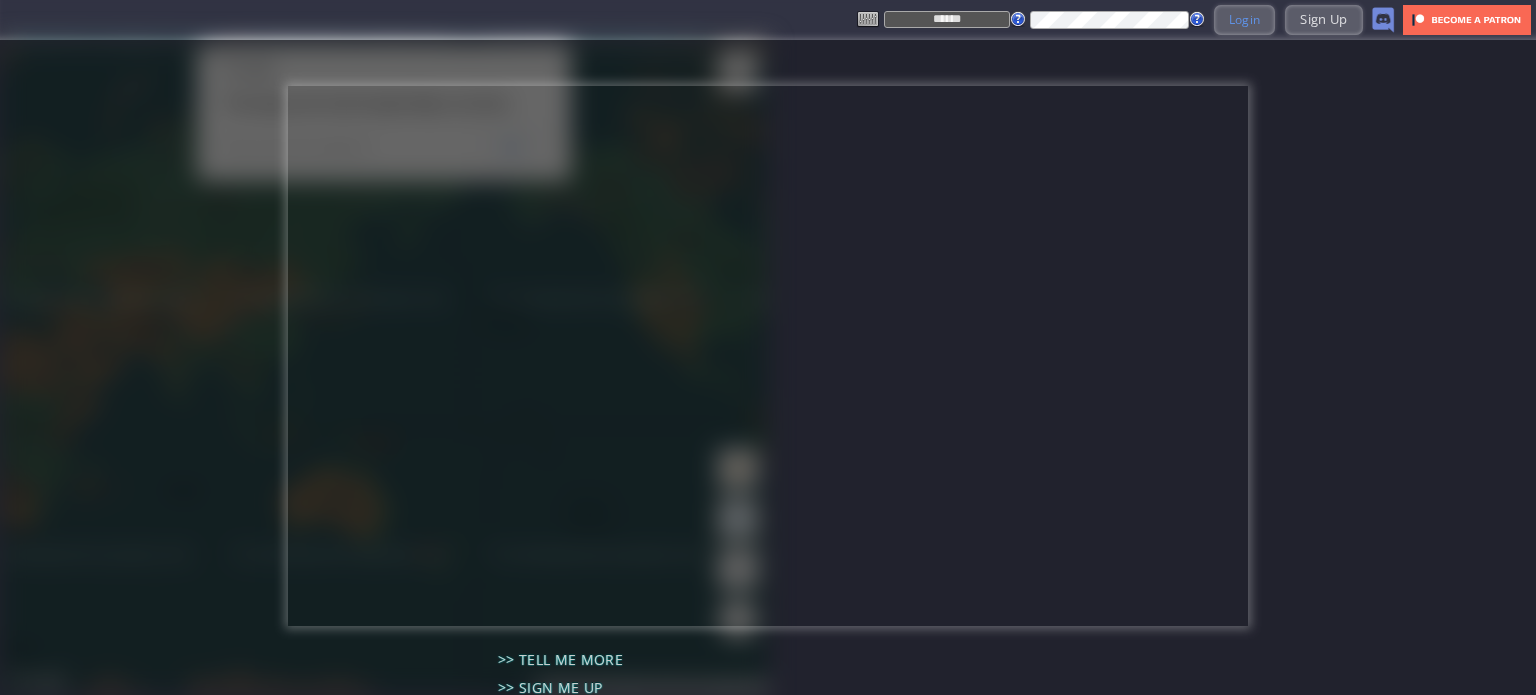 click on "Login" at bounding box center [1245, 19] 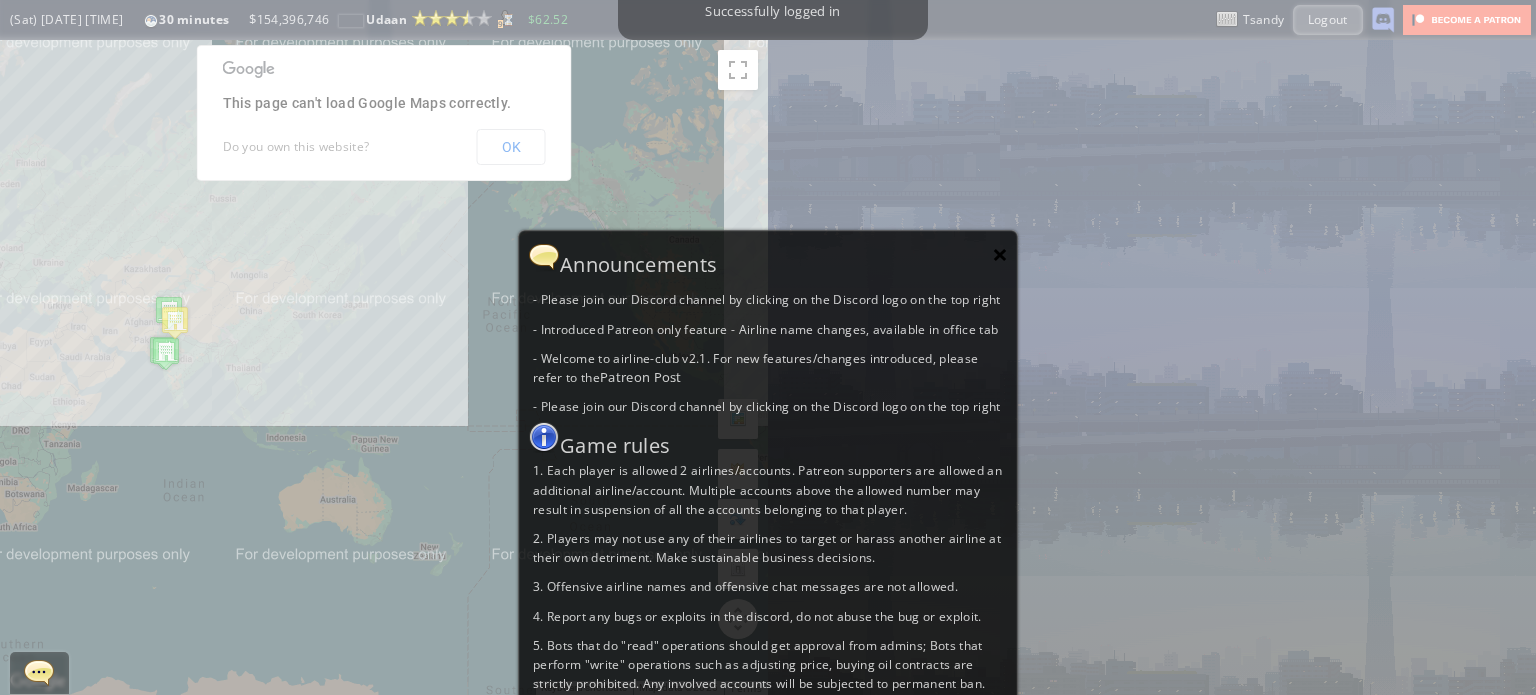 drag, startPoint x: 992, startPoint y: 247, endPoint x: 832, endPoint y: 223, distance: 161.79 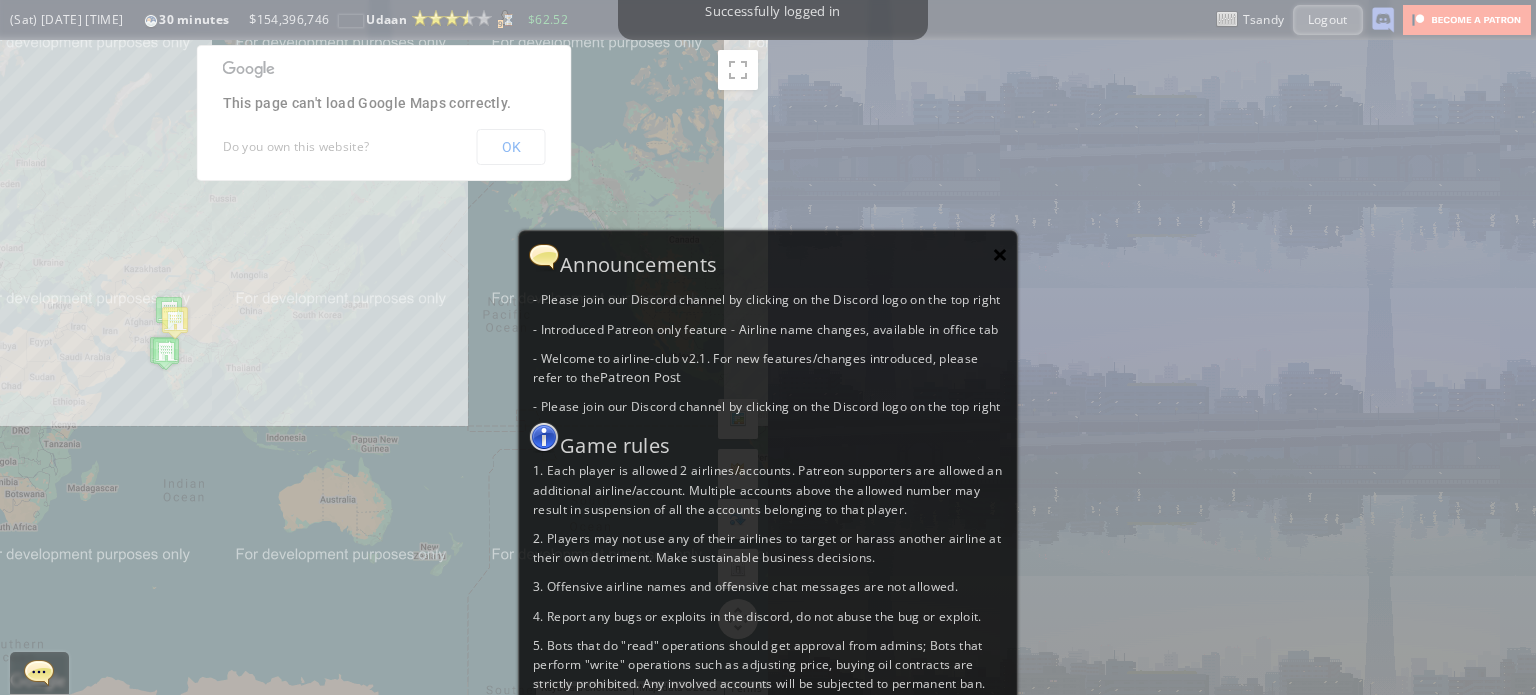 click on "×" at bounding box center [1000, 254] 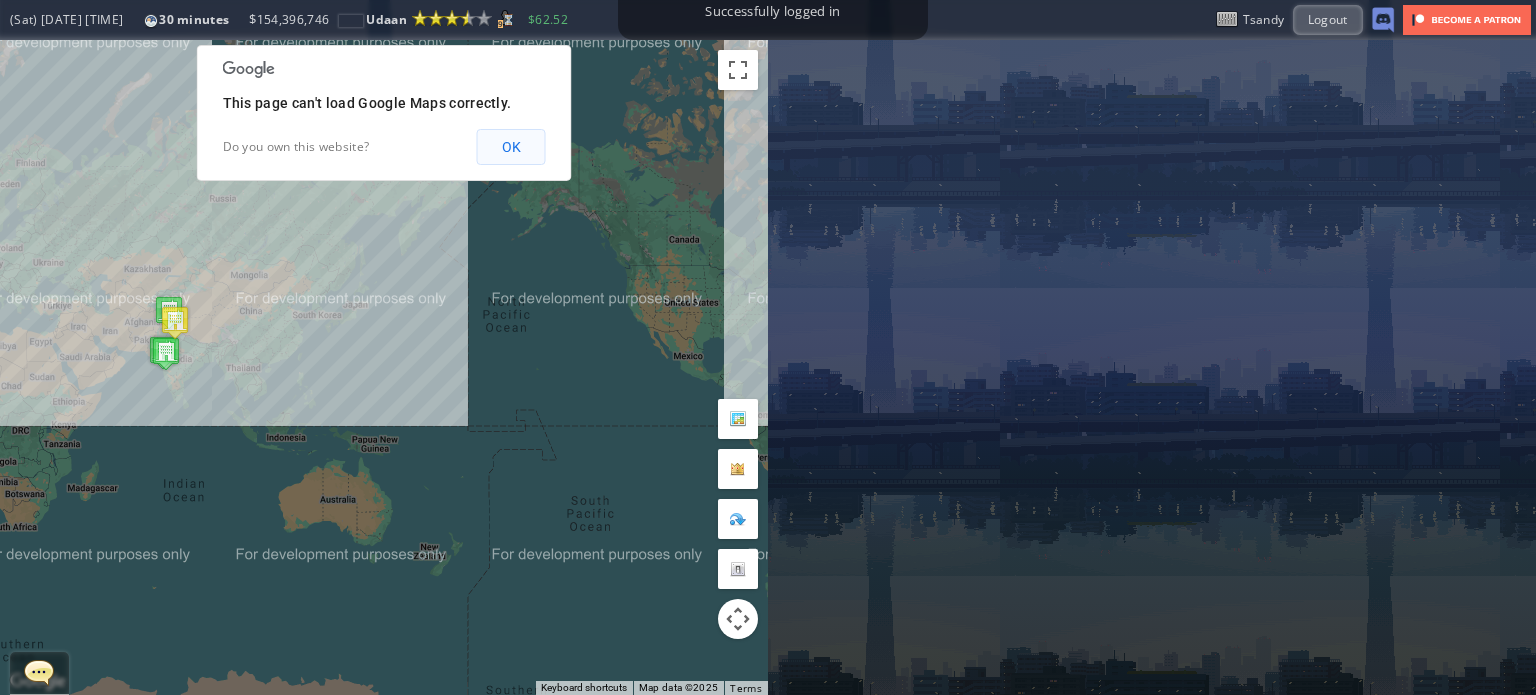 click on "OK" at bounding box center [511, 147] 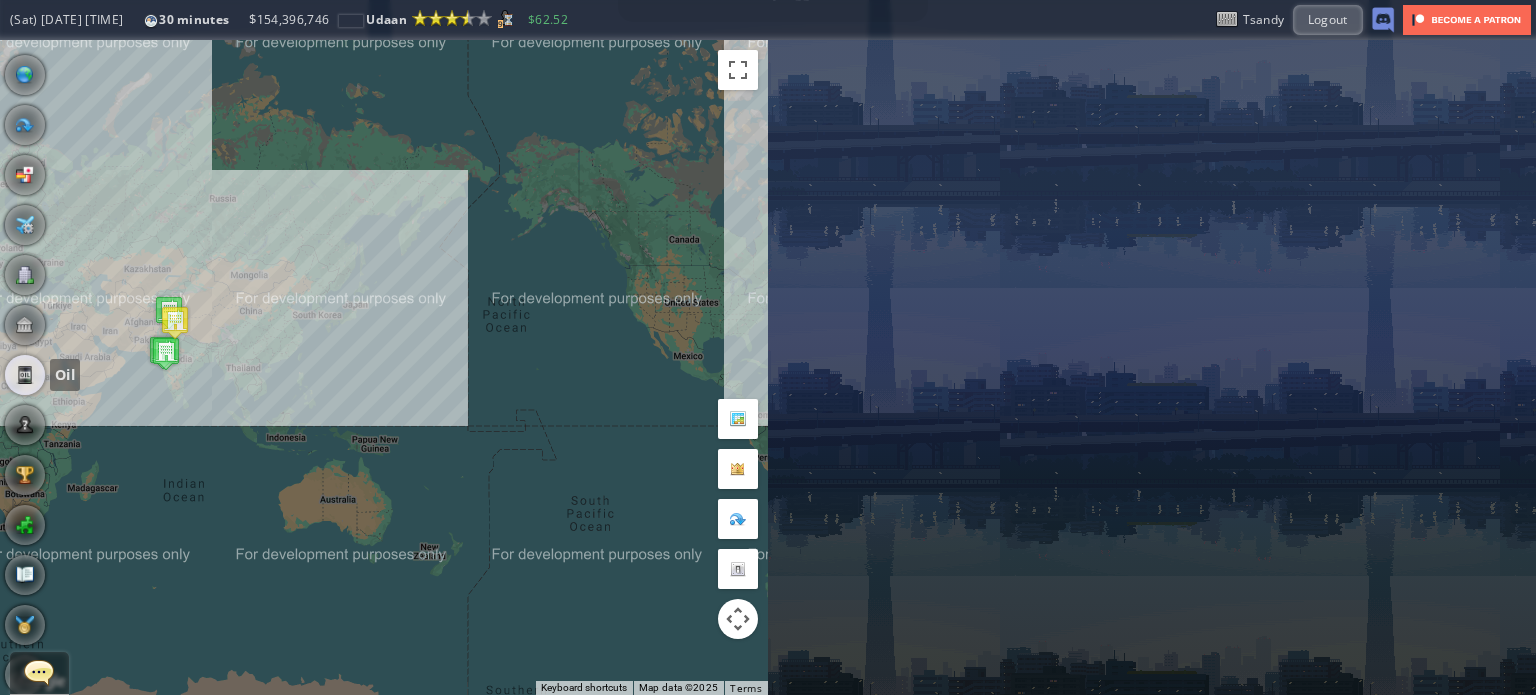 click at bounding box center [25, 375] 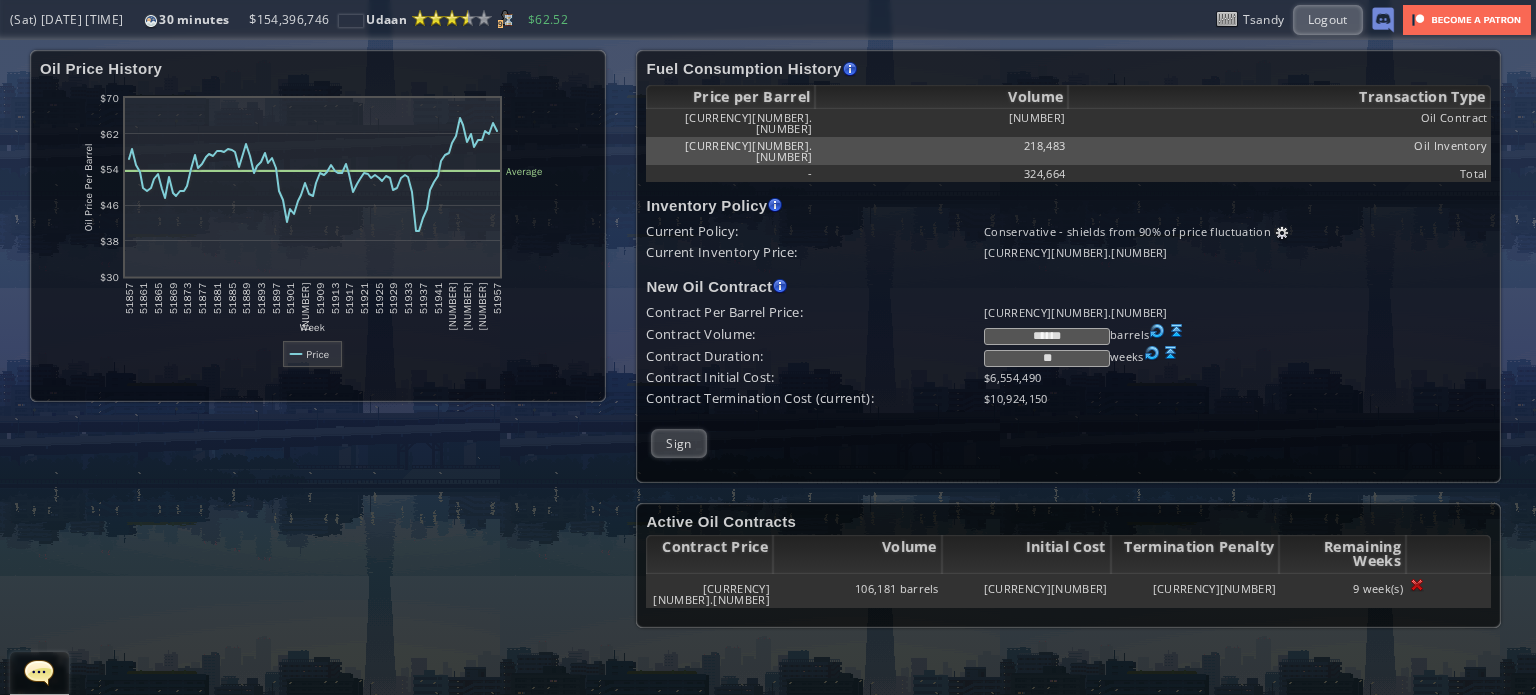 click on "******" at bounding box center [1047, 336] 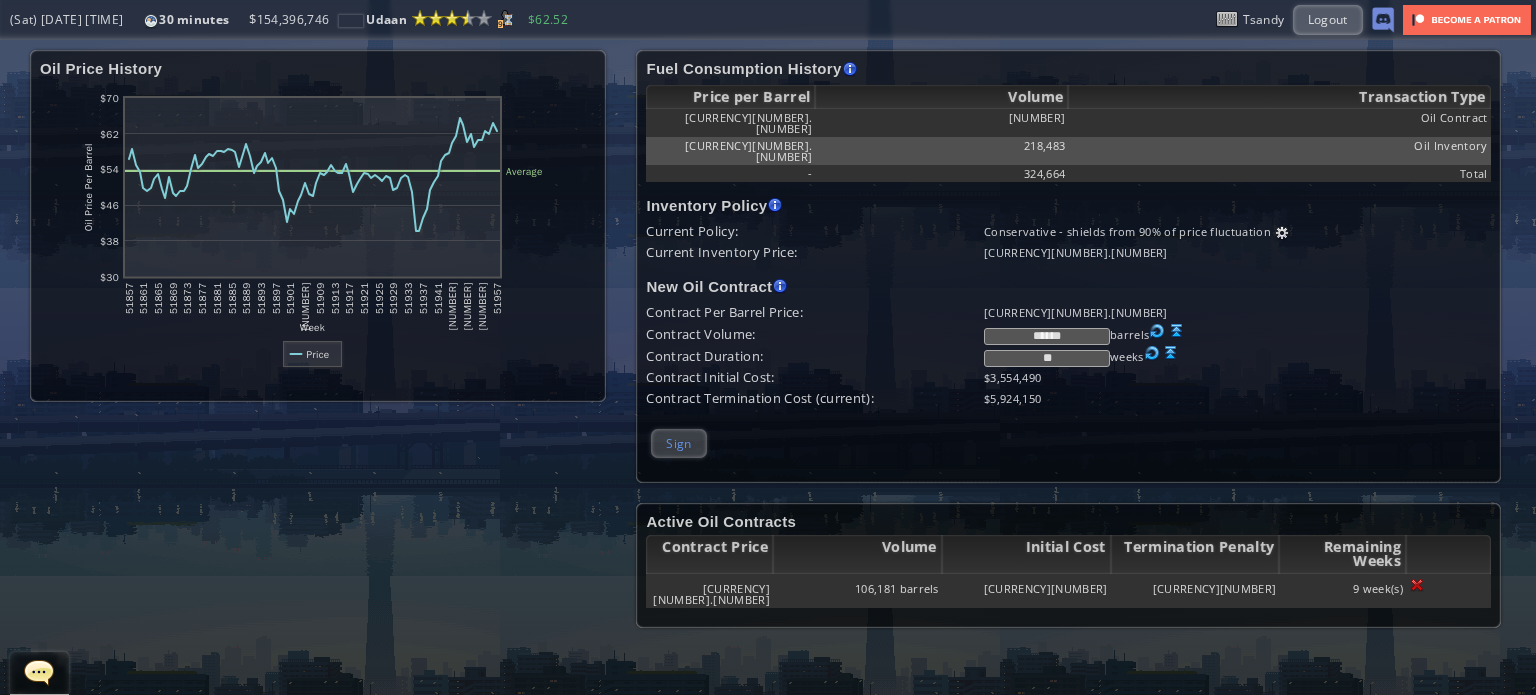 type on "******" 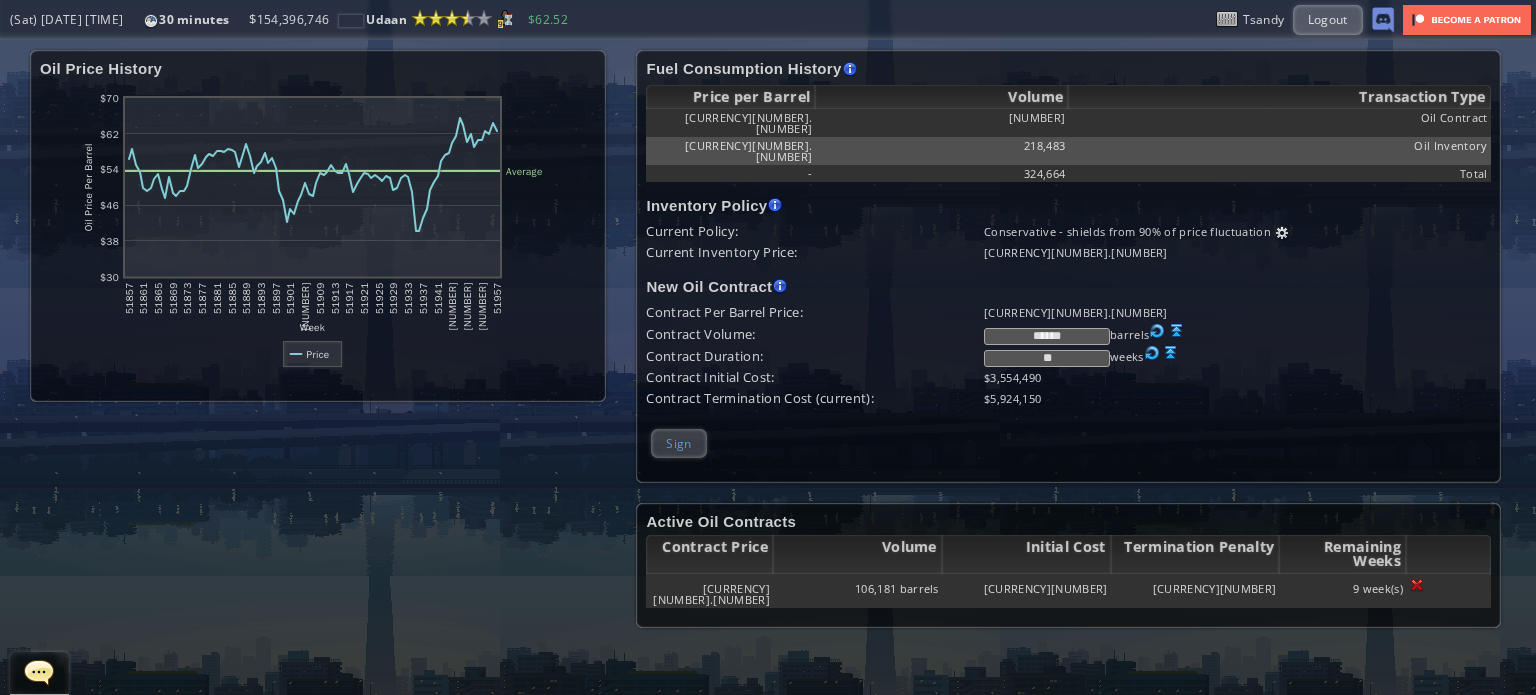 click on "Sign" at bounding box center [678, 443] 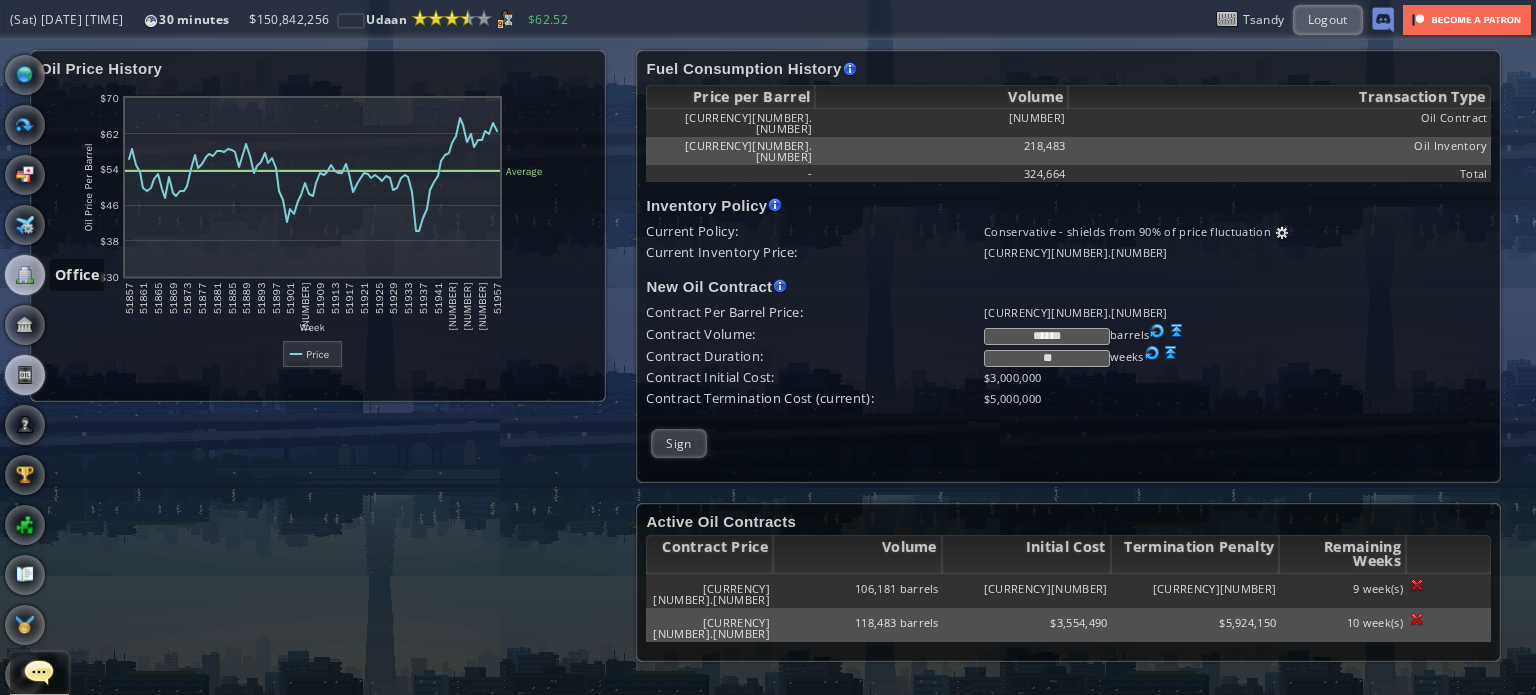 click at bounding box center [25, 275] 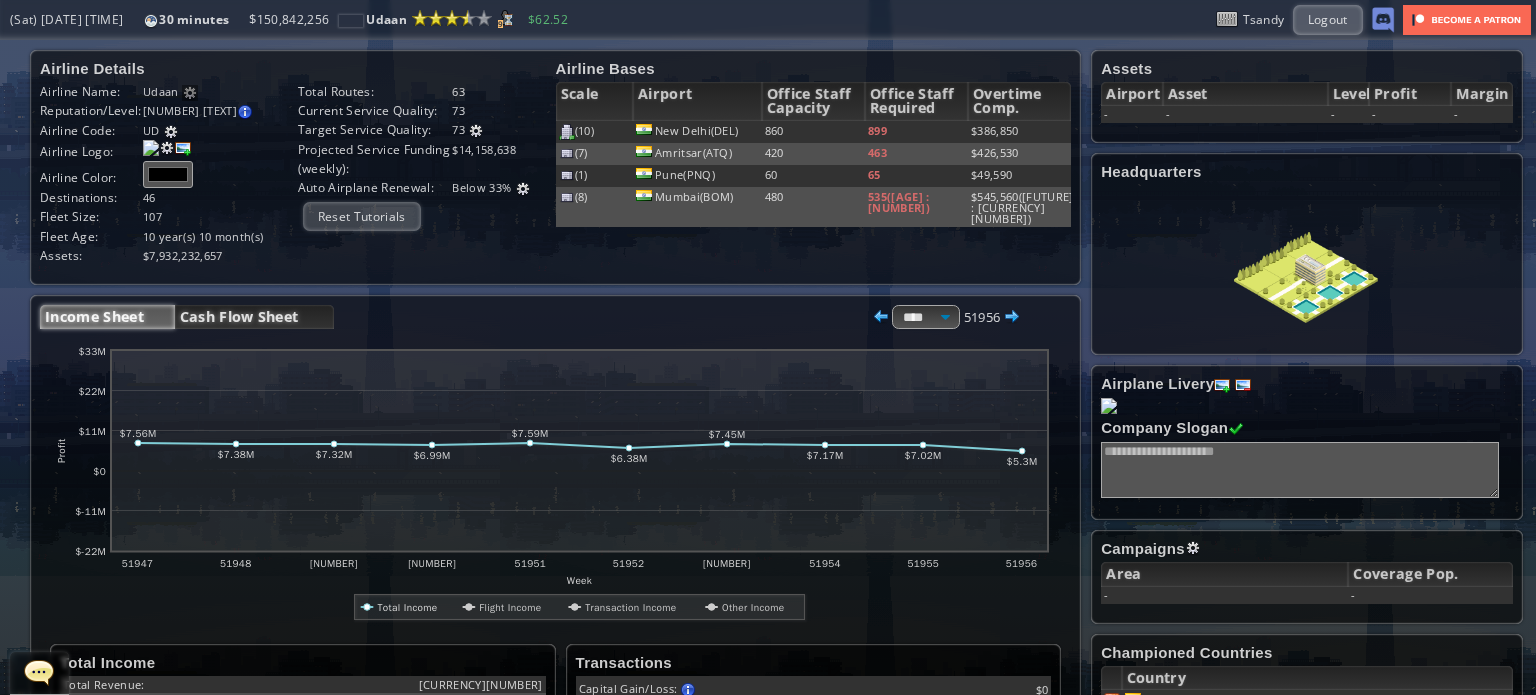 click on "Cash Flow Sheet" at bounding box center (254, 317) 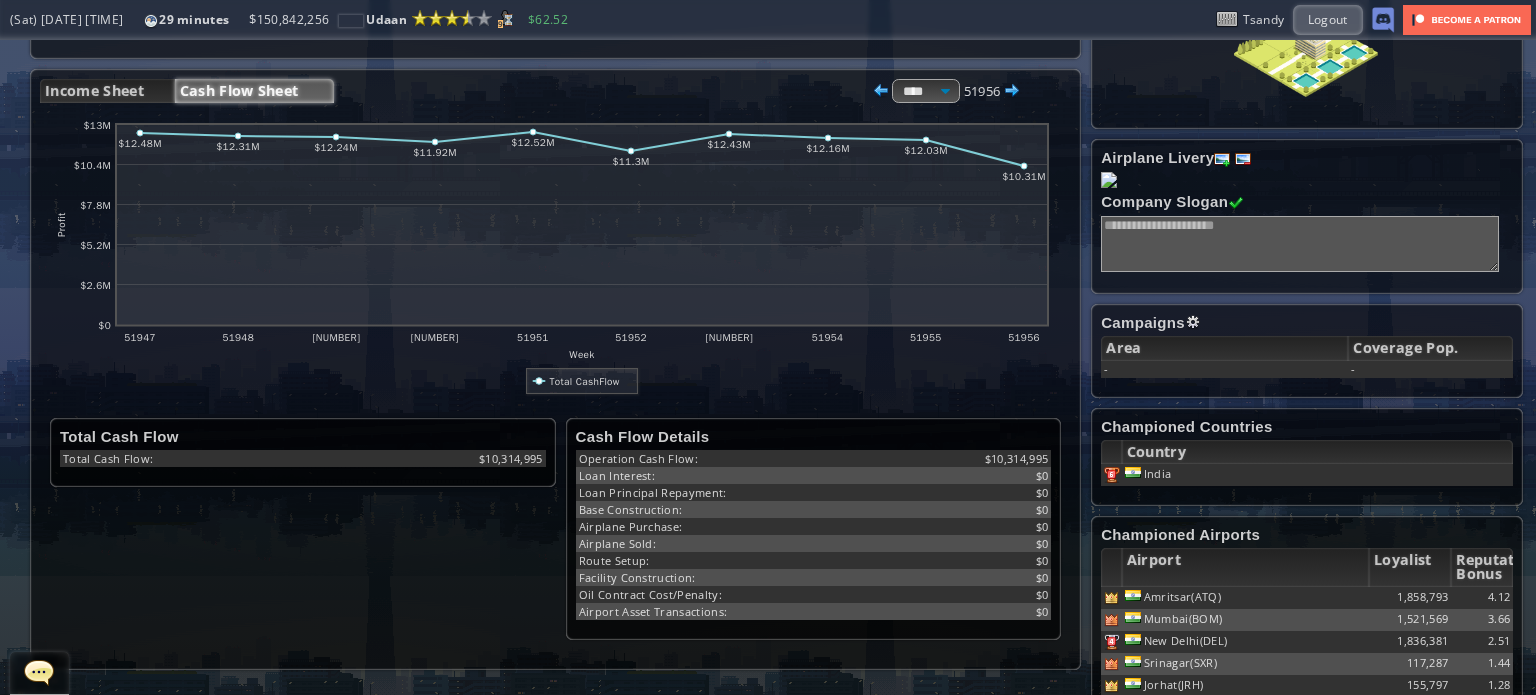scroll, scrollTop: 0, scrollLeft: 0, axis: both 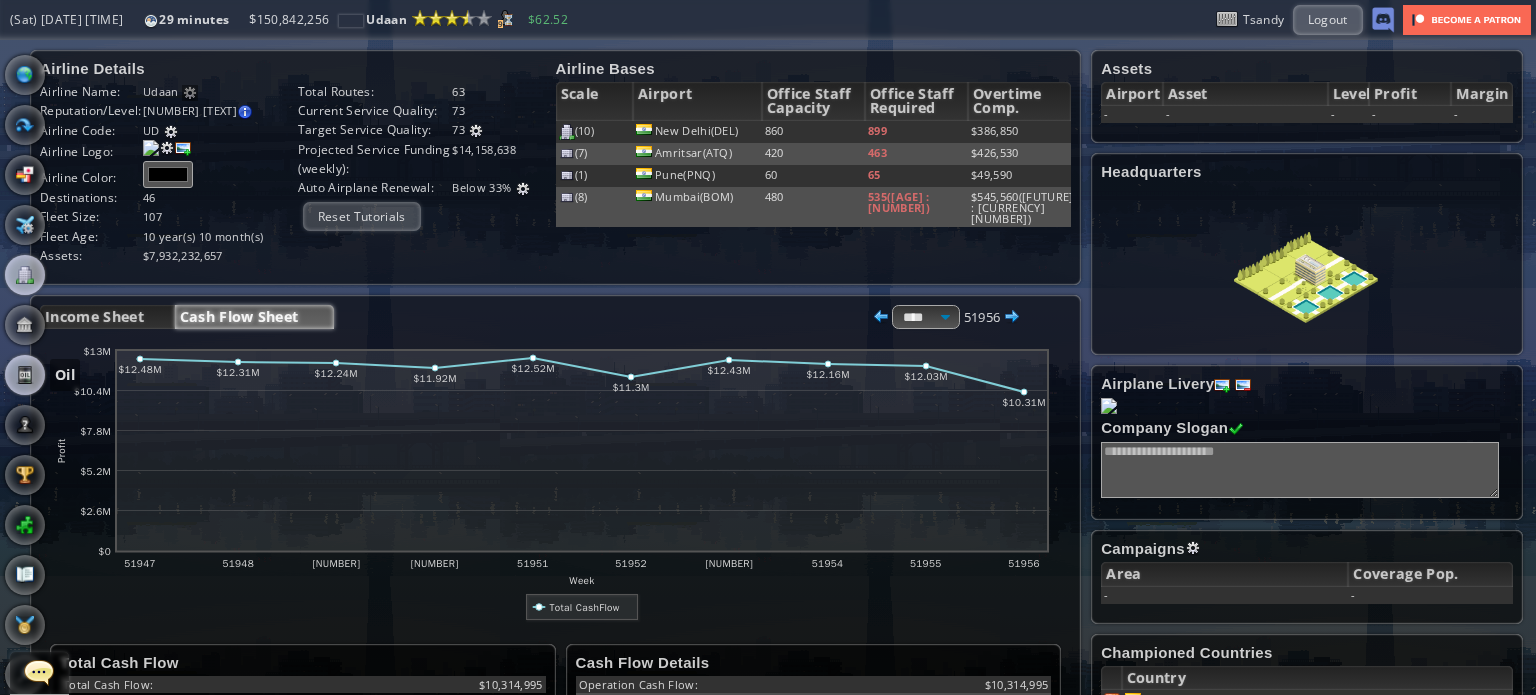 click at bounding box center (25, 375) 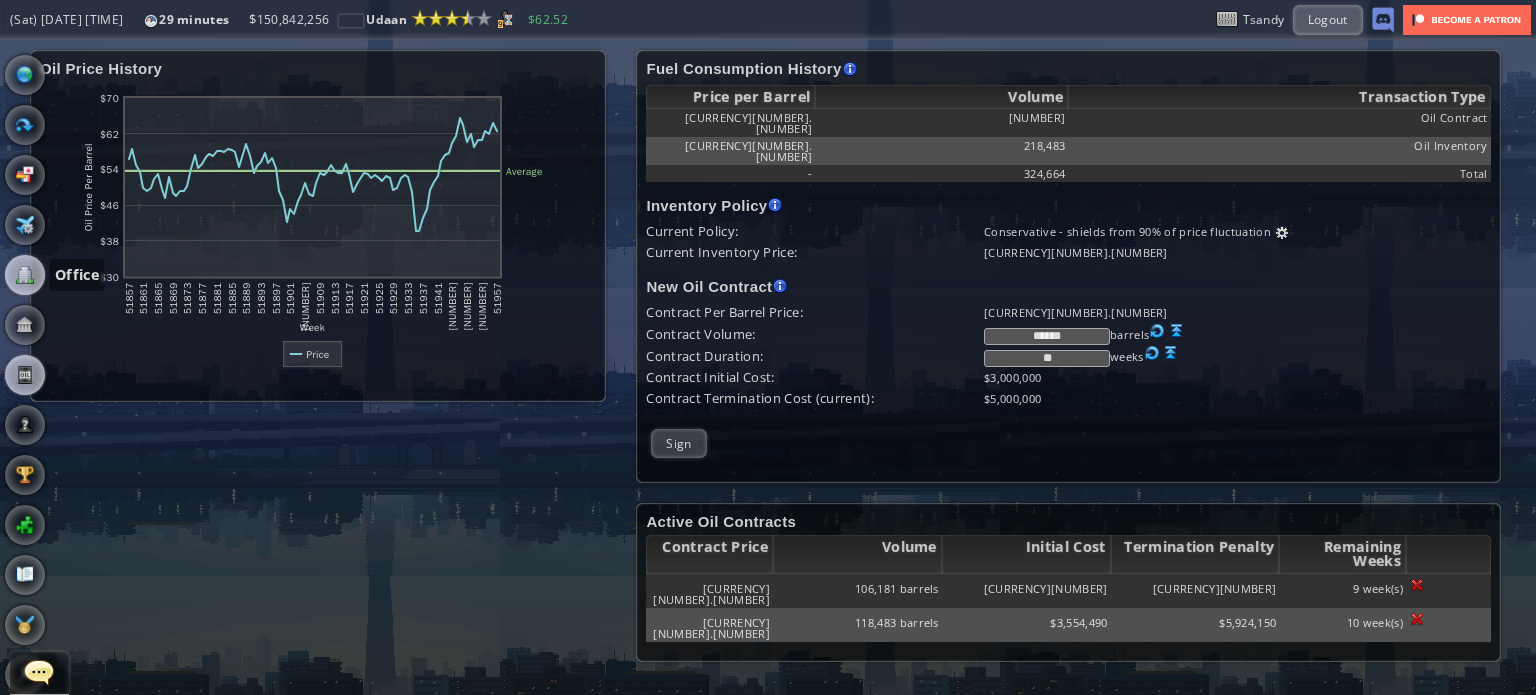 click at bounding box center (25, 275) 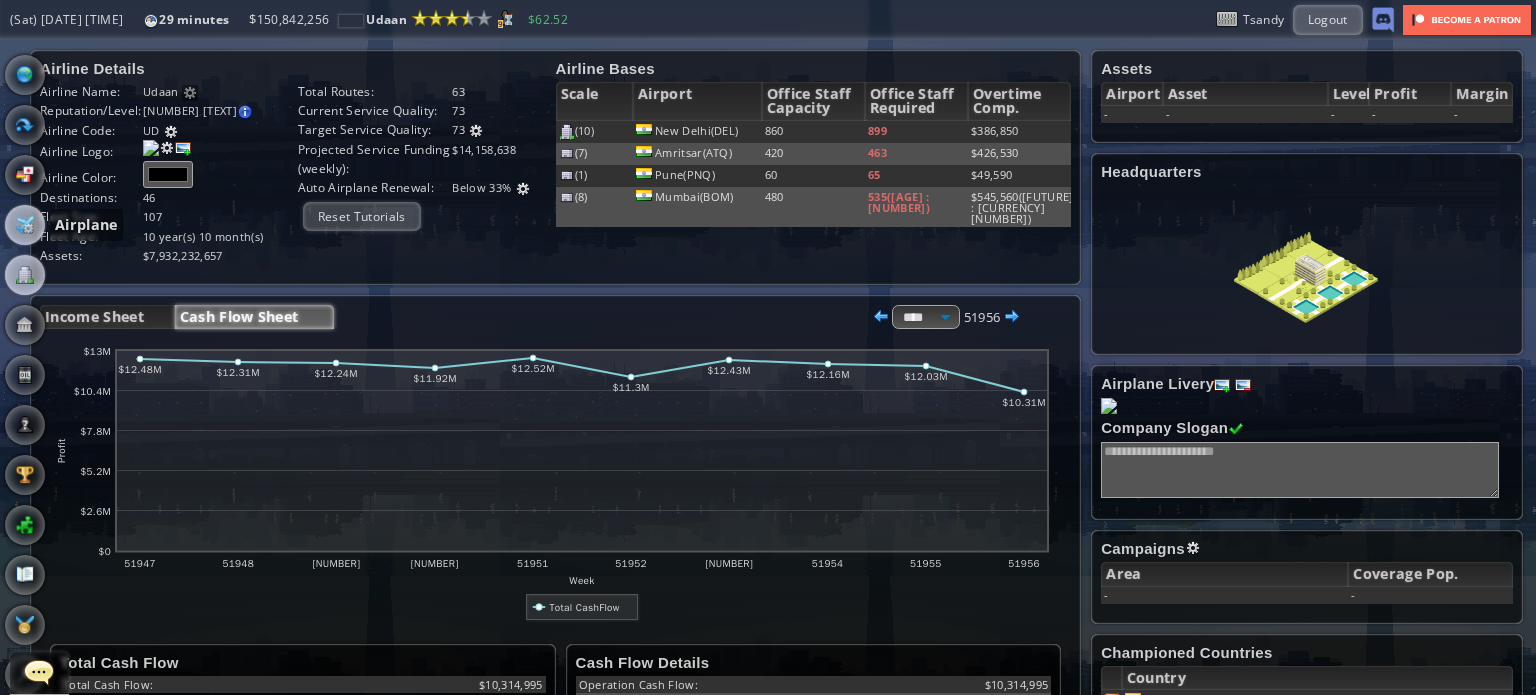 click at bounding box center (25, 225) 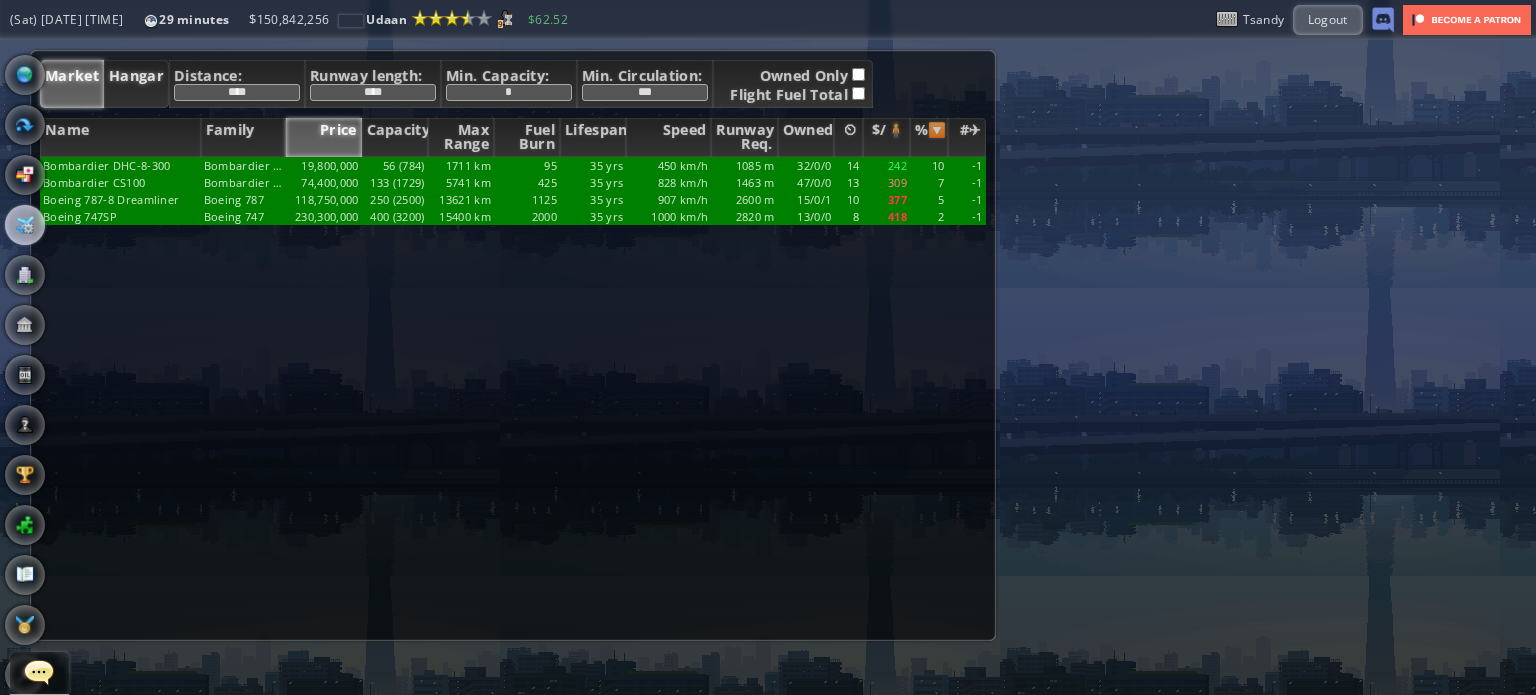 click on "Hangar" at bounding box center (136, 84) 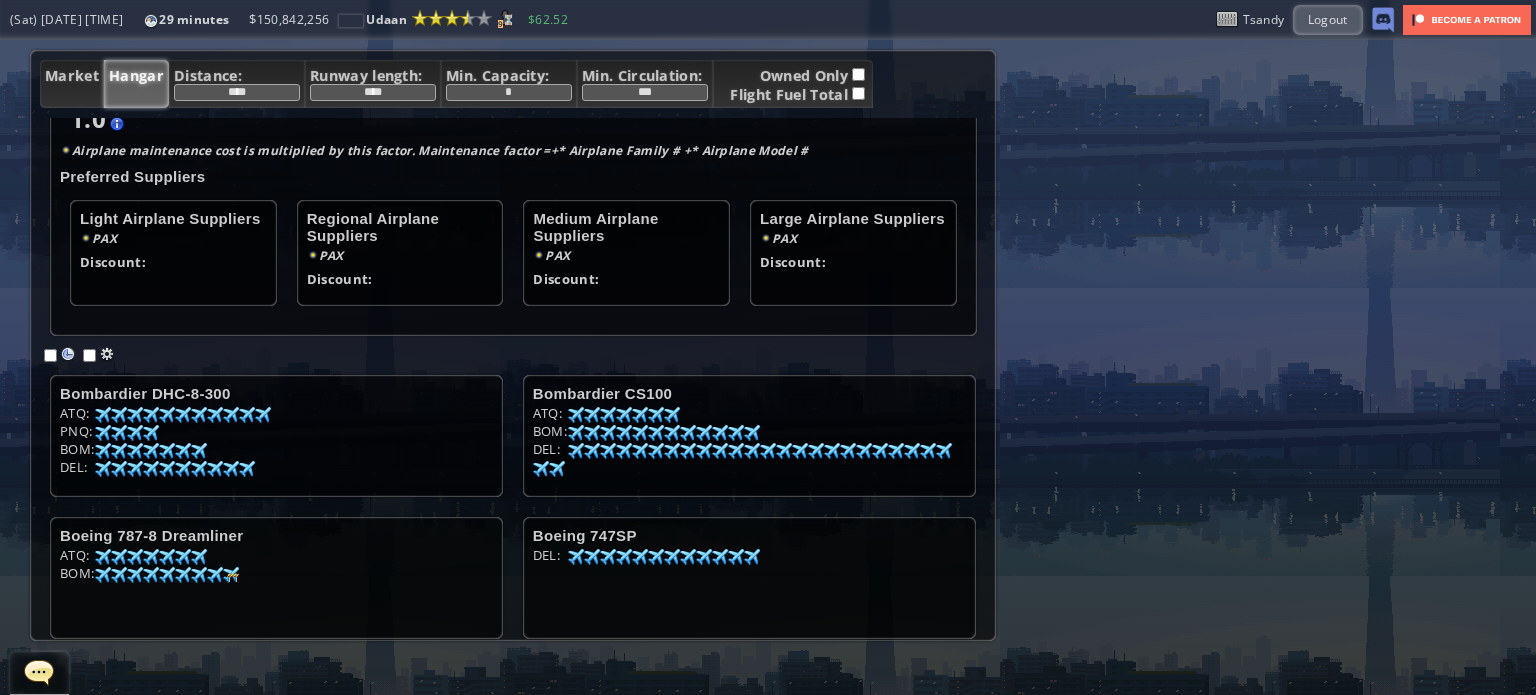 scroll, scrollTop: 64, scrollLeft: 0, axis: vertical 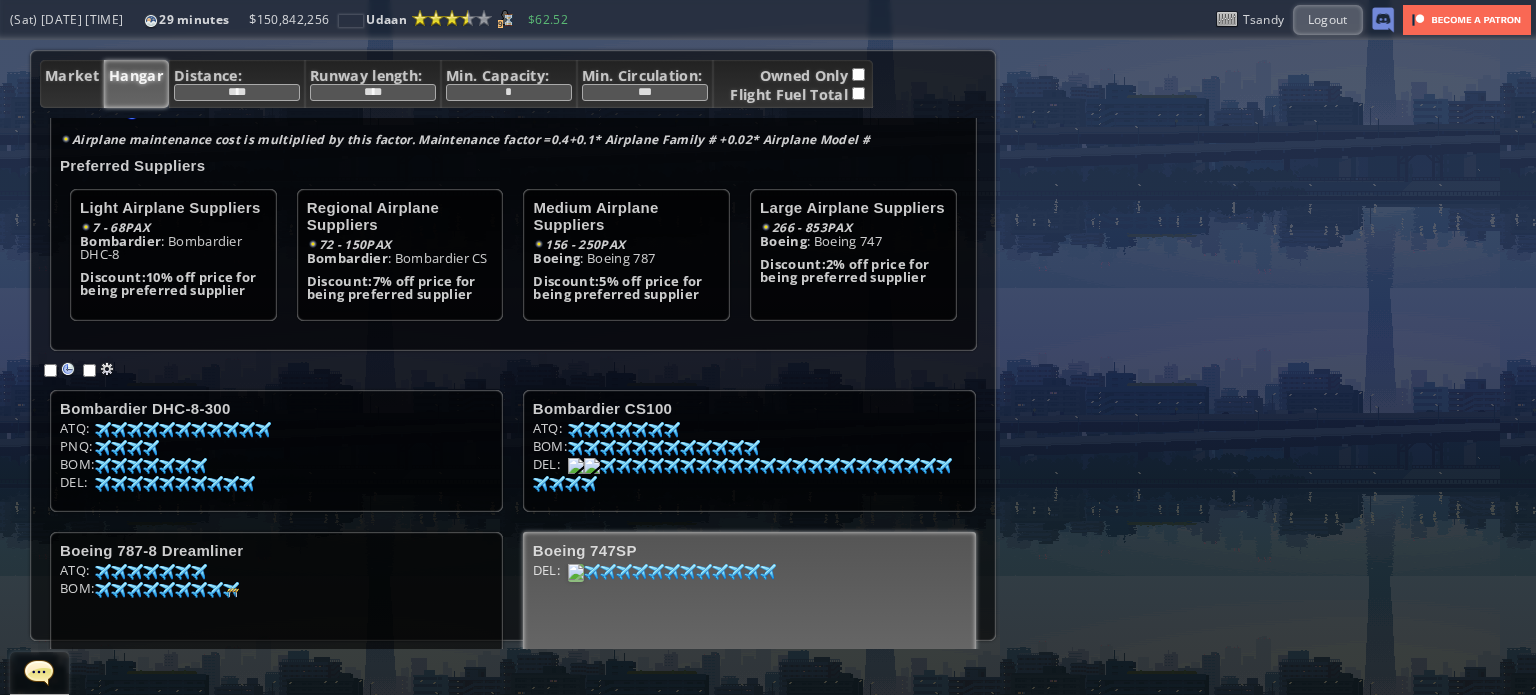 click at bounding box center (103, 430) 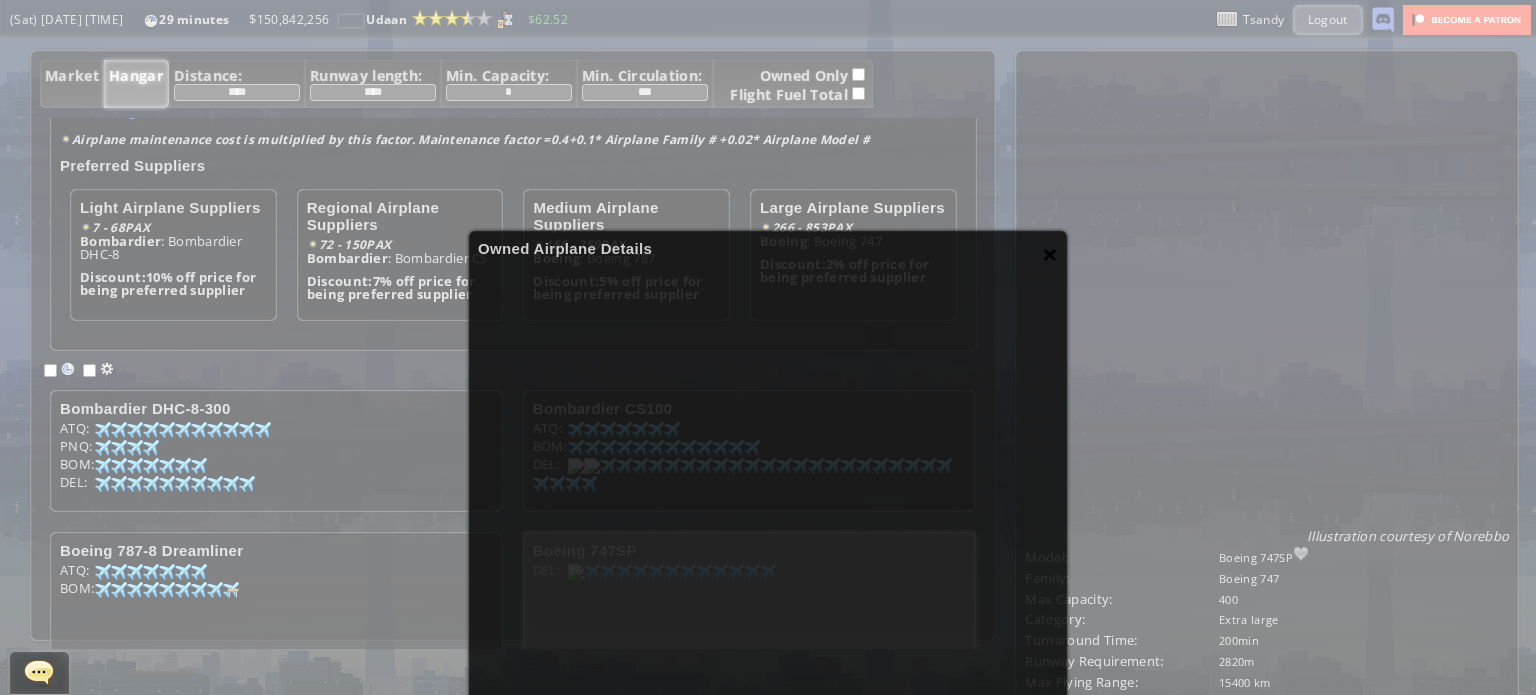 click on "×" at bounding box center (1050, 254) 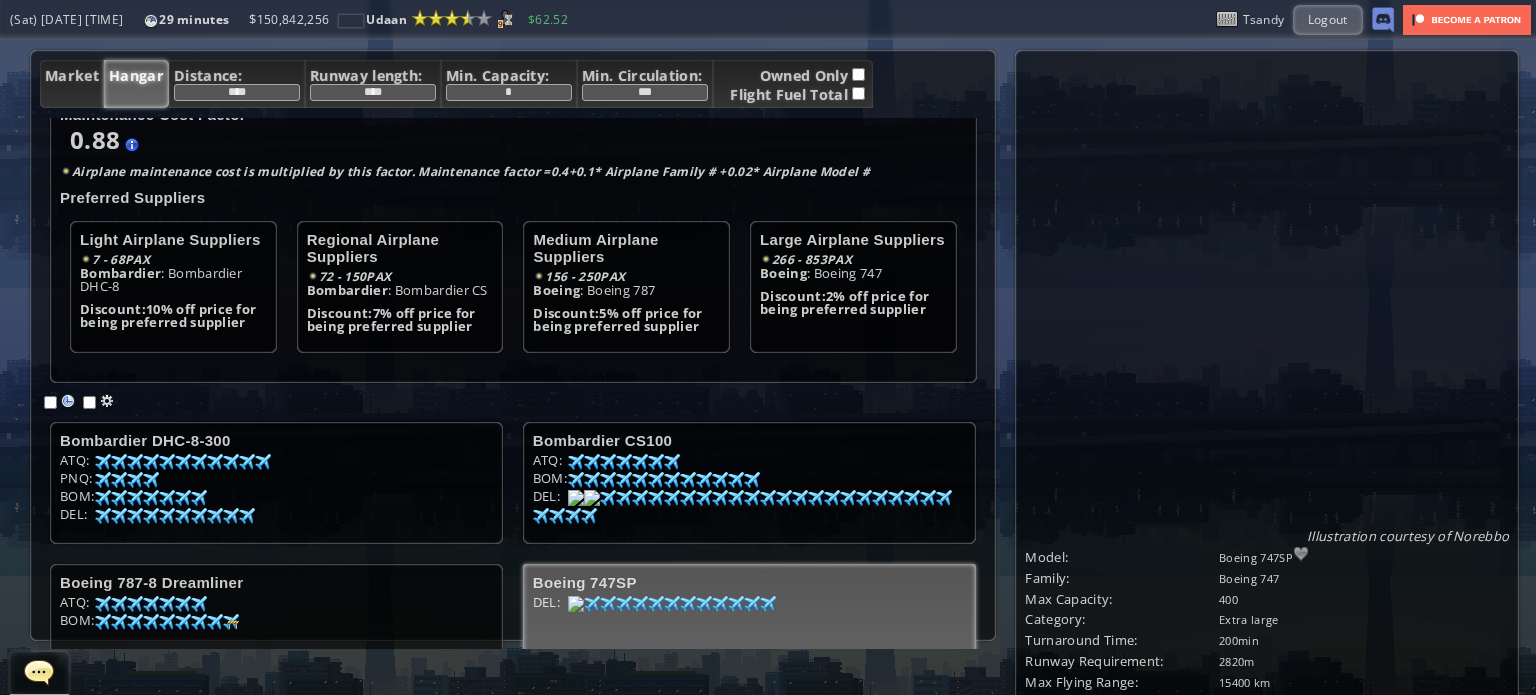 scroll, scrollTop: 0, scrollLeft: 0, axis: both 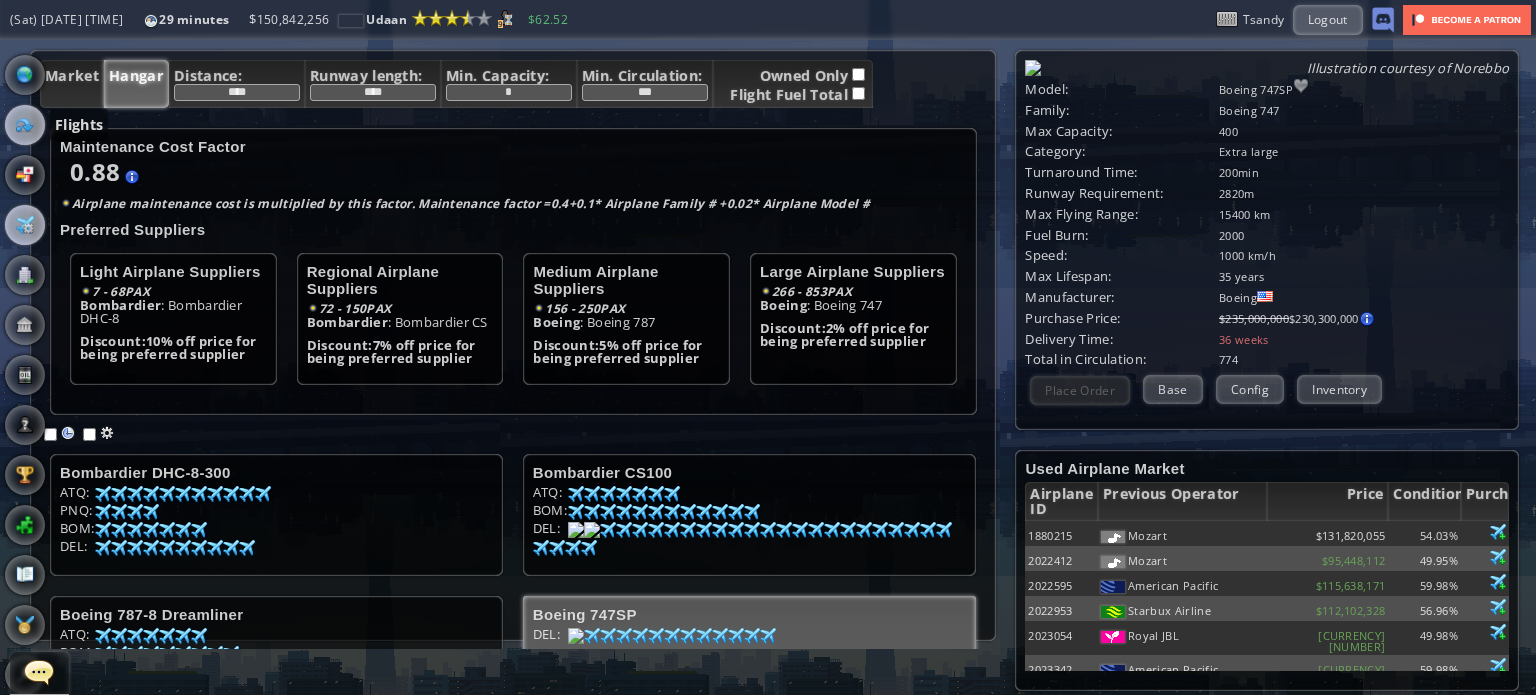click at bounding box center (25, 125) 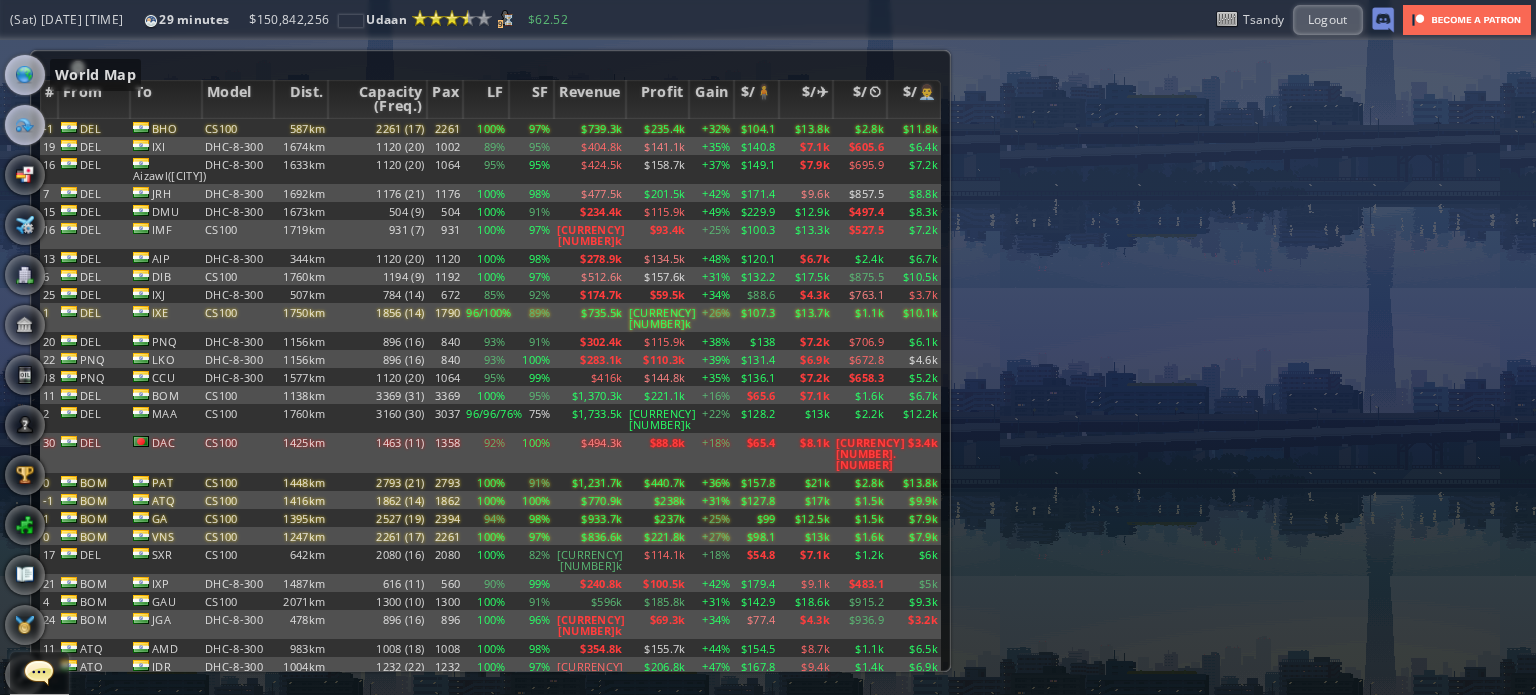 click at bounding box center [25, 75] 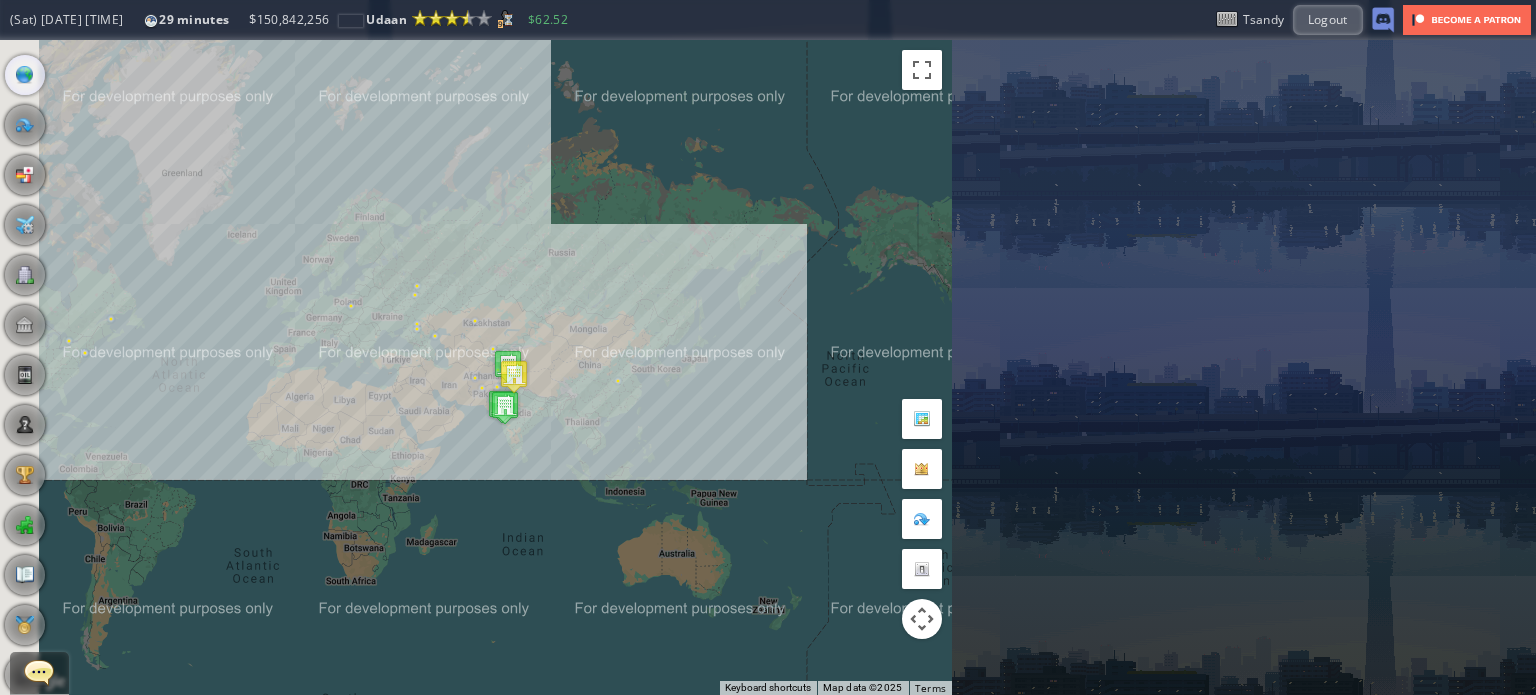drag, startPoint x: 567, startPoint y: 307, endPoint x: 594, endPoint y: 313, distance: 27.658634 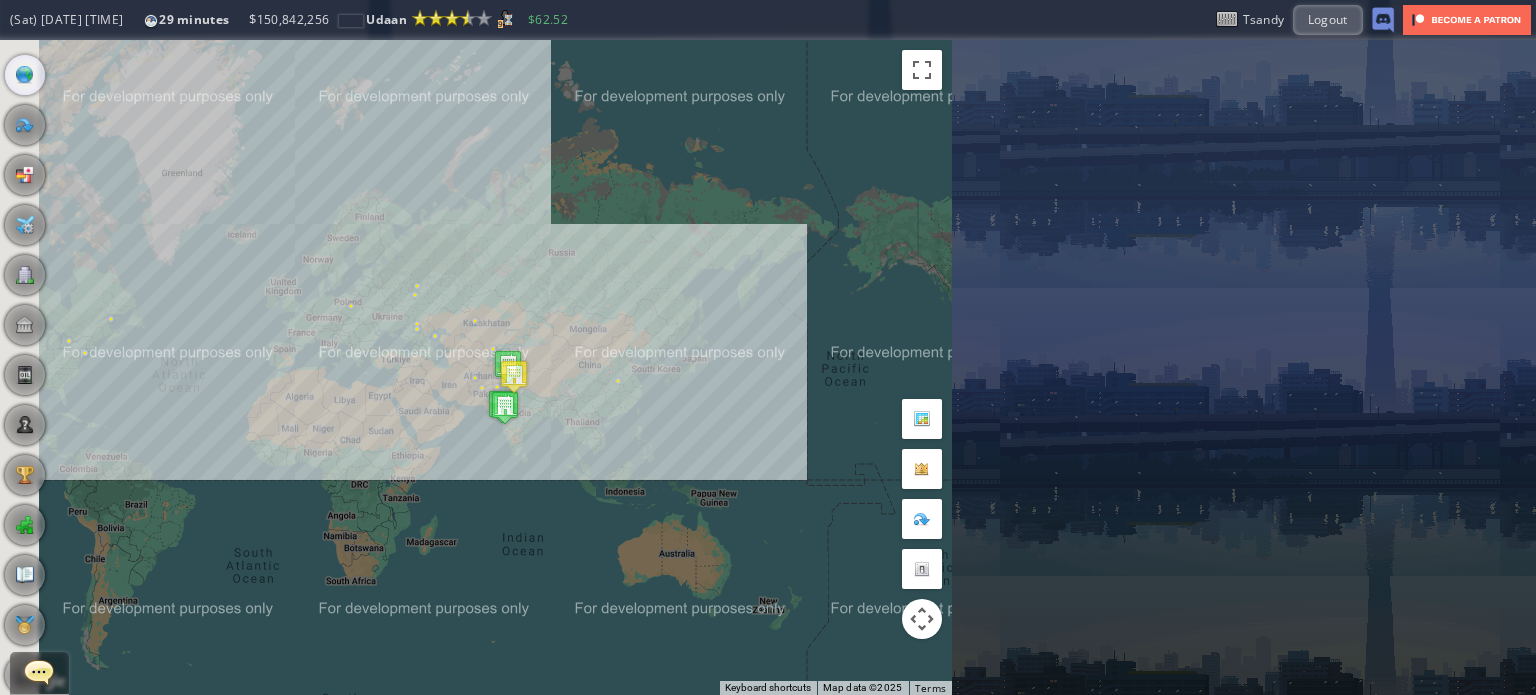 click on "To navigate, press the arrow keys." at bounding box center [476, 367] 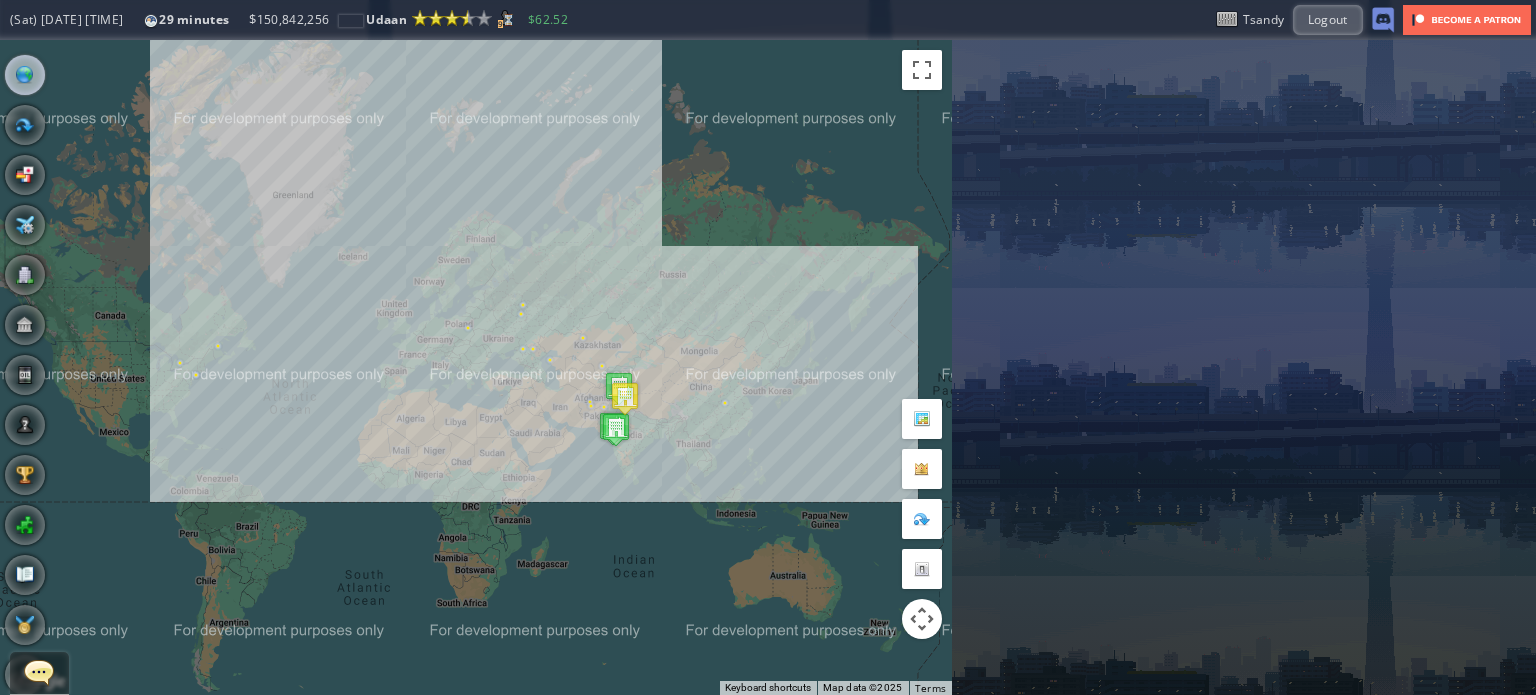 drag, startPoint x: 500, startPoint y: 408, endPoint x: 236, endPoint y: 356, distance: 269.07248 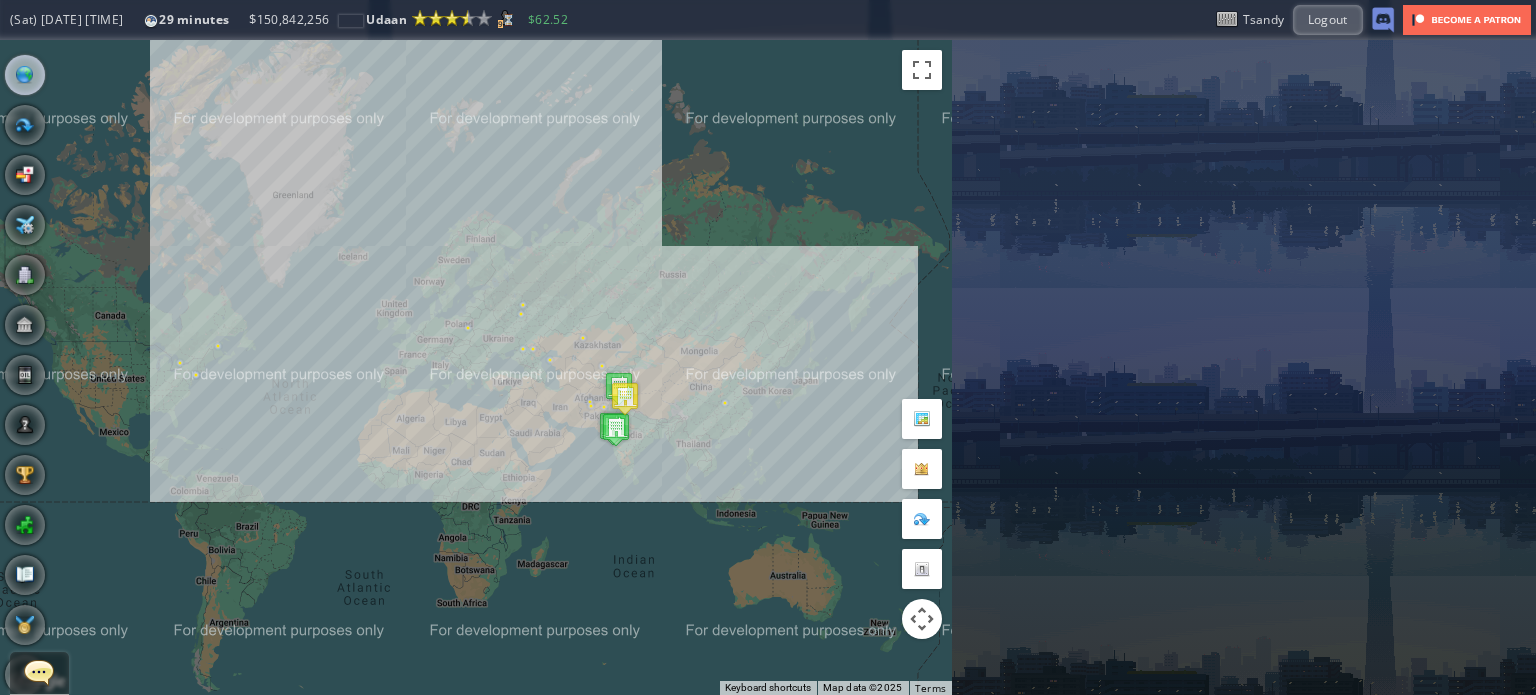 click on "To navigate, press the arrow keys." at bounding box center [476, 367] 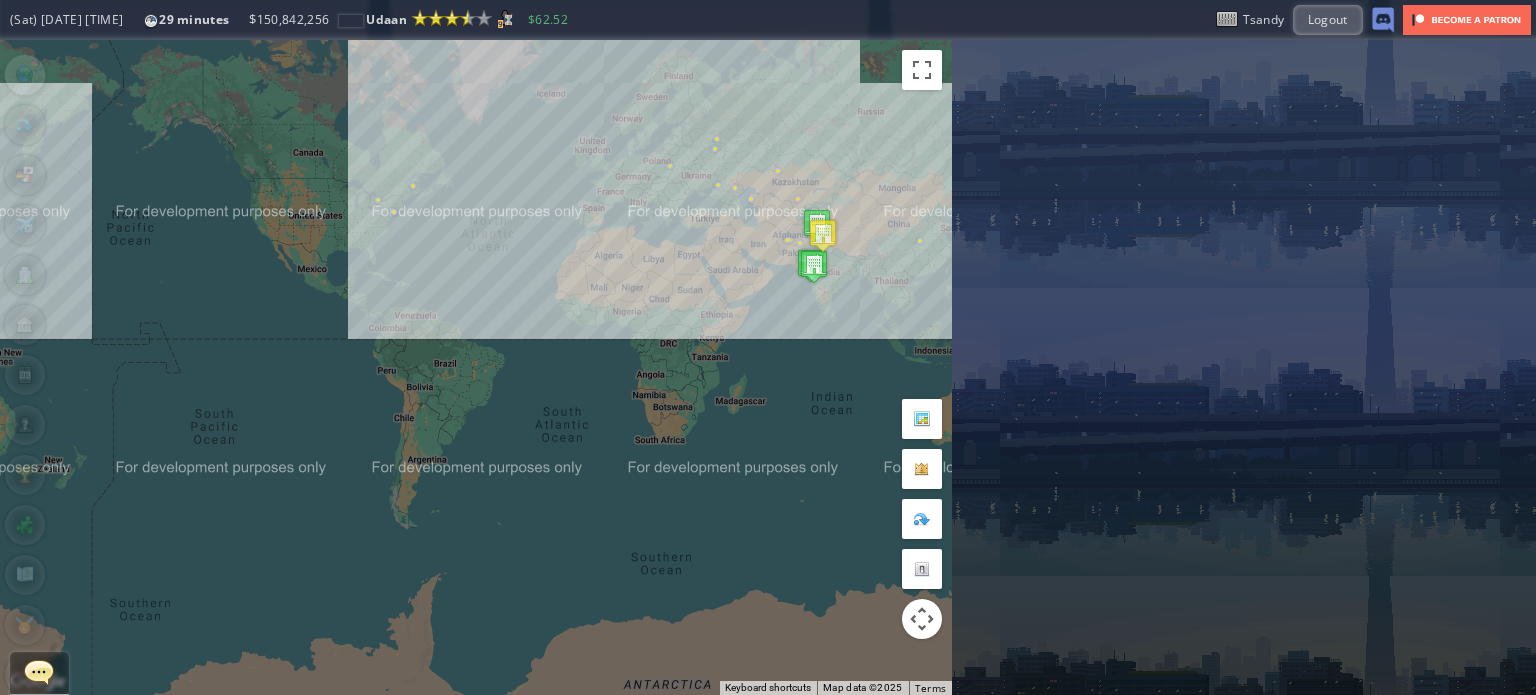 drag, startPoint x: 481, startPoint y: 300, endPoint x: 408, endPoint y: 417, distance: 137.90576 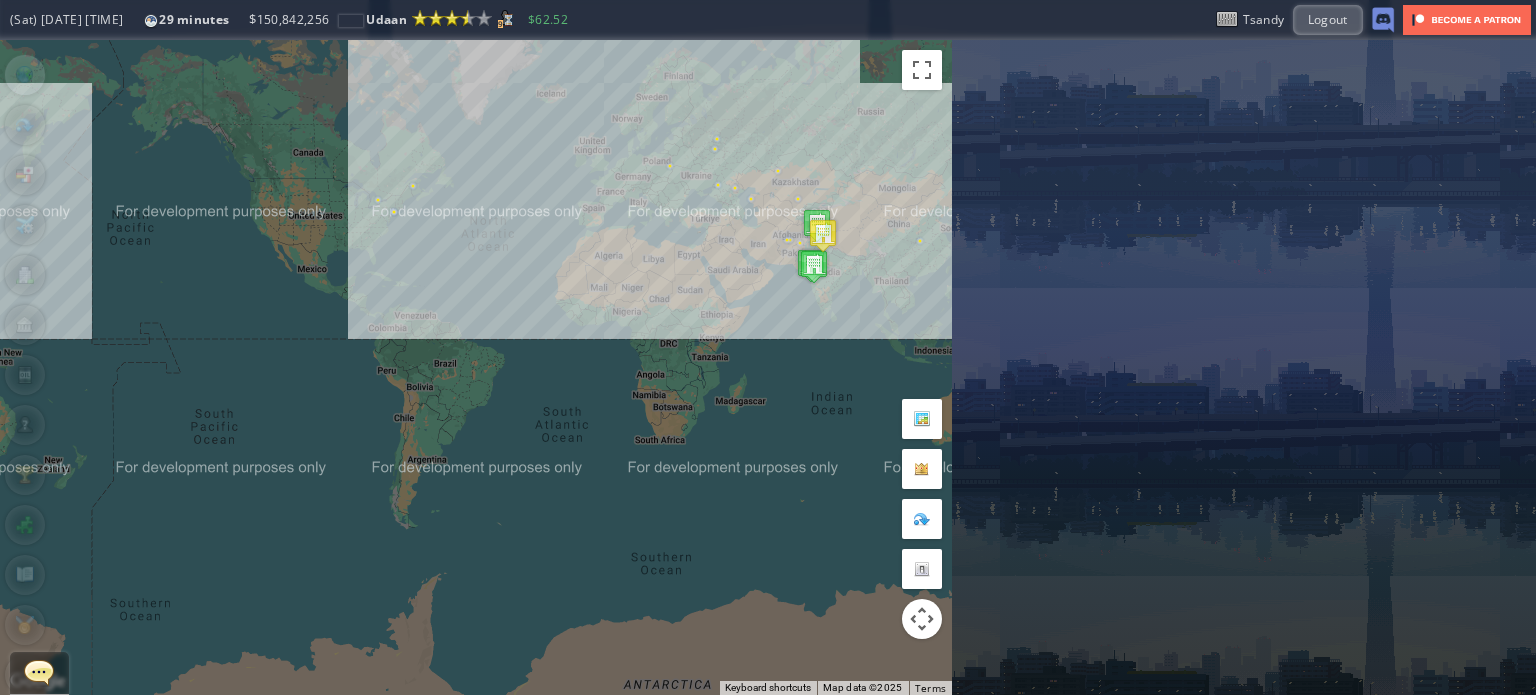 click on "To navigate, press the arrow keys." at bounding box center [476, 367] 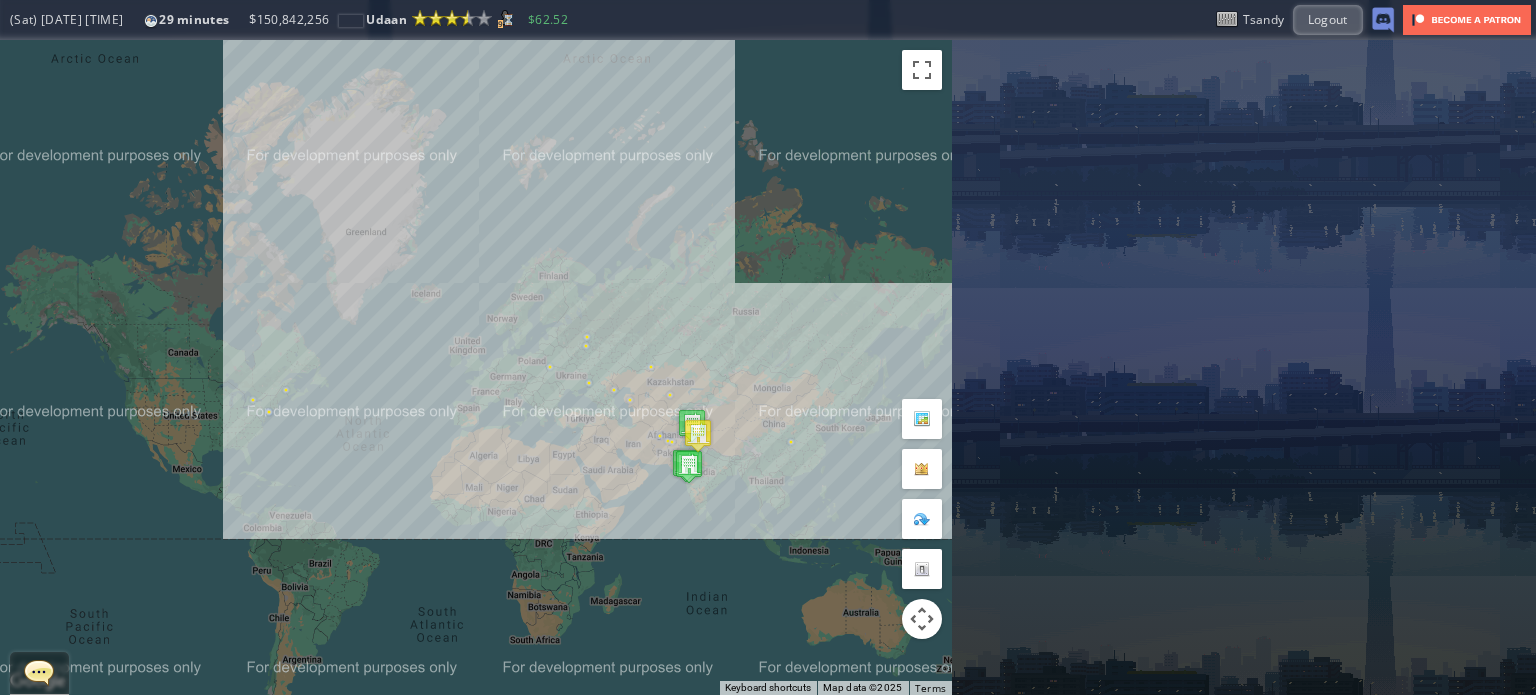 click on "To navigate, press the arrow keys." at bounding box center [476, 367] 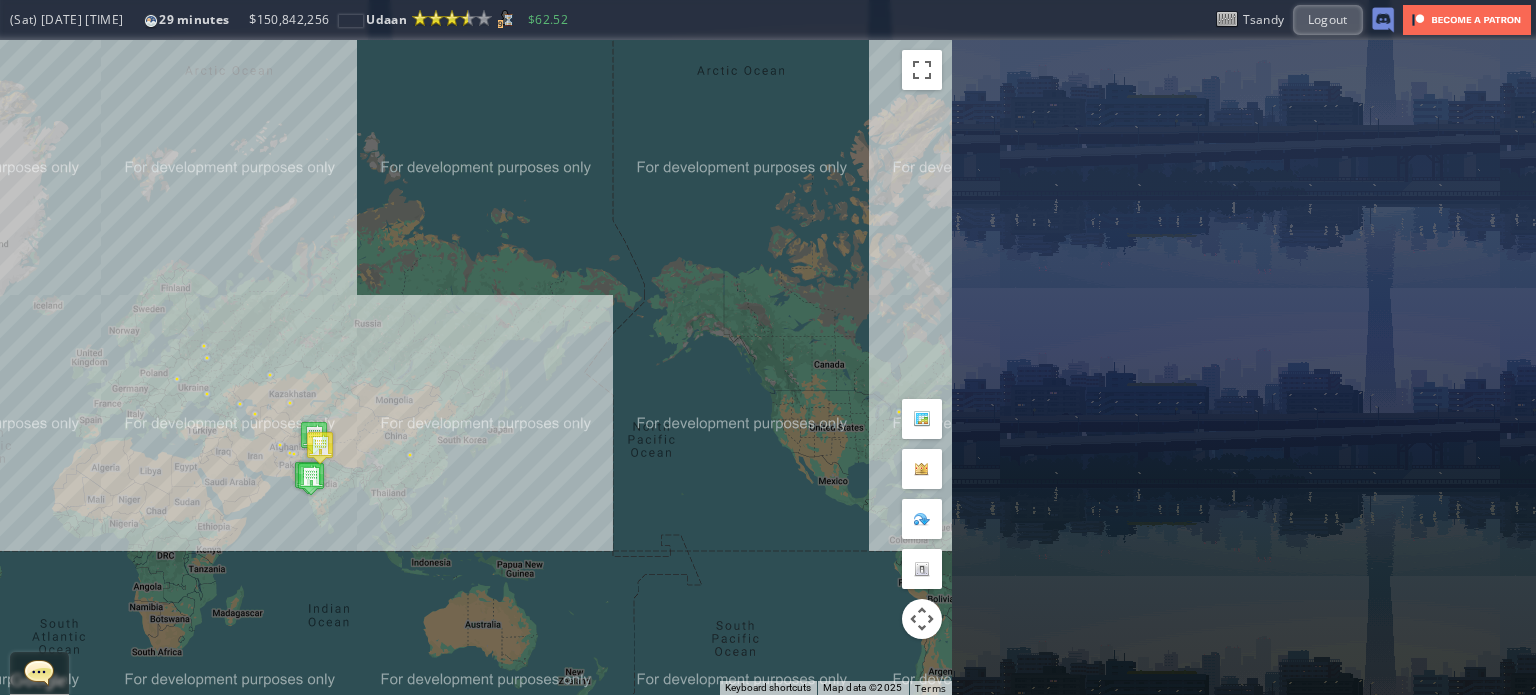 click on "To navigate, press the arrow keys." at bounding box center (476, 367) 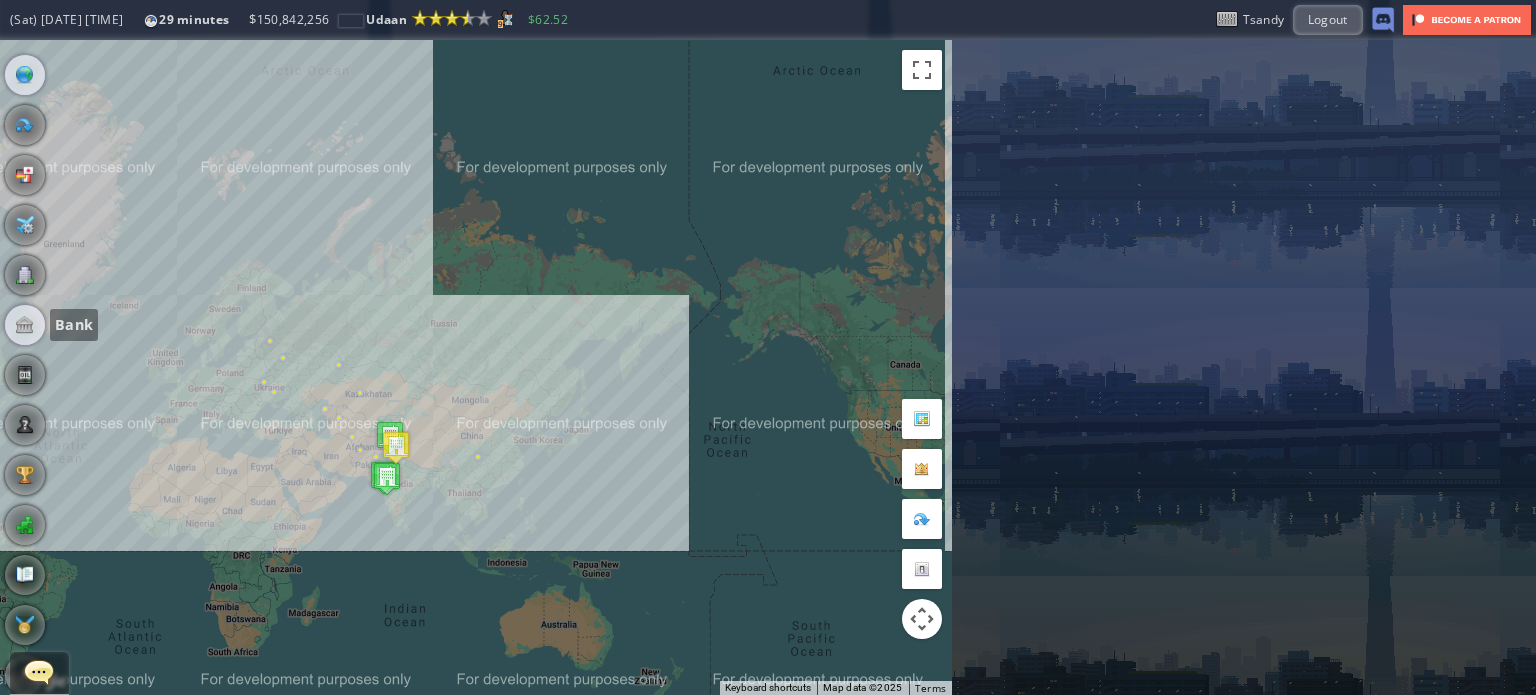 click at bounding box center [25, 325] 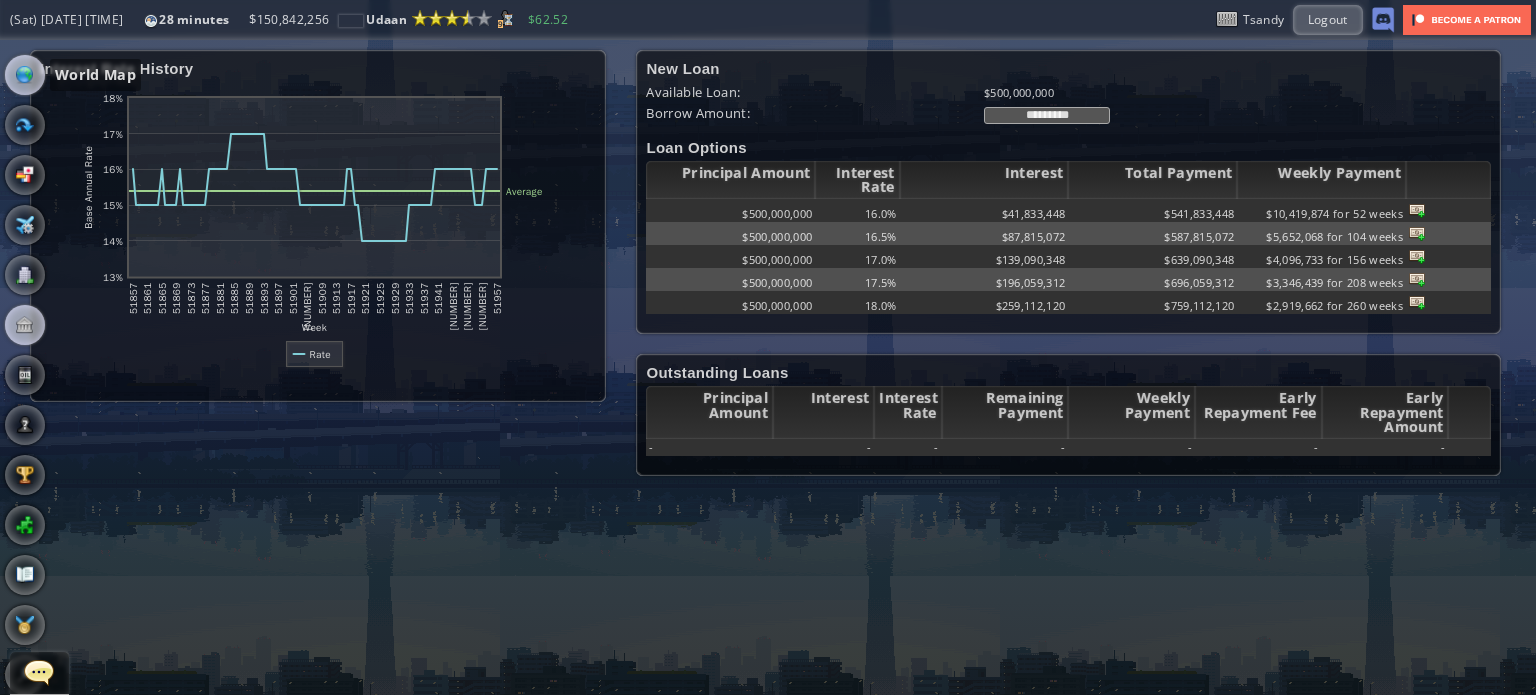 click at bounding box center [25, 75] 